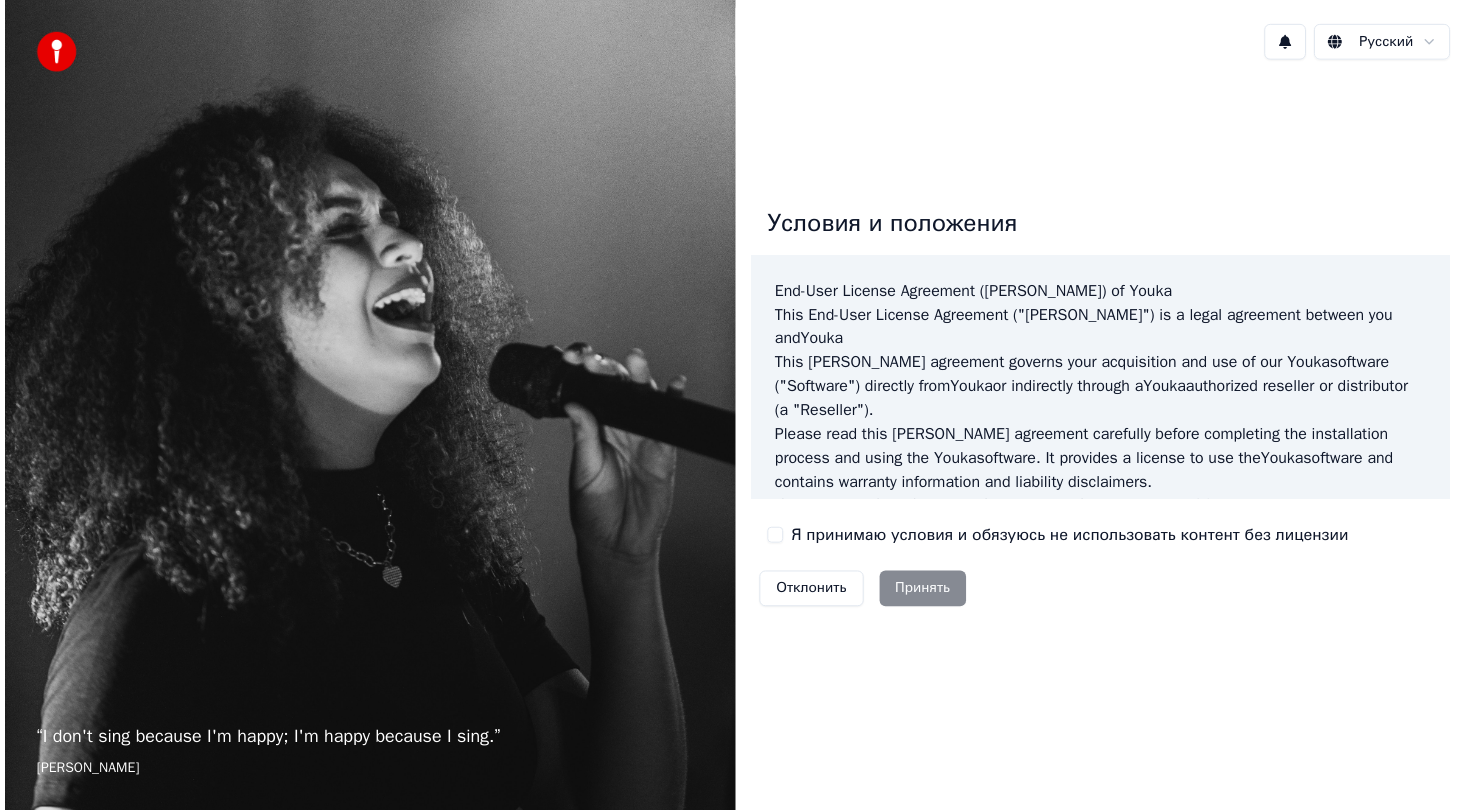 scroll, scrollTop: 0, scrollLeft: 0, axis: both 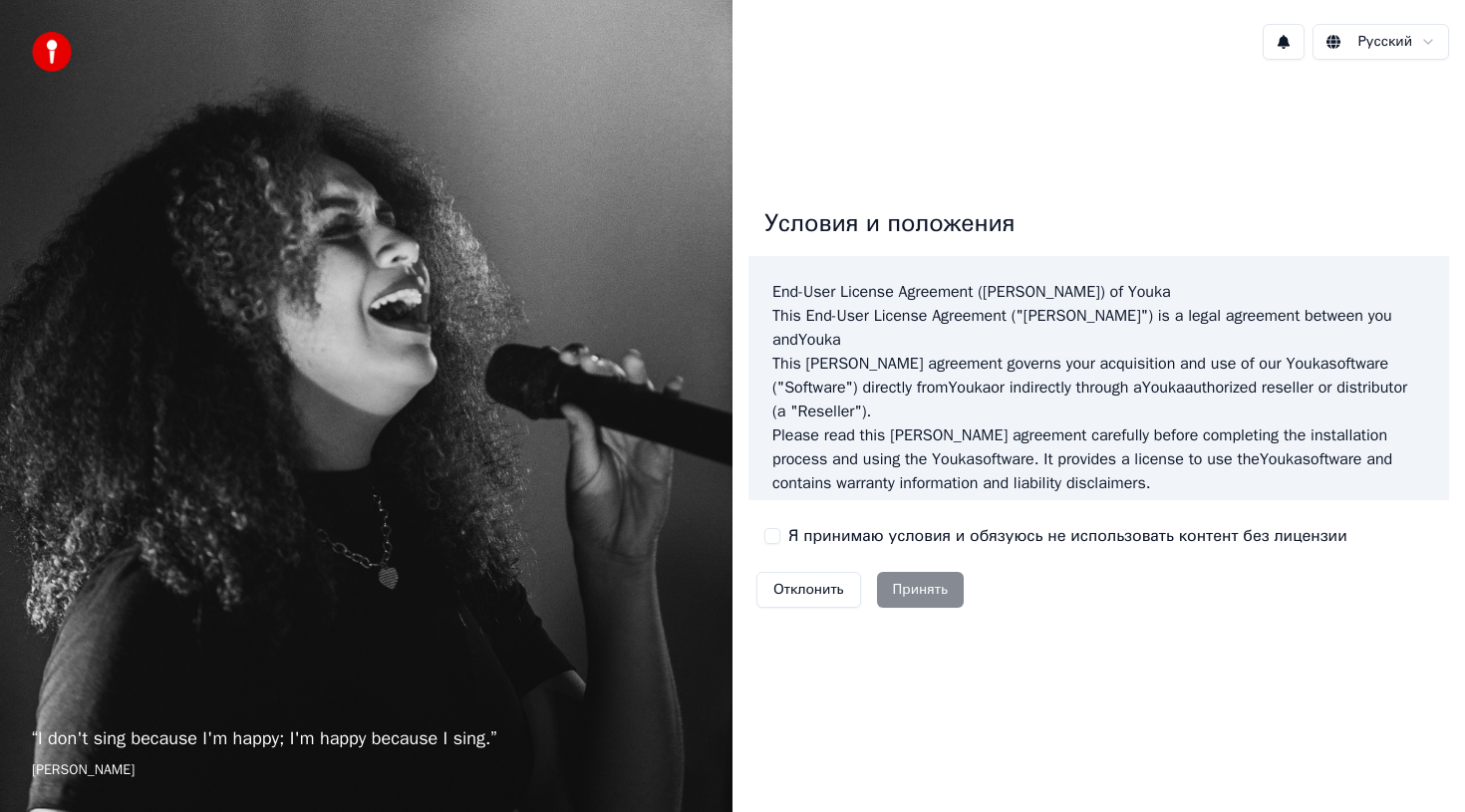 click on "Я принимаю условия и обязуюсь не использовать контент без лицензии" at bounding box center (772, 536) 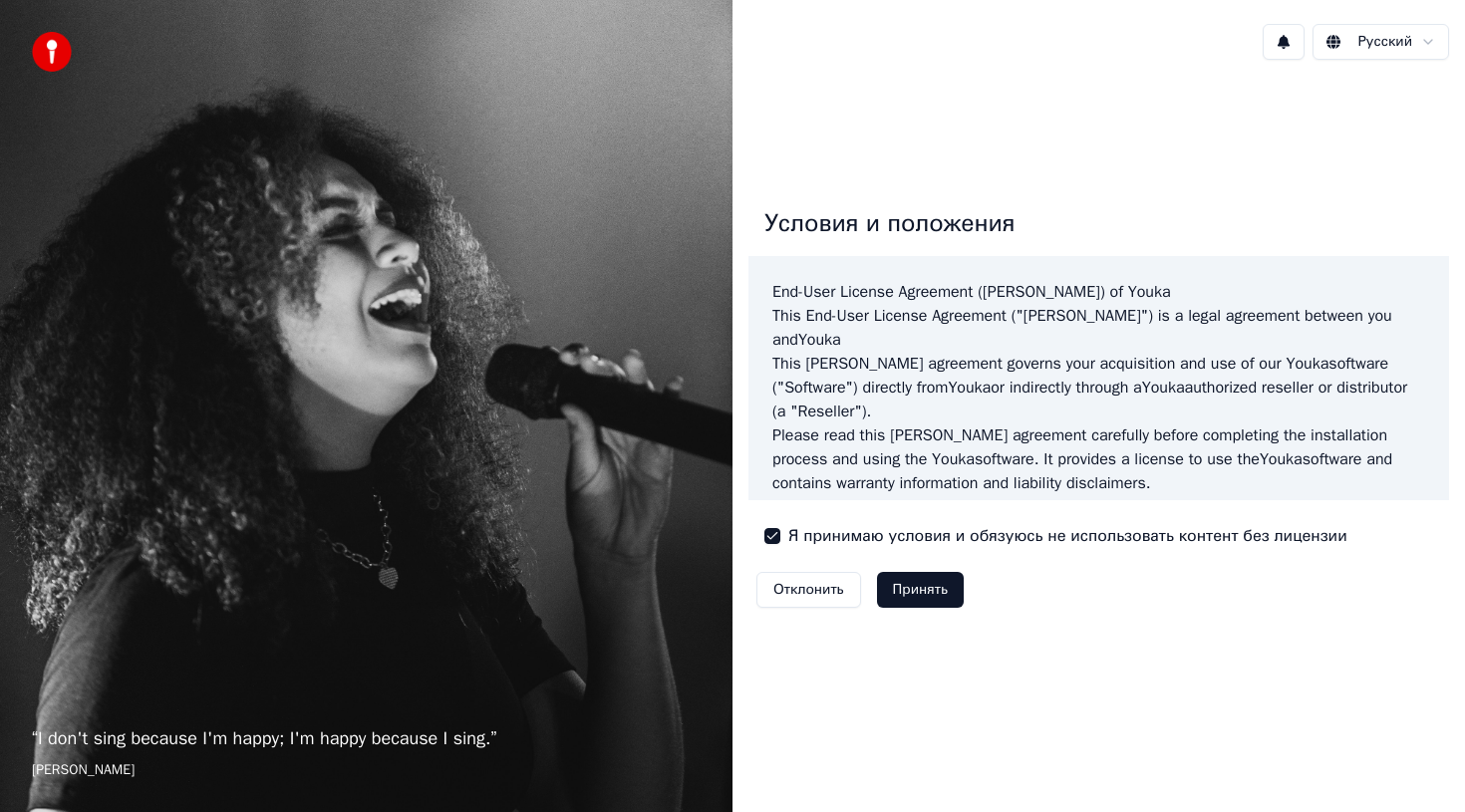 click on "Принять" at bounding box center (920, 590) 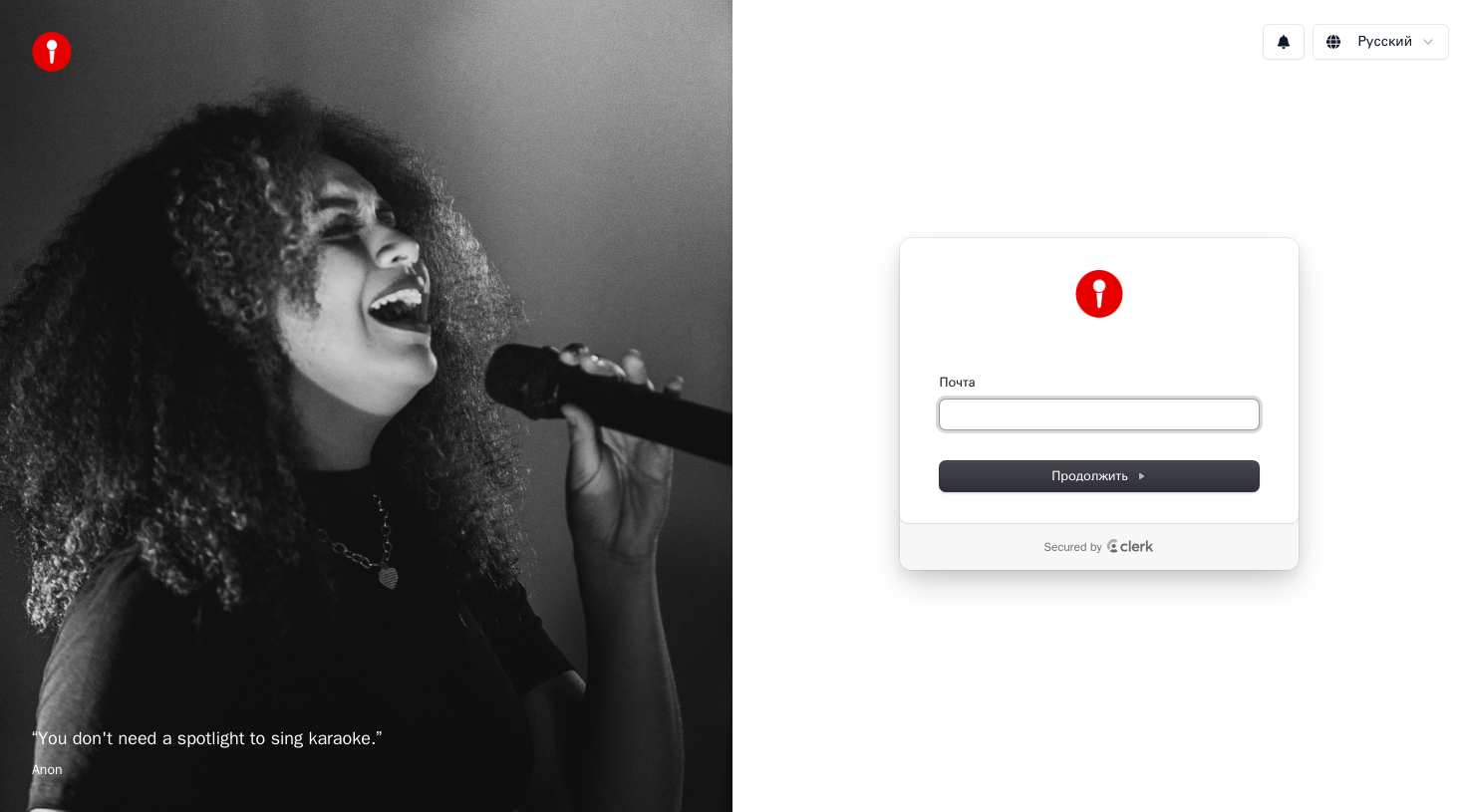 click on "Почта" at bounding box center (1099, 414) 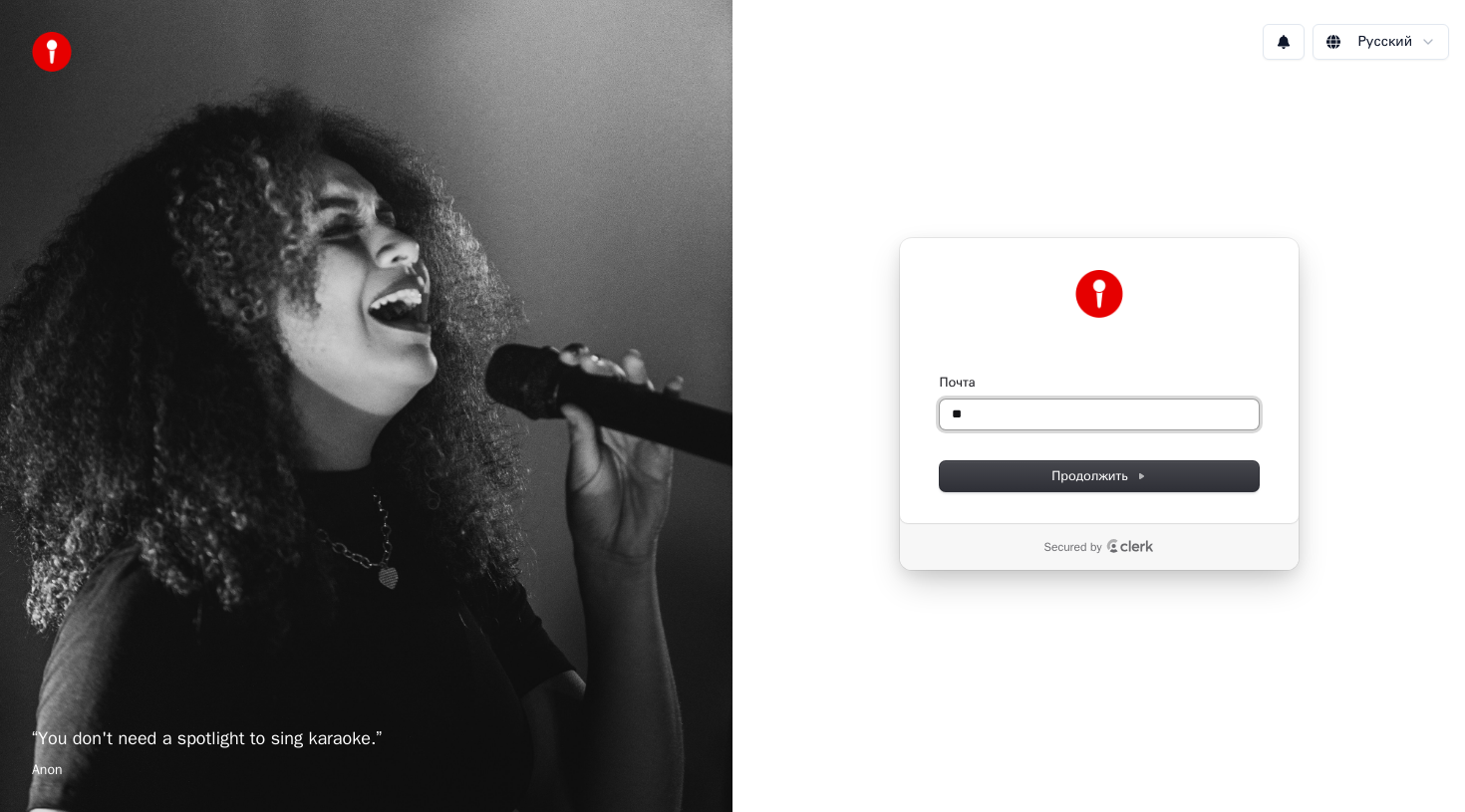 type on "*" 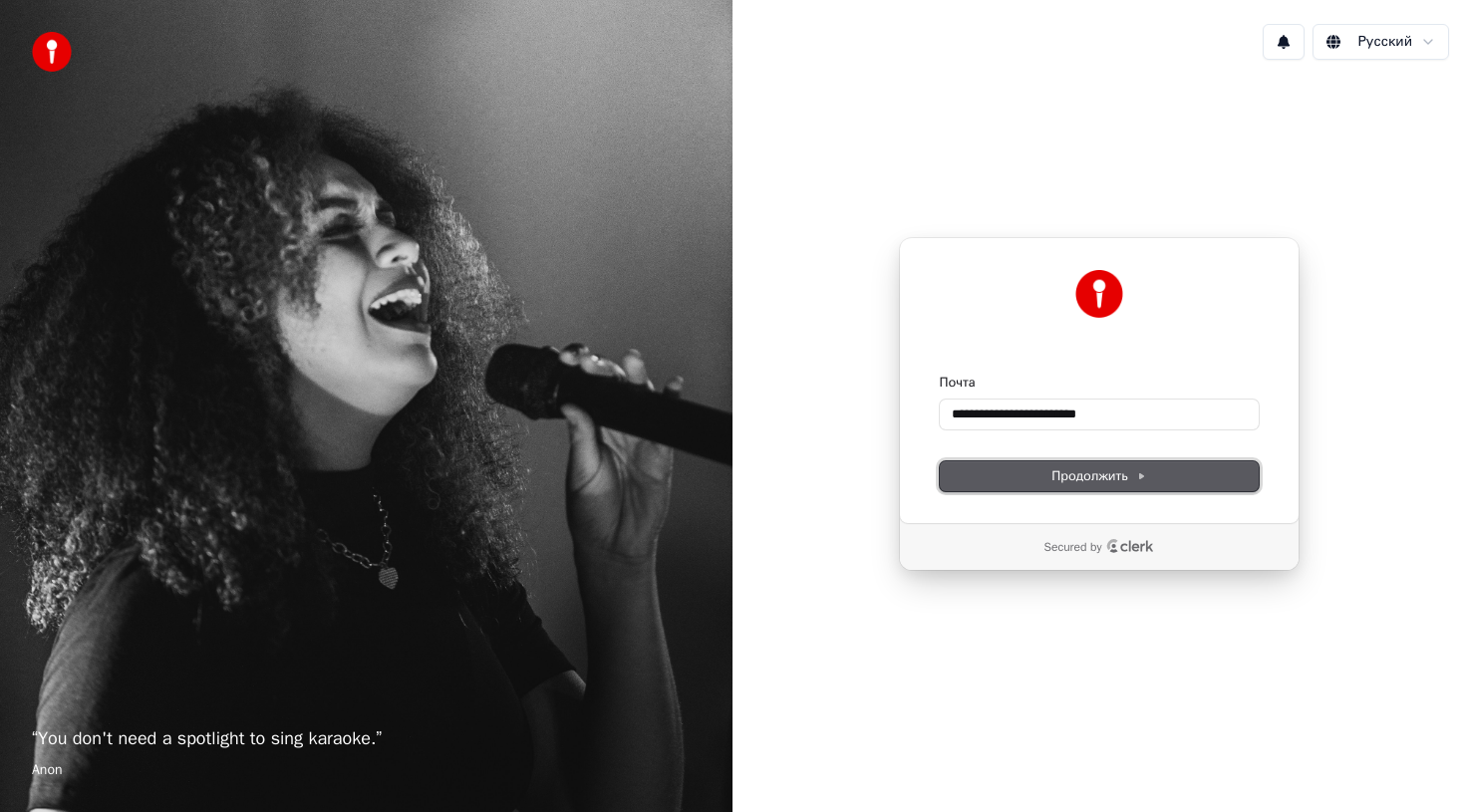 click on "Продолжить" at bounding box center (1098, 476) 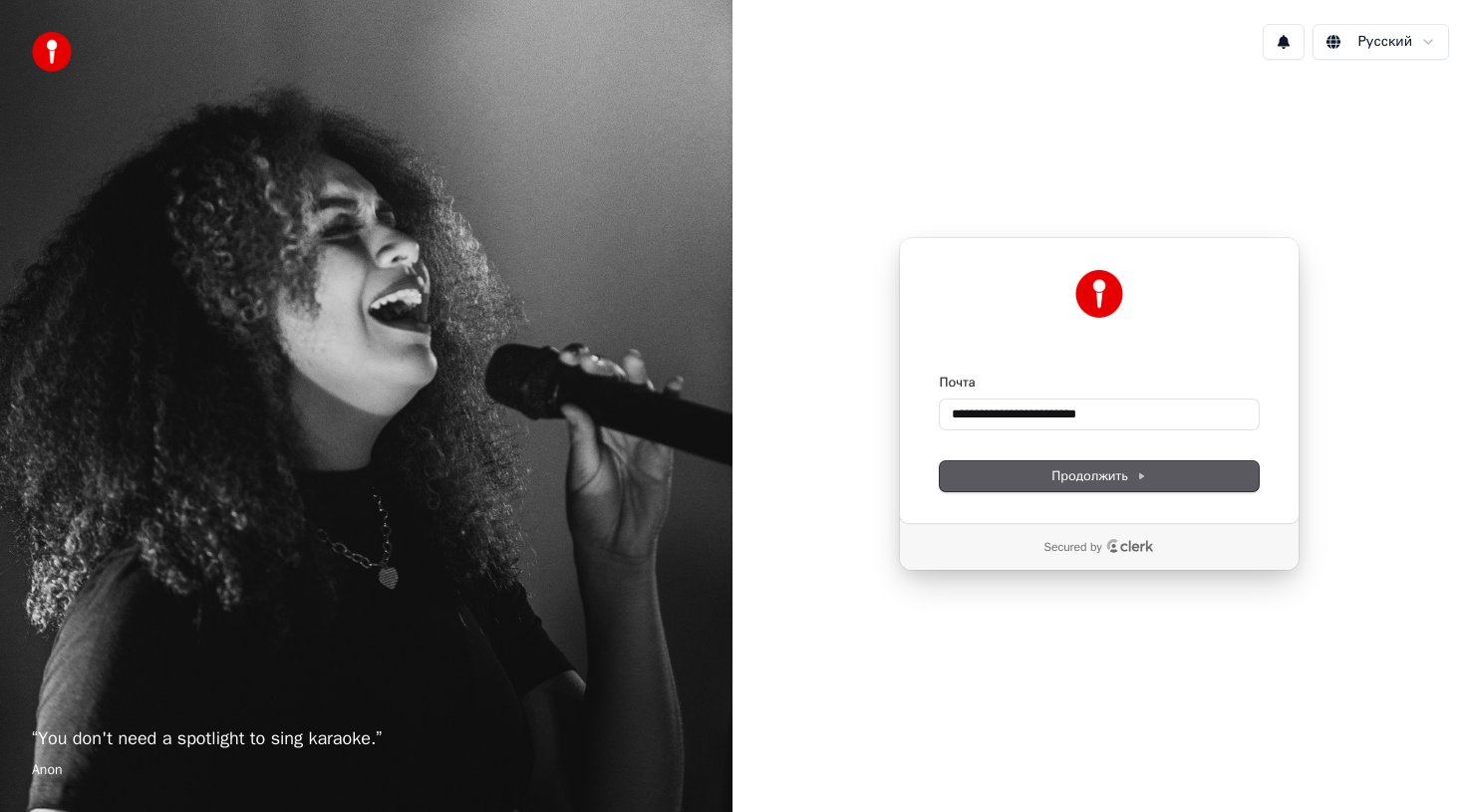 type on "**********" 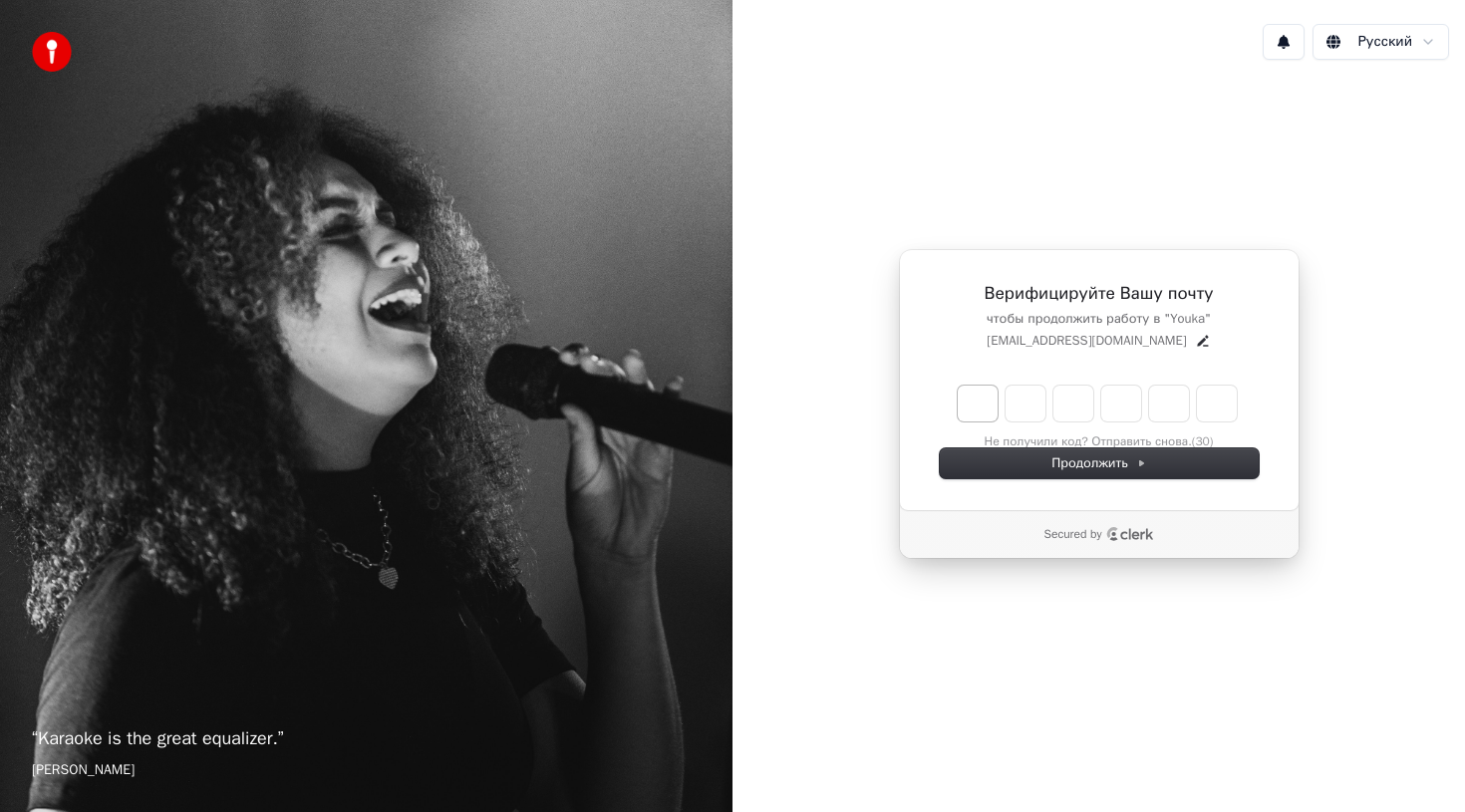 click at bounding box center (978, 404) 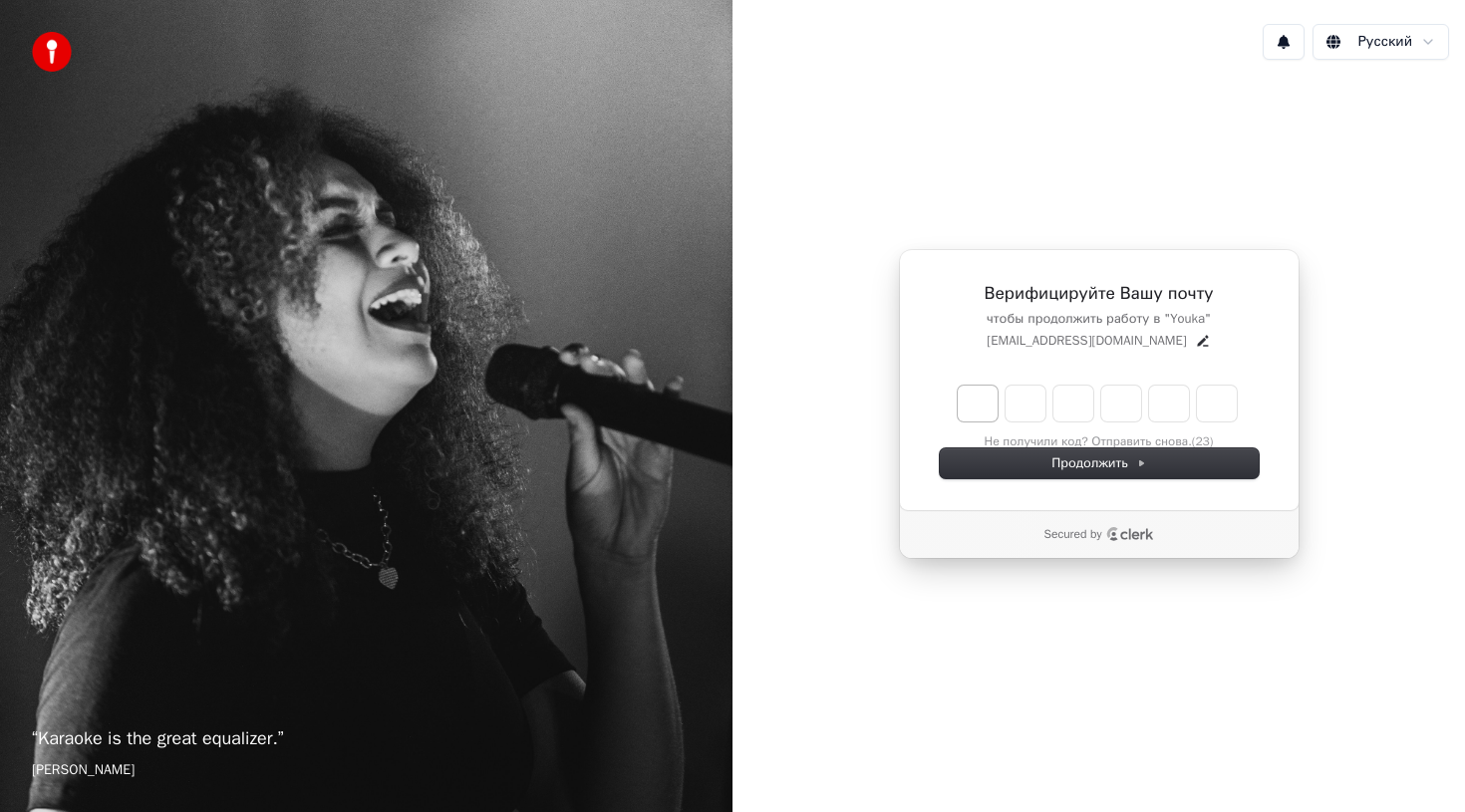 type on "*" 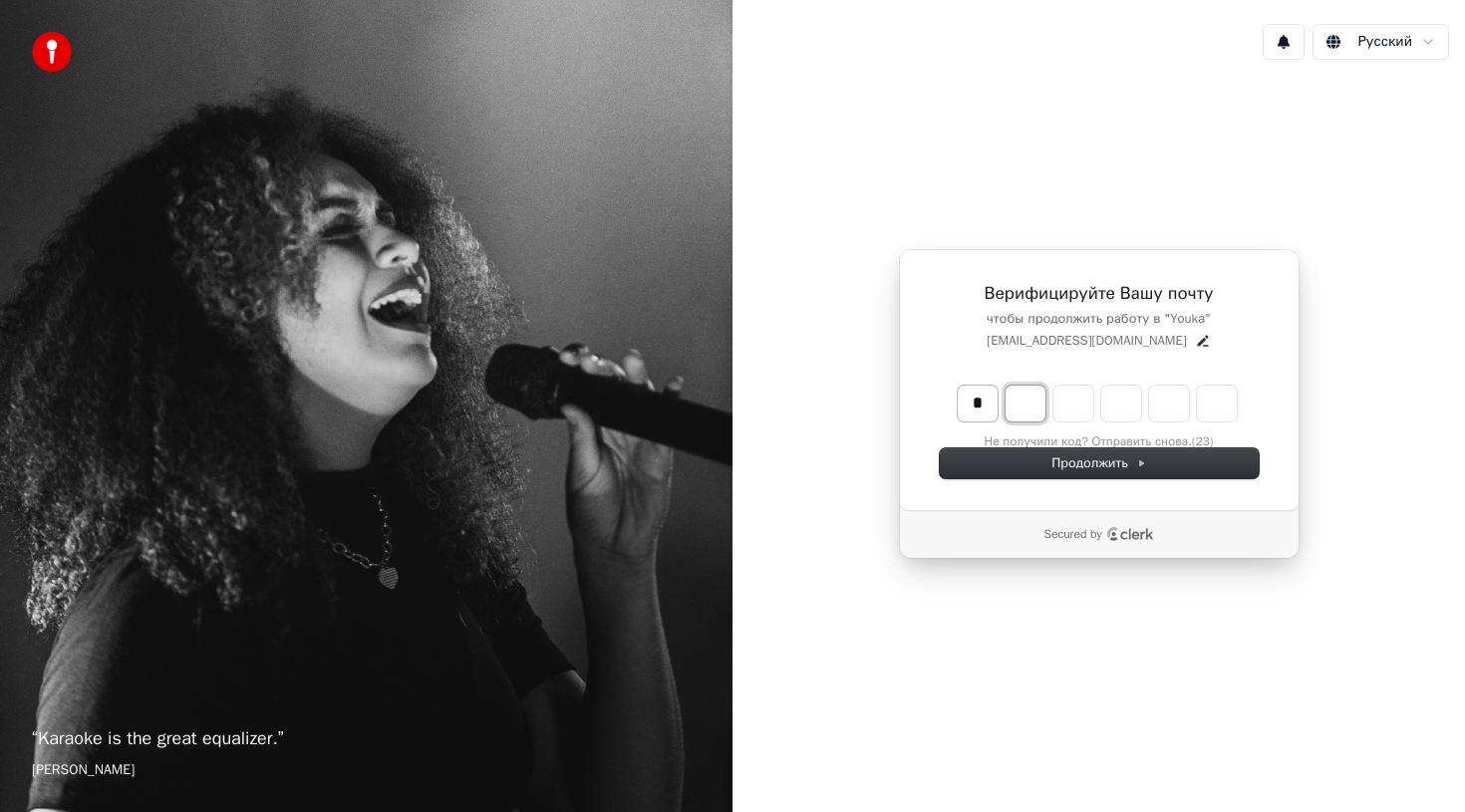 type on "*" 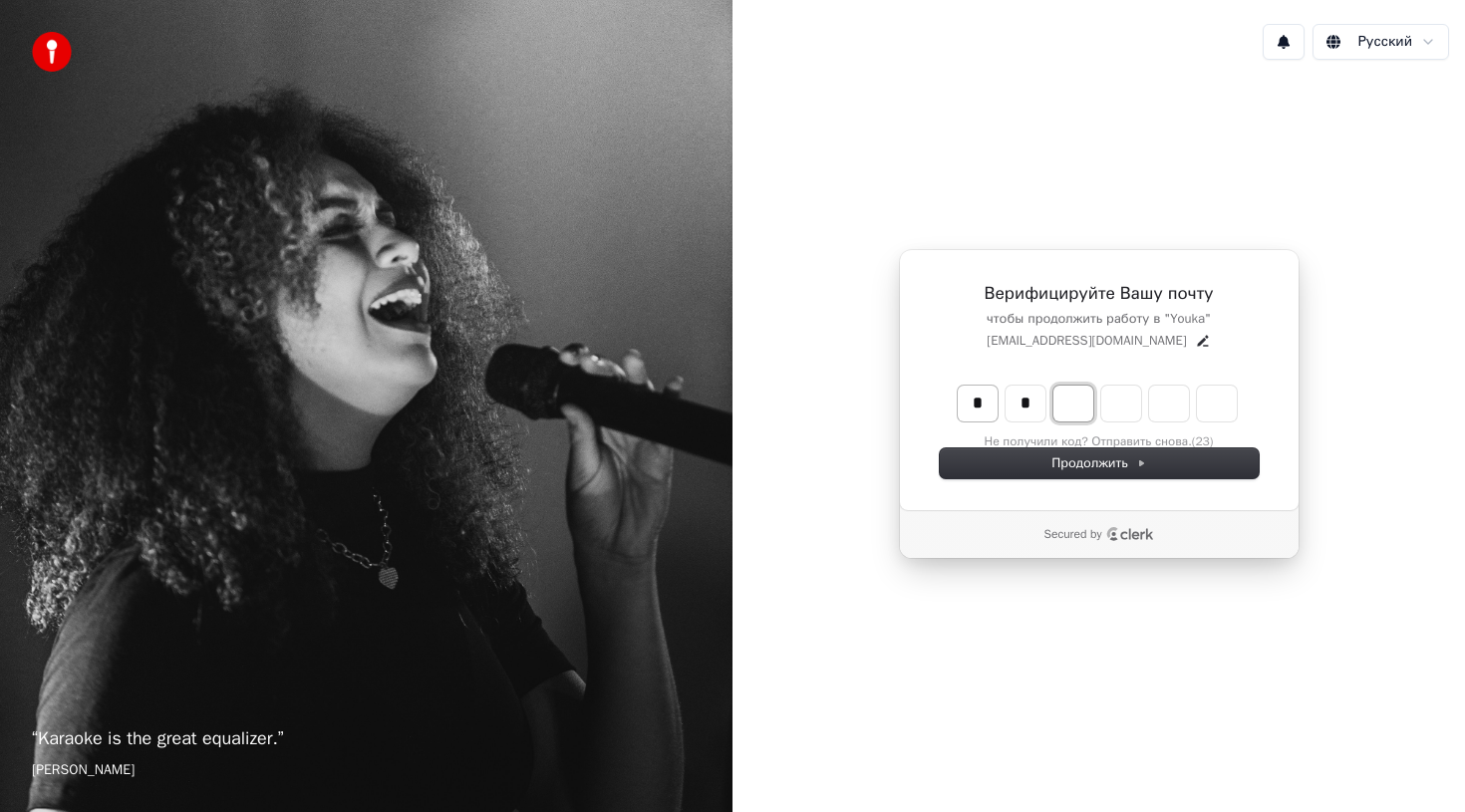 type on "**" 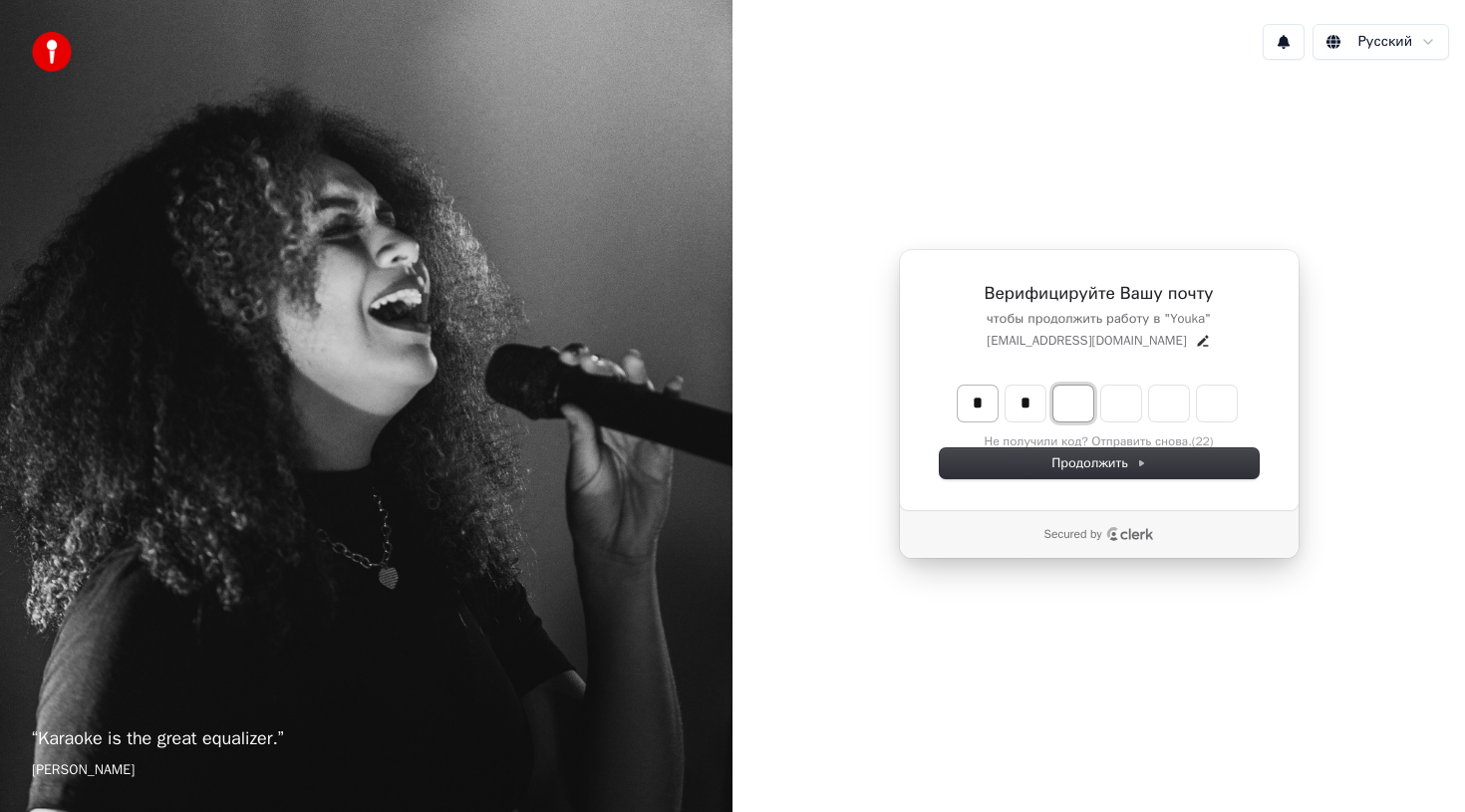 type on "*" 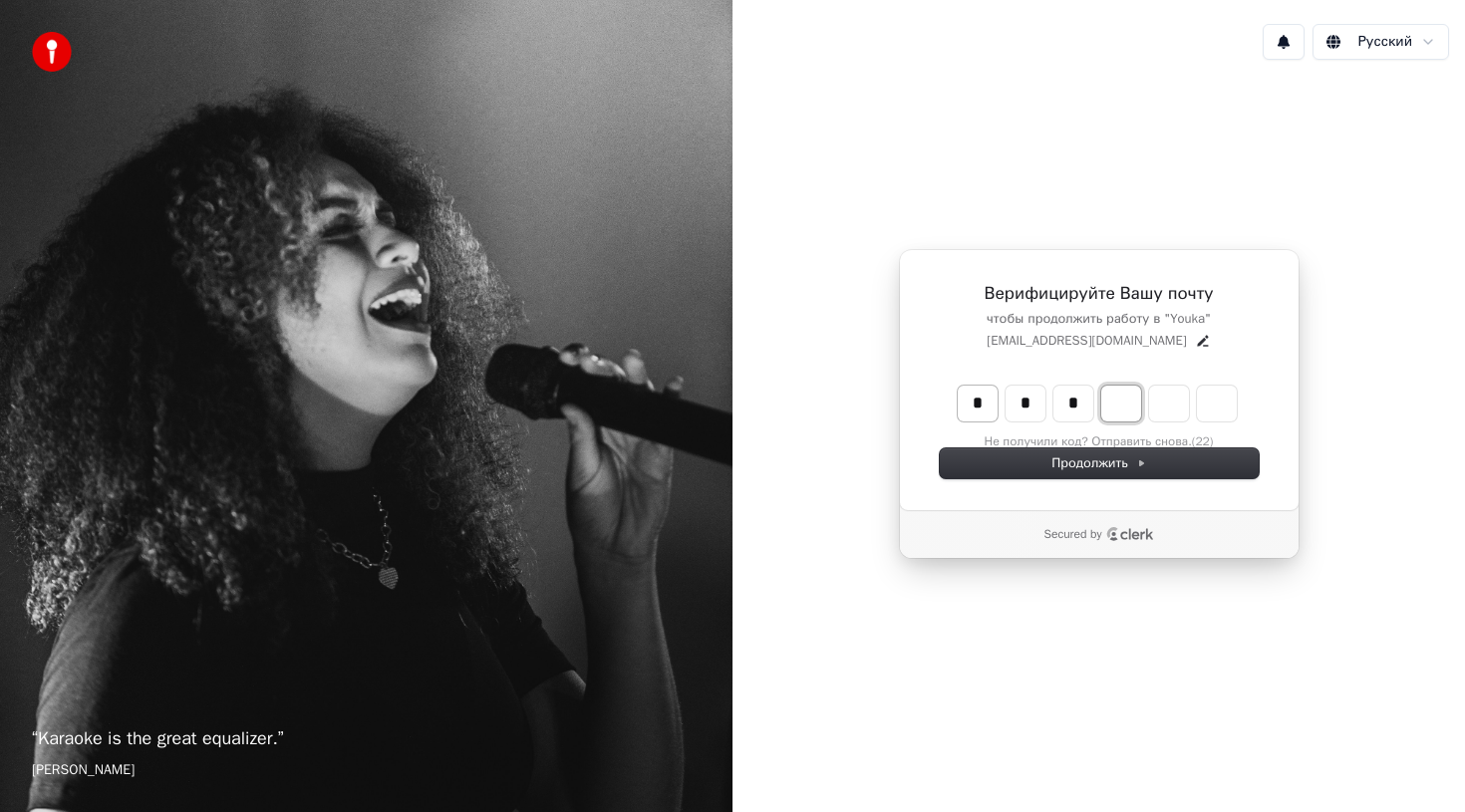 type on "***" 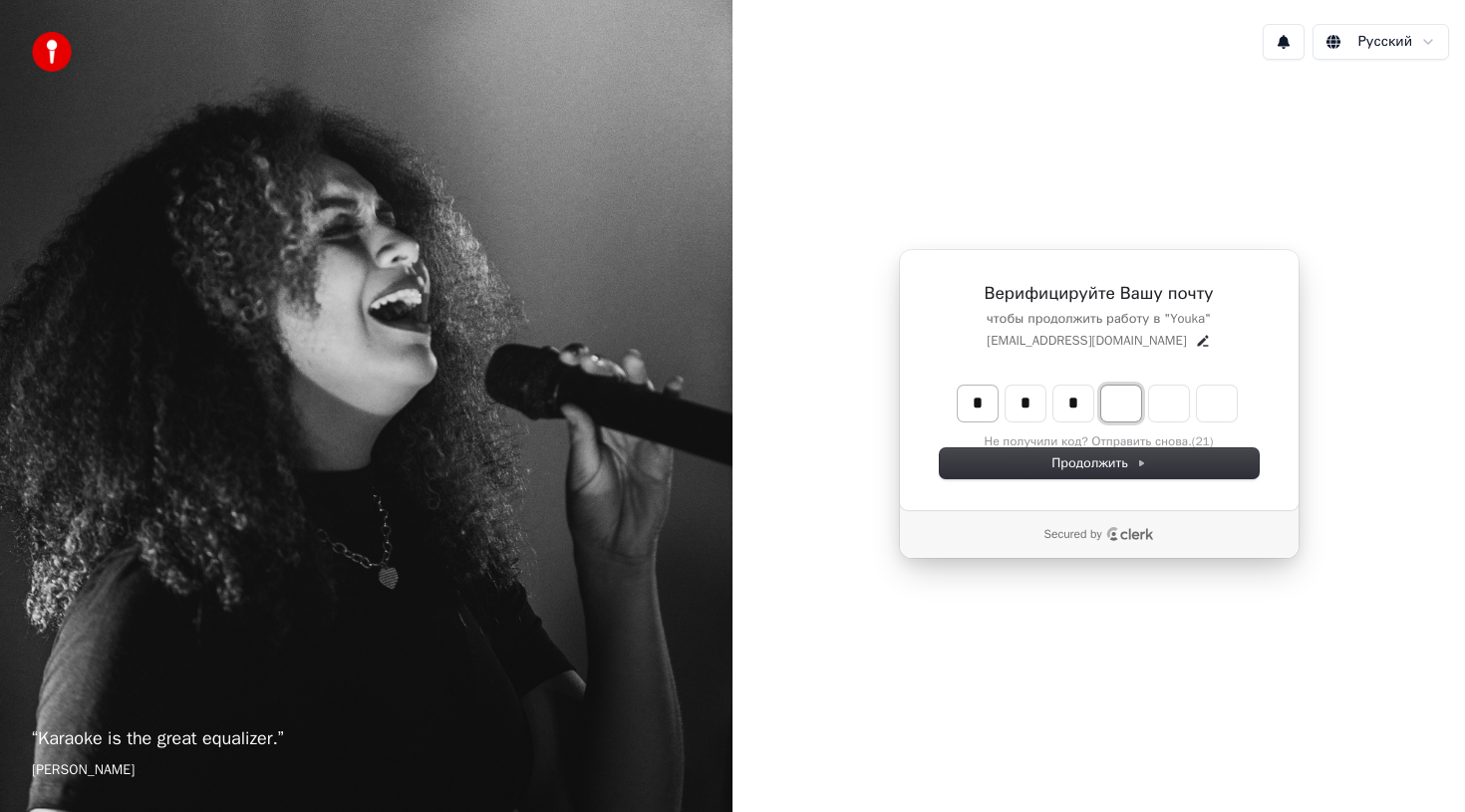 type on "*" 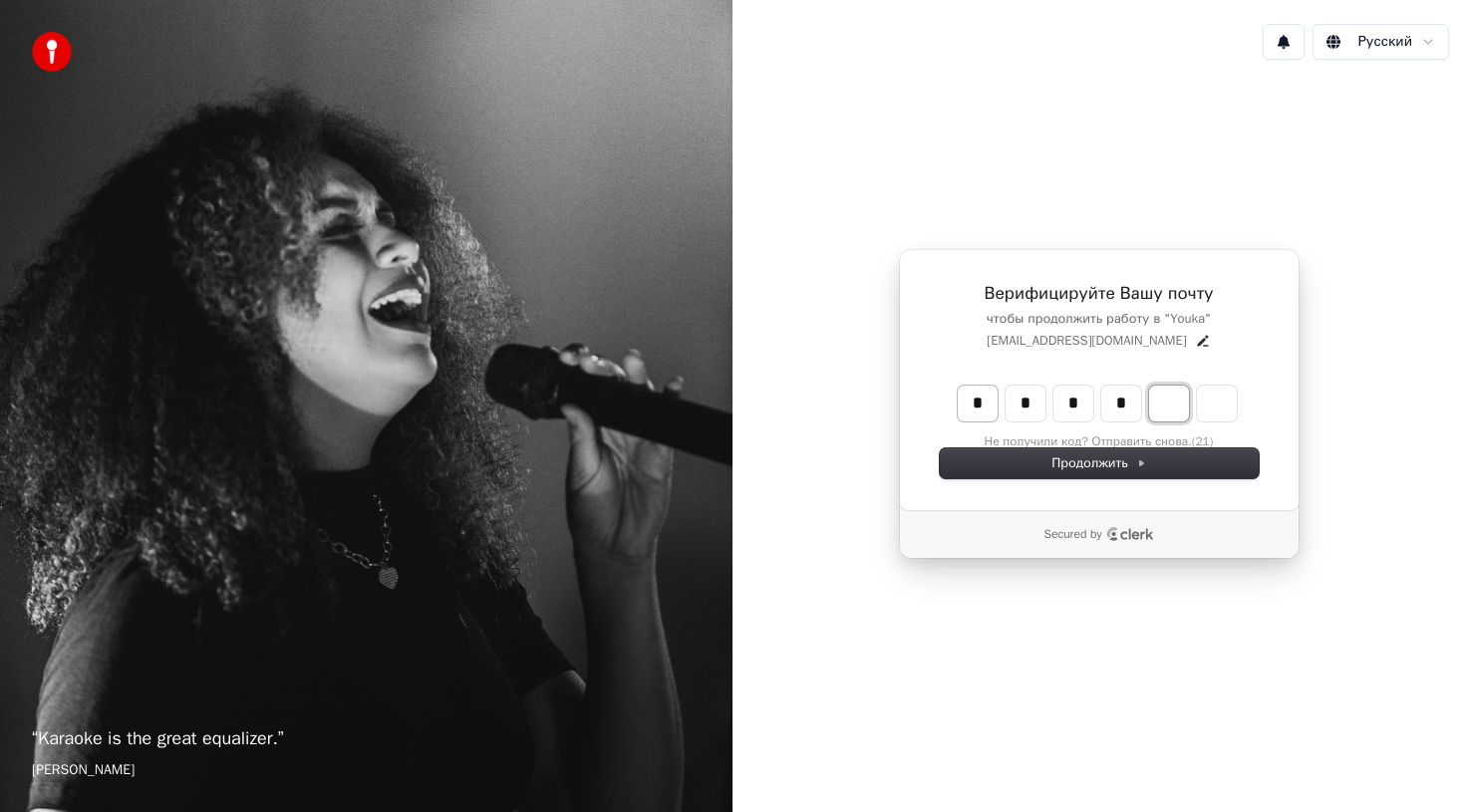 type on "****" 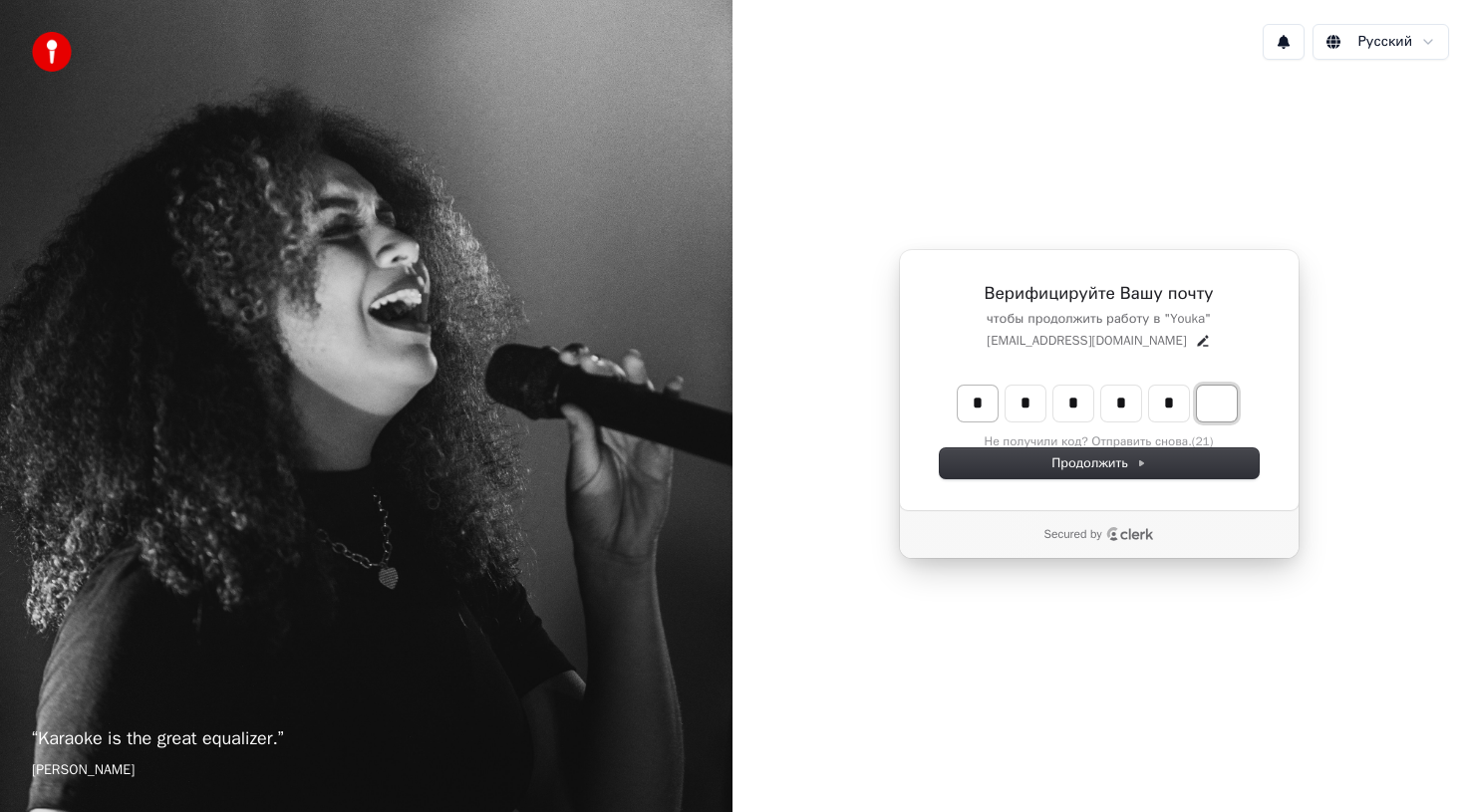 type on "*****" 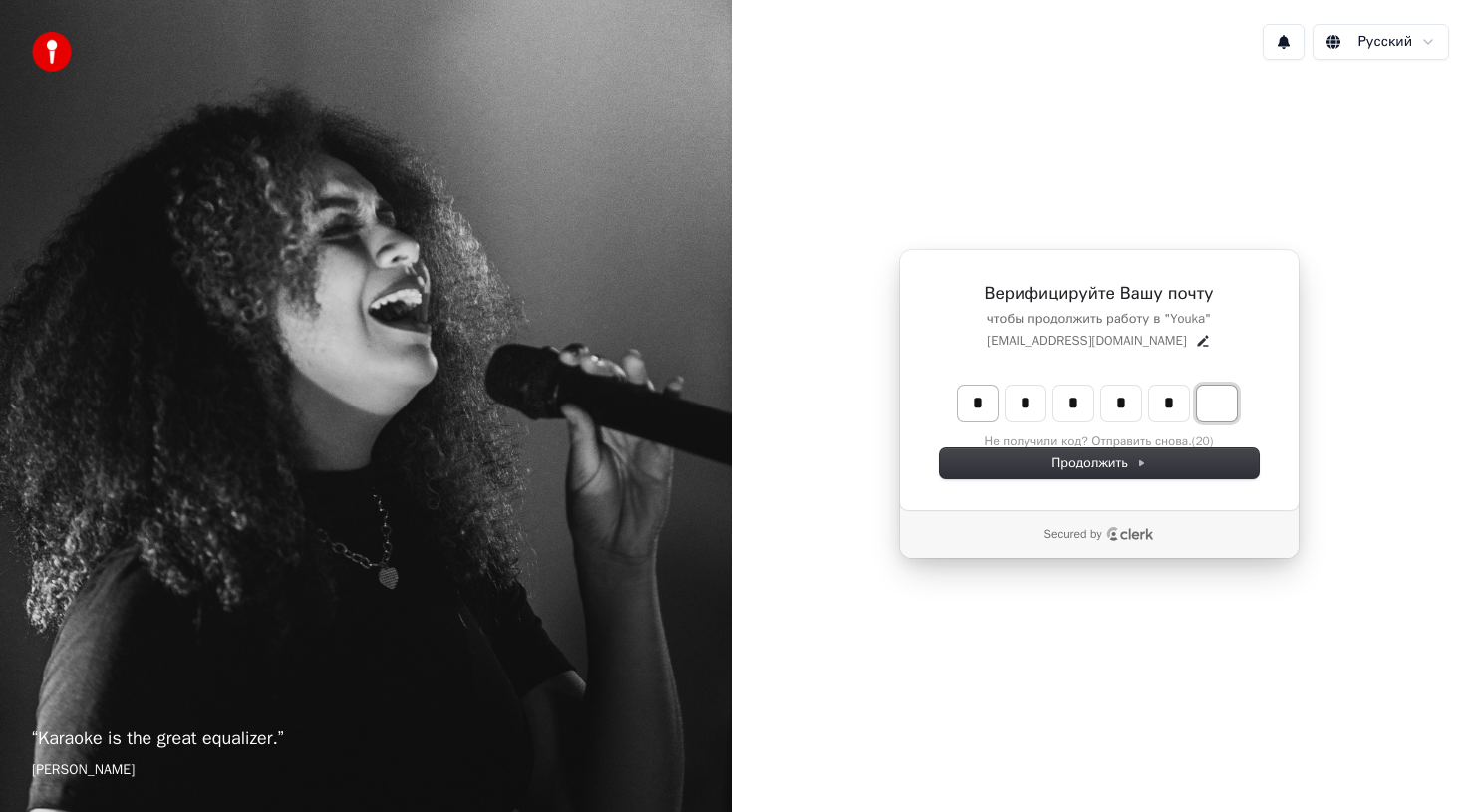 type on "*" 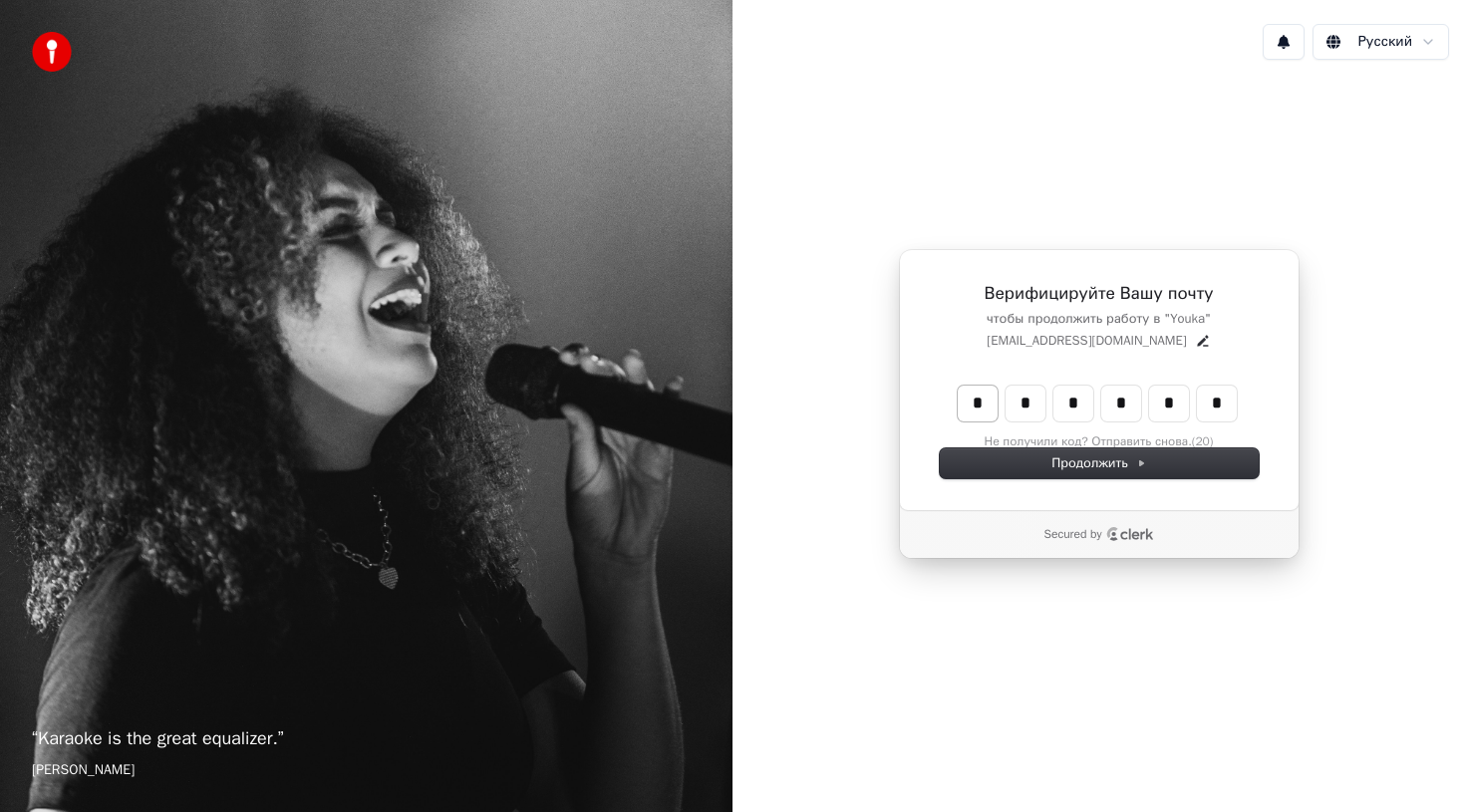 type on "******" 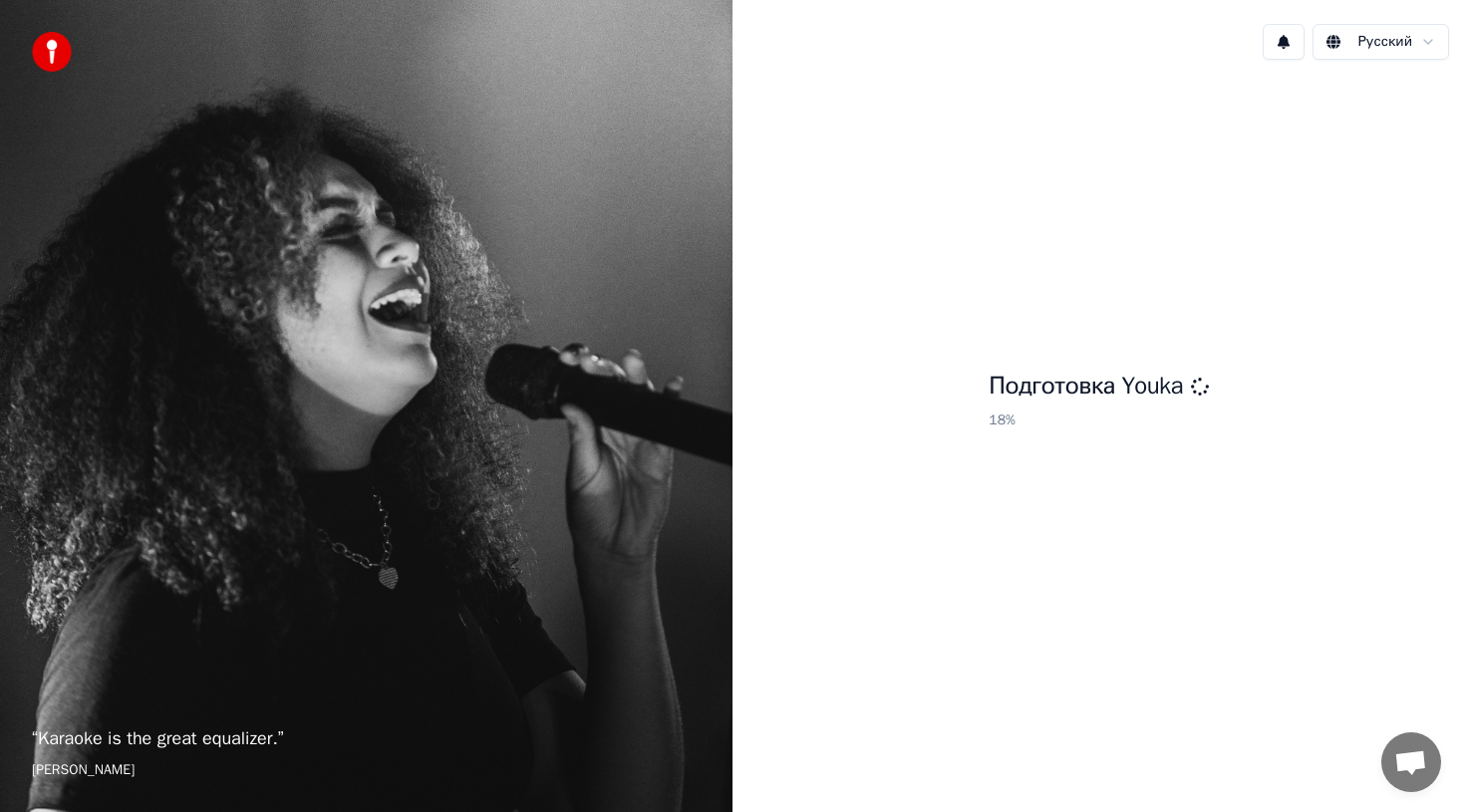 click on "Подготовка Youka 18 %" at bounding box center [1098, 404] 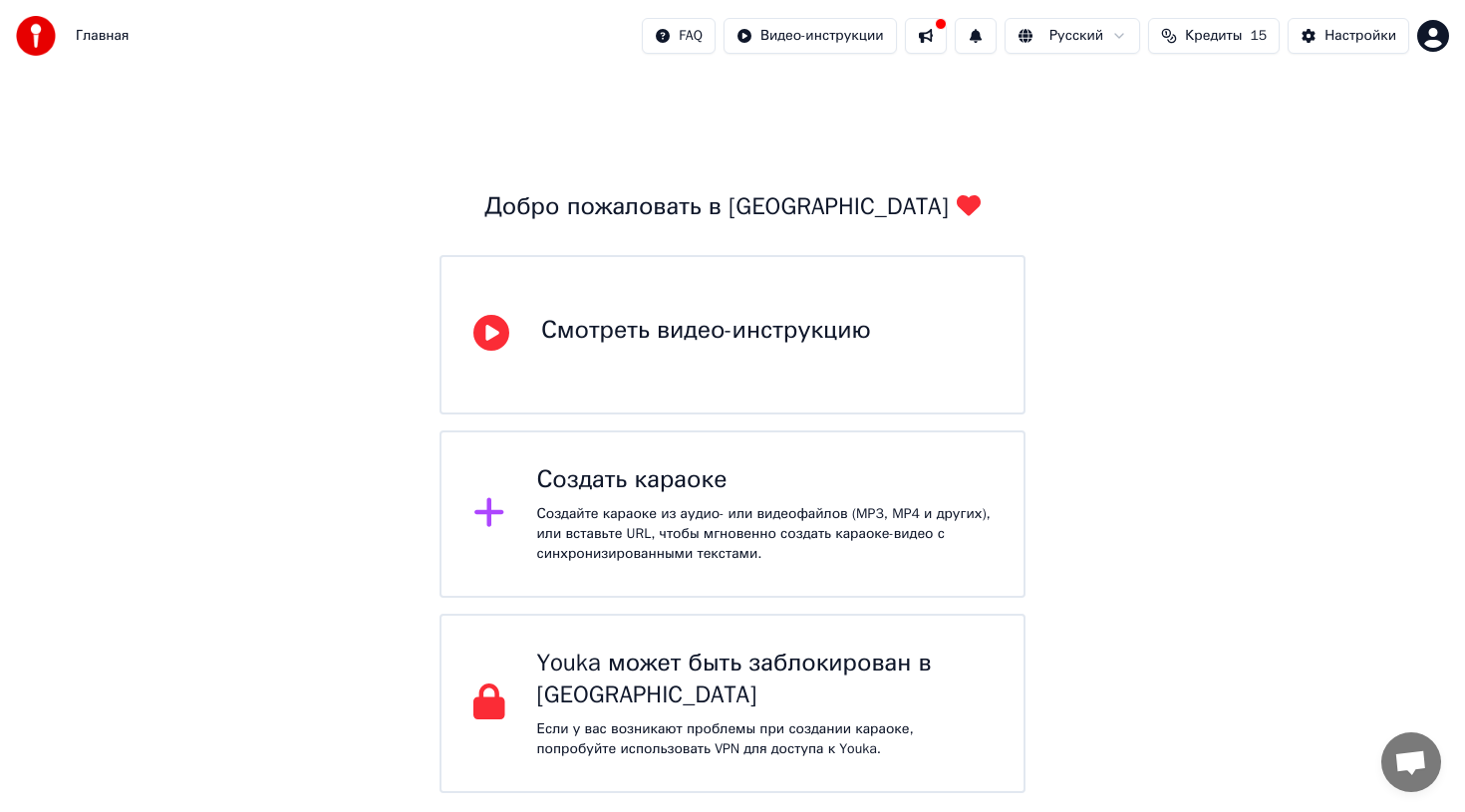 click on "Создать караоке" at bounding box center (764, 480) 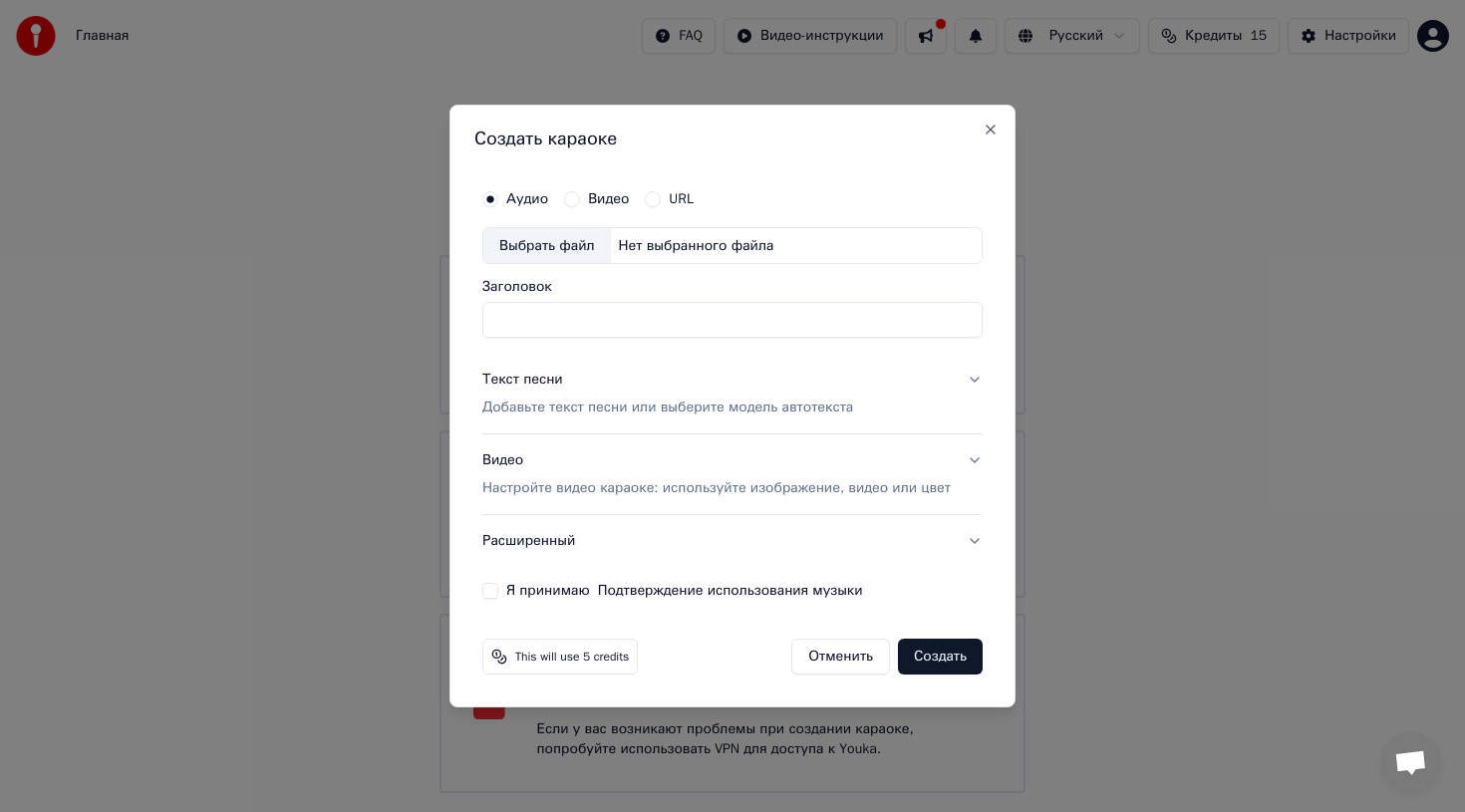 click on "Выбрать файл" at bounding box center (547, 246) 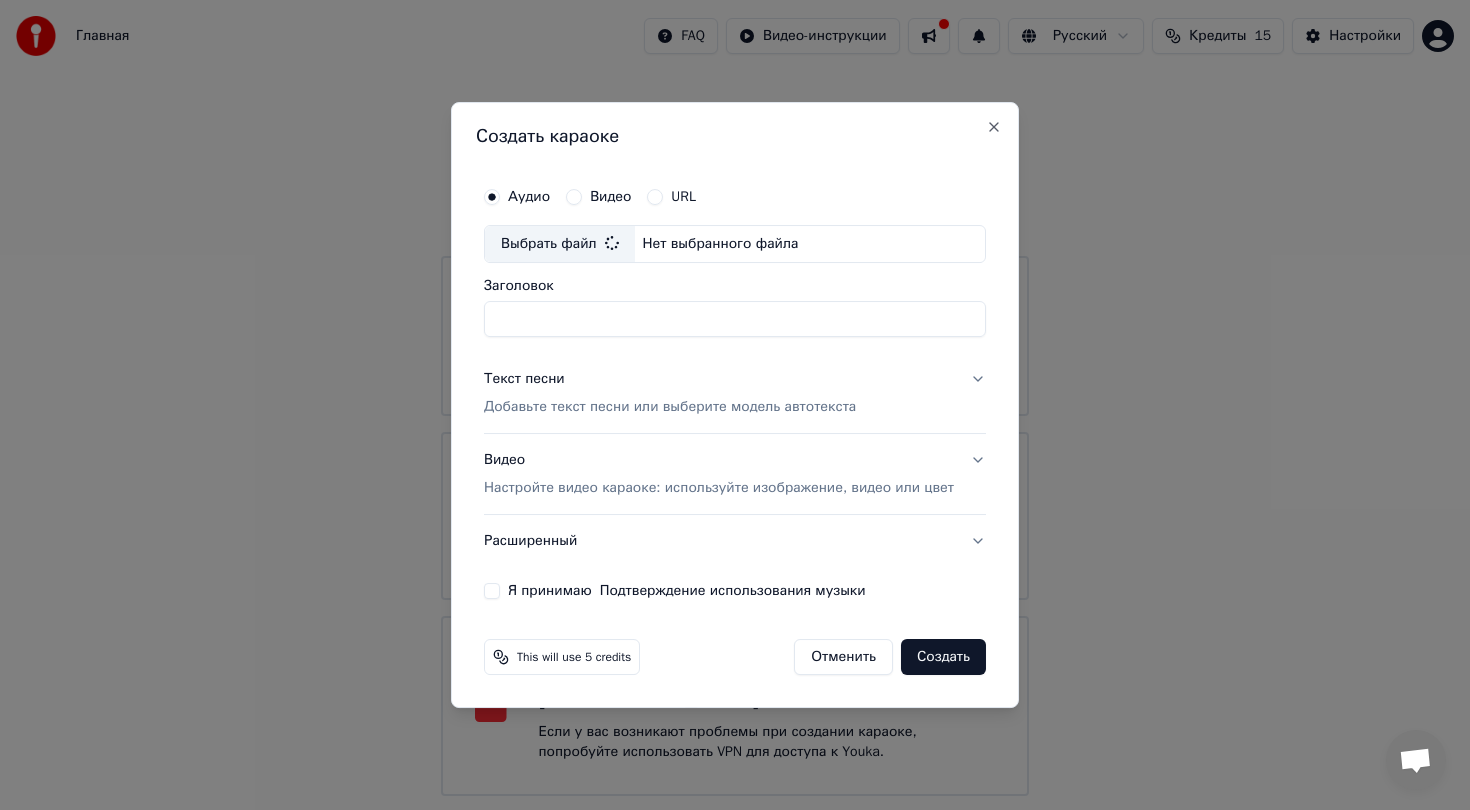 click on "Заголовок" at bounding box center [735, 319] 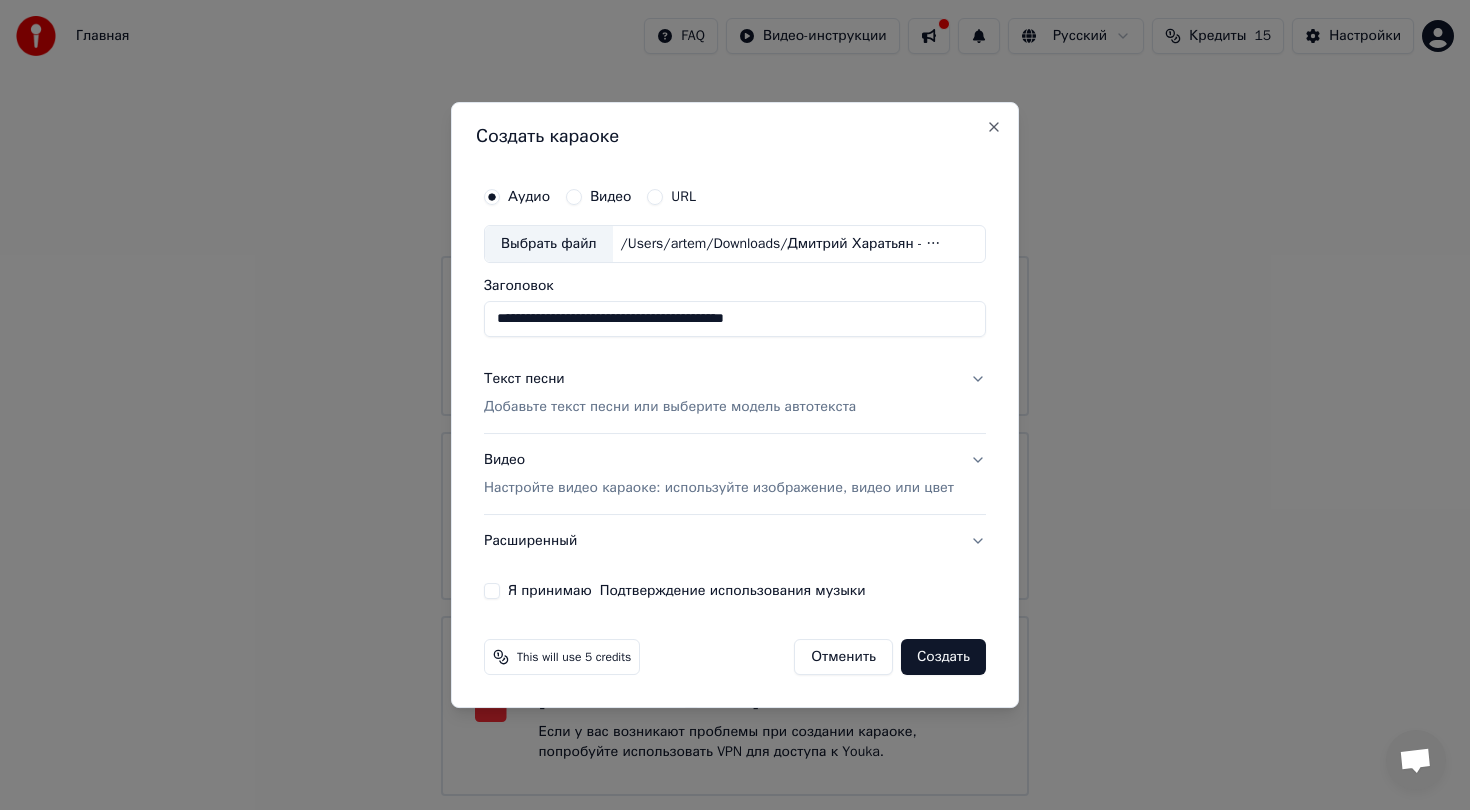 drag, startPoint x: 714, startPoint y: 318, endPoint x: 842, endPoint y: 315, distance: 128.03516 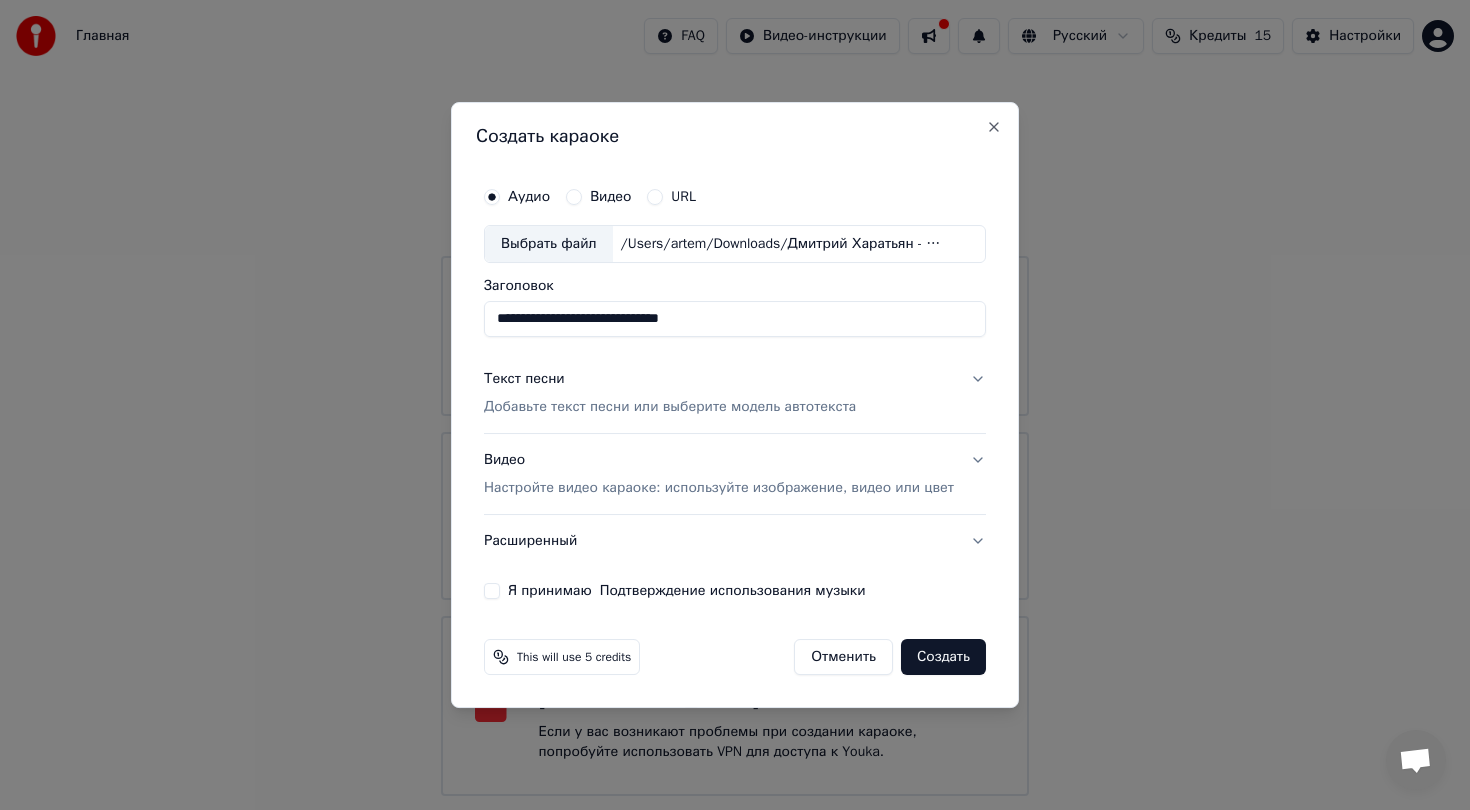 type on "**********" 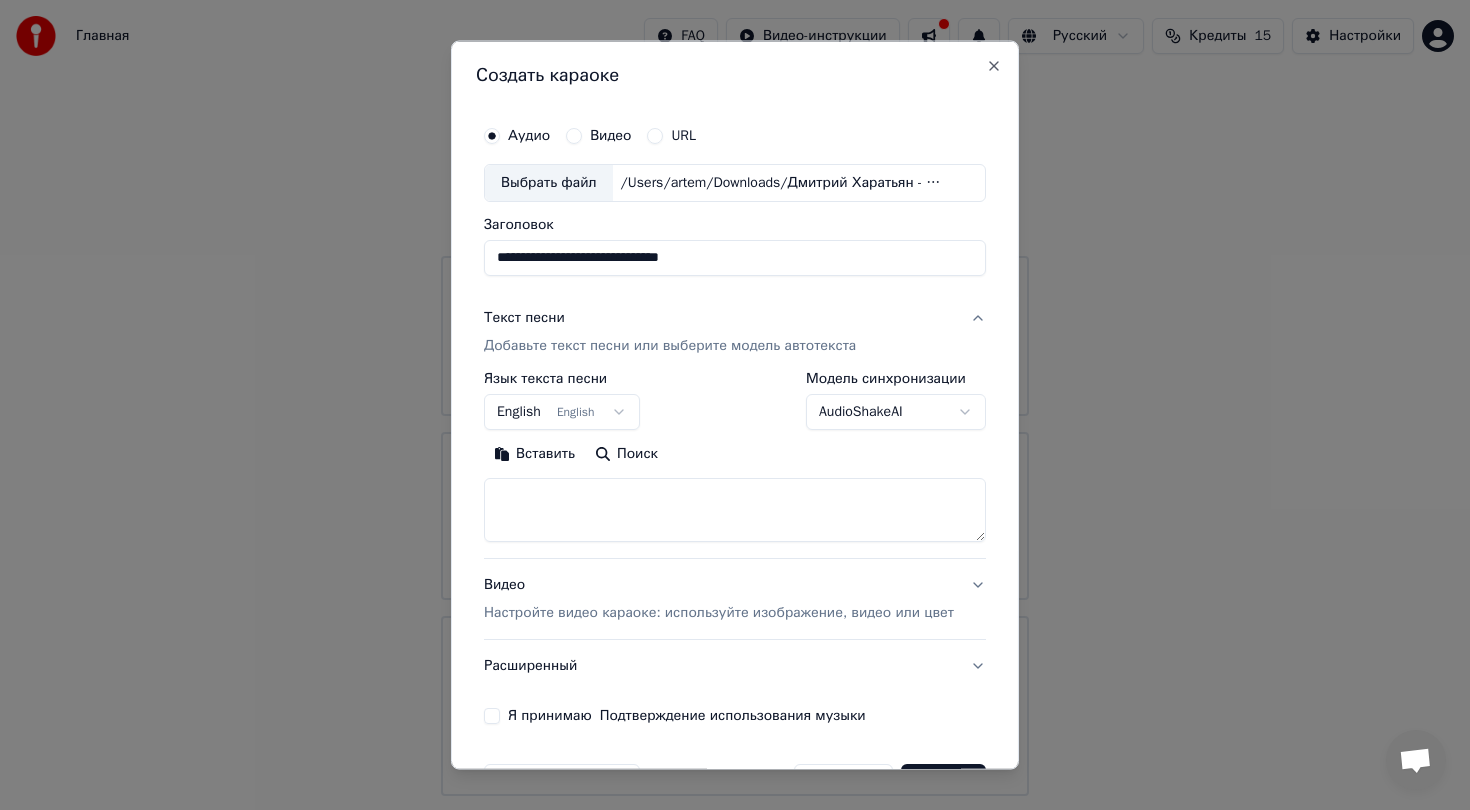 click on "English English" at bounding box center (562, 411) 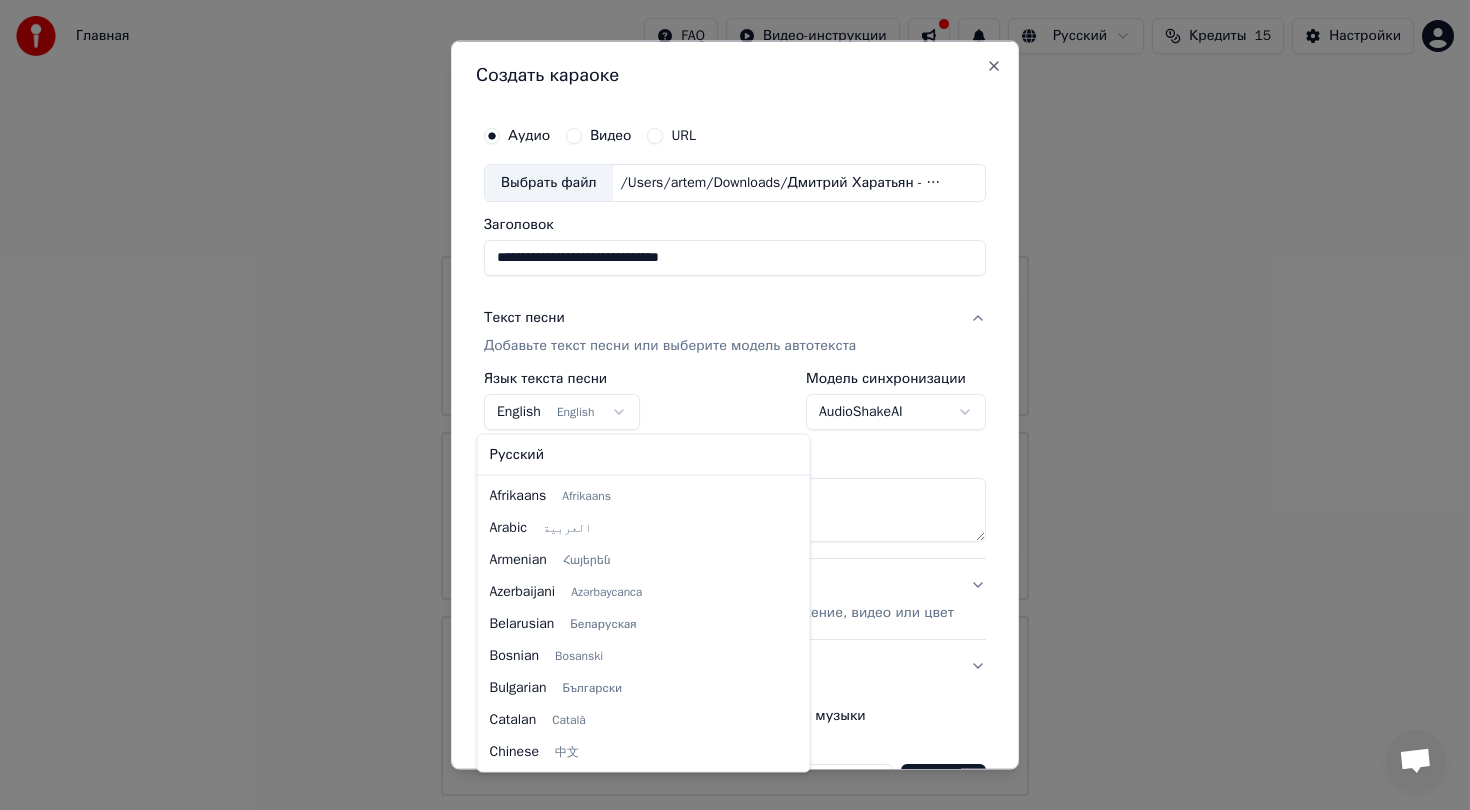 scroll, scrollTop: 160, scrollLeft: 0, axis: vertical 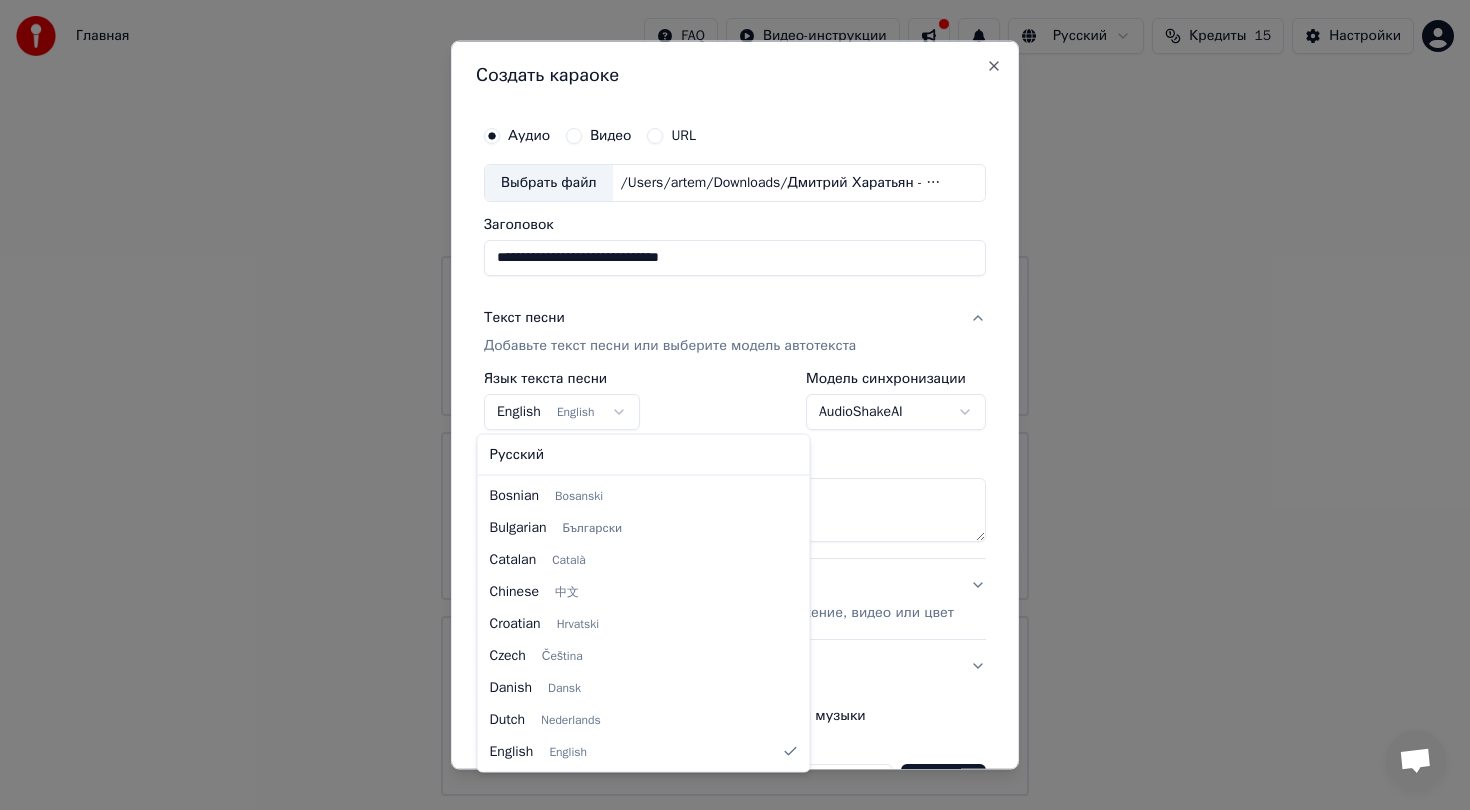 select on "**" 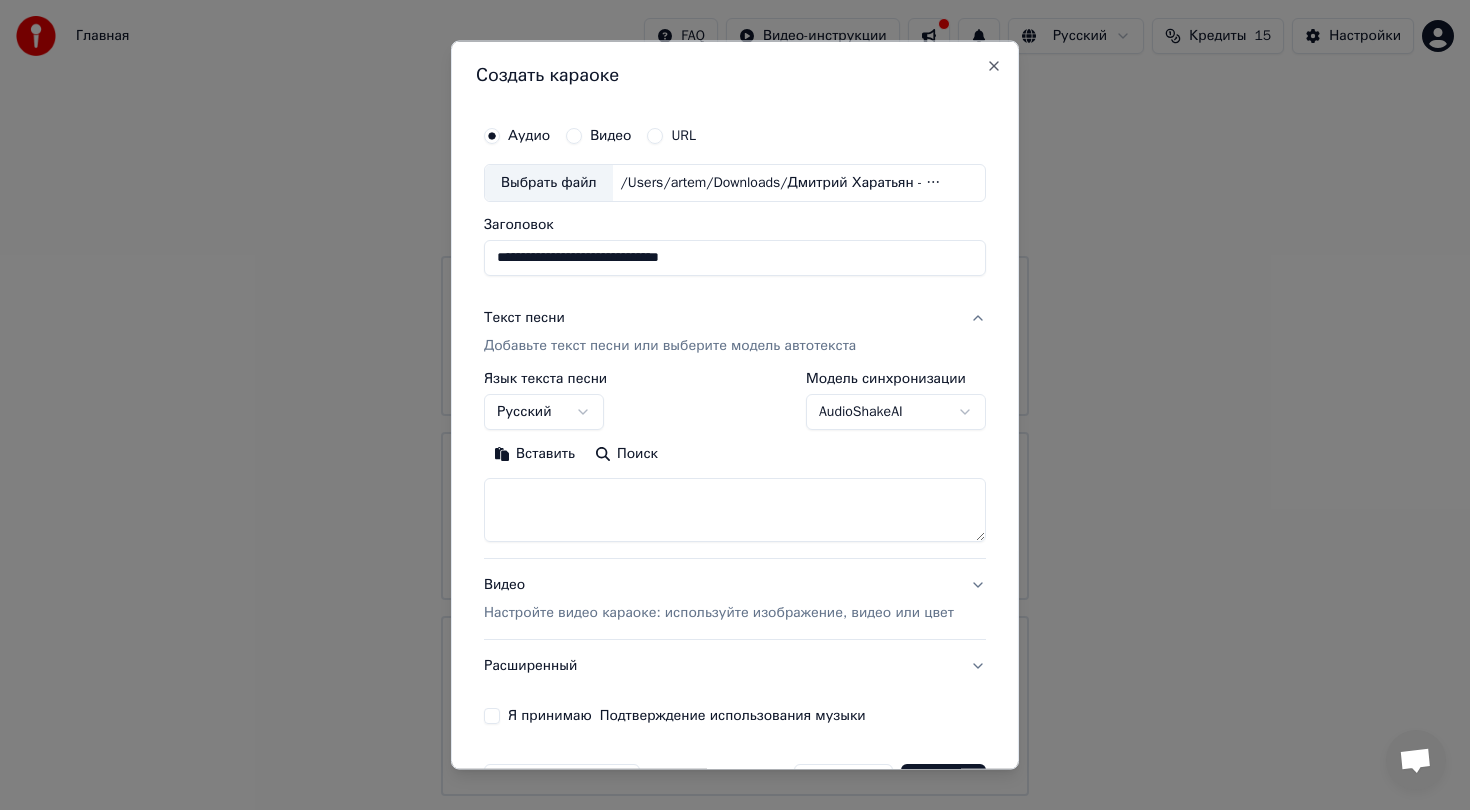 click on "**********" at bounding box center [735, 398] 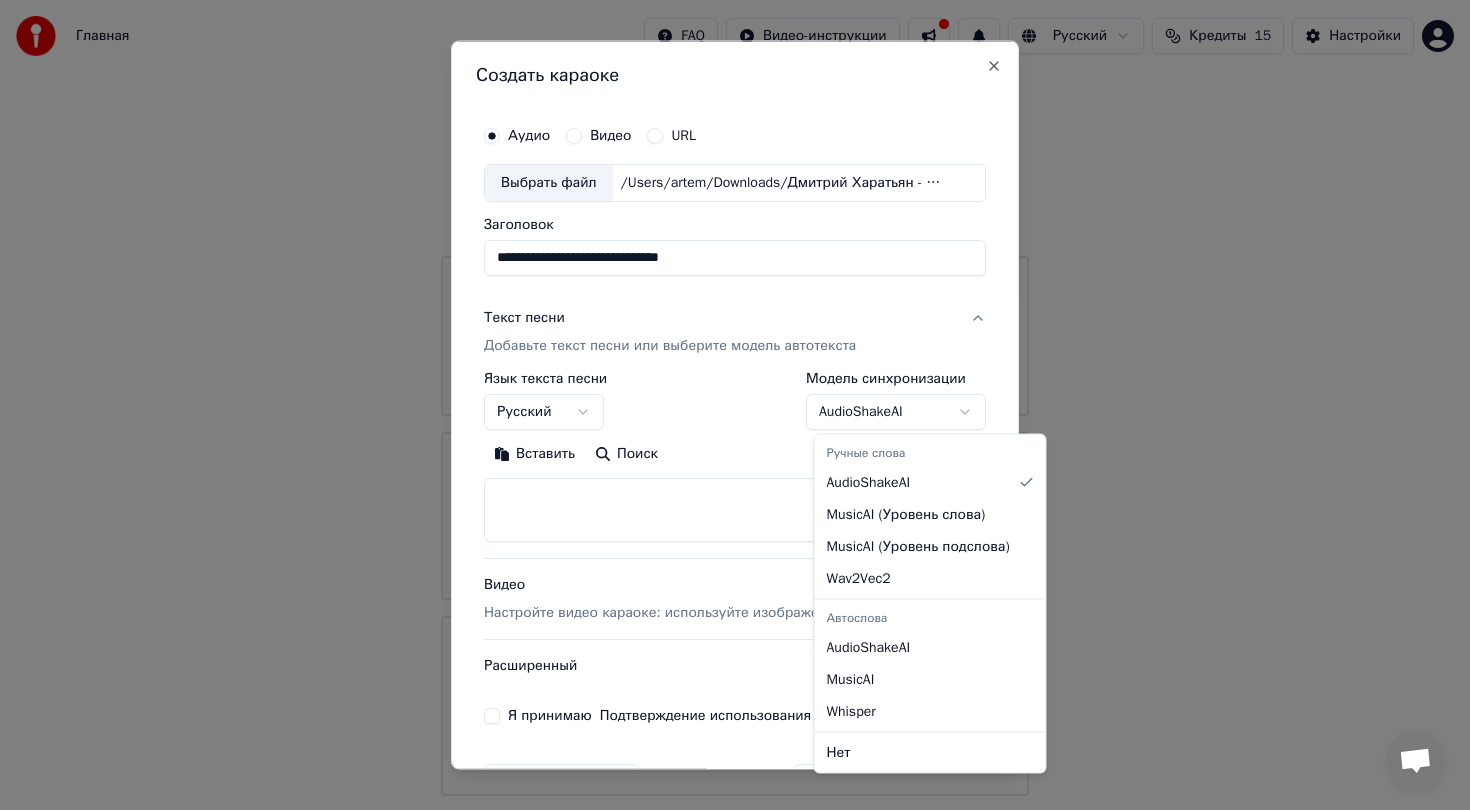 click on "**********" at bounding box center [735, 398] 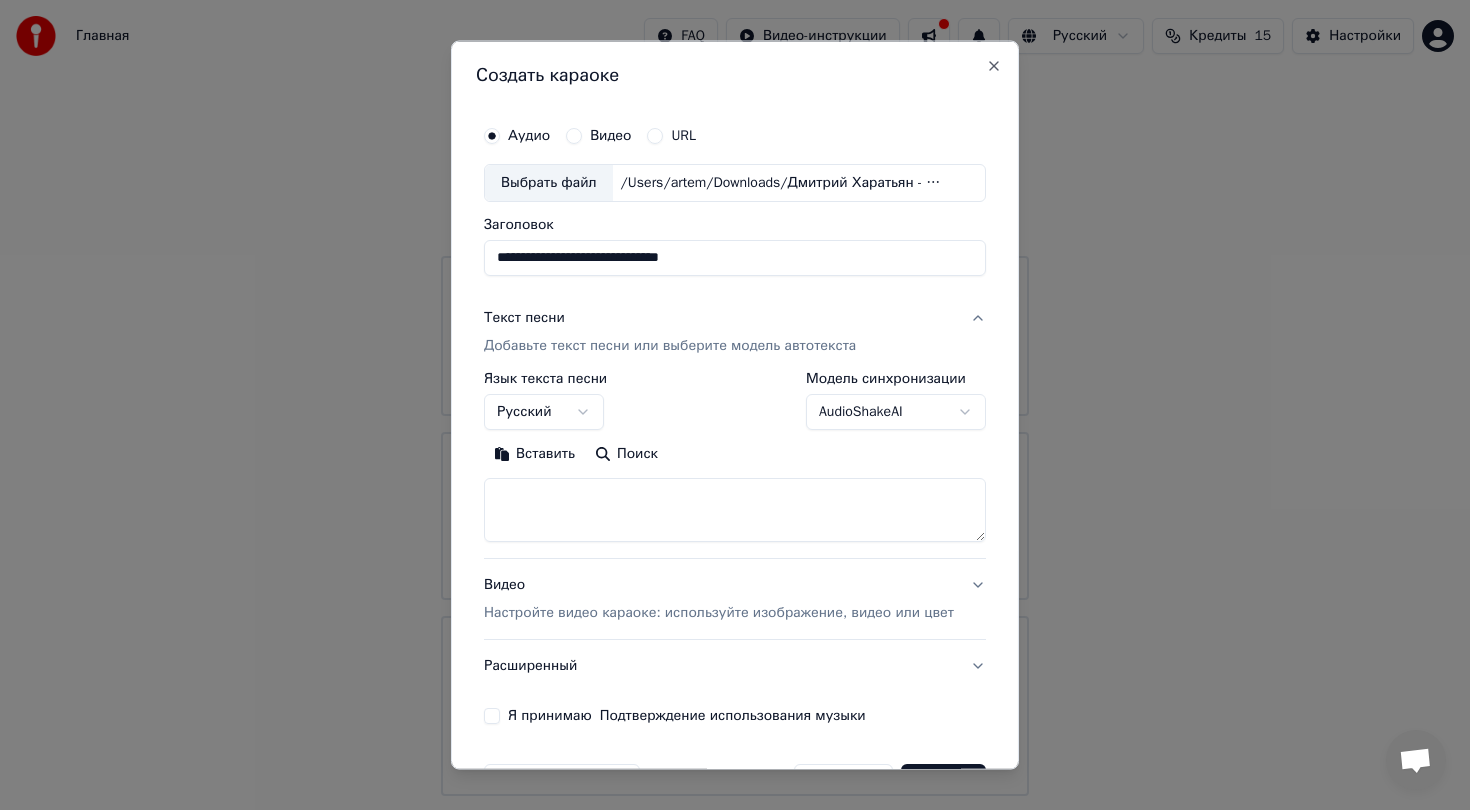 click at bounding box center (735, 509) 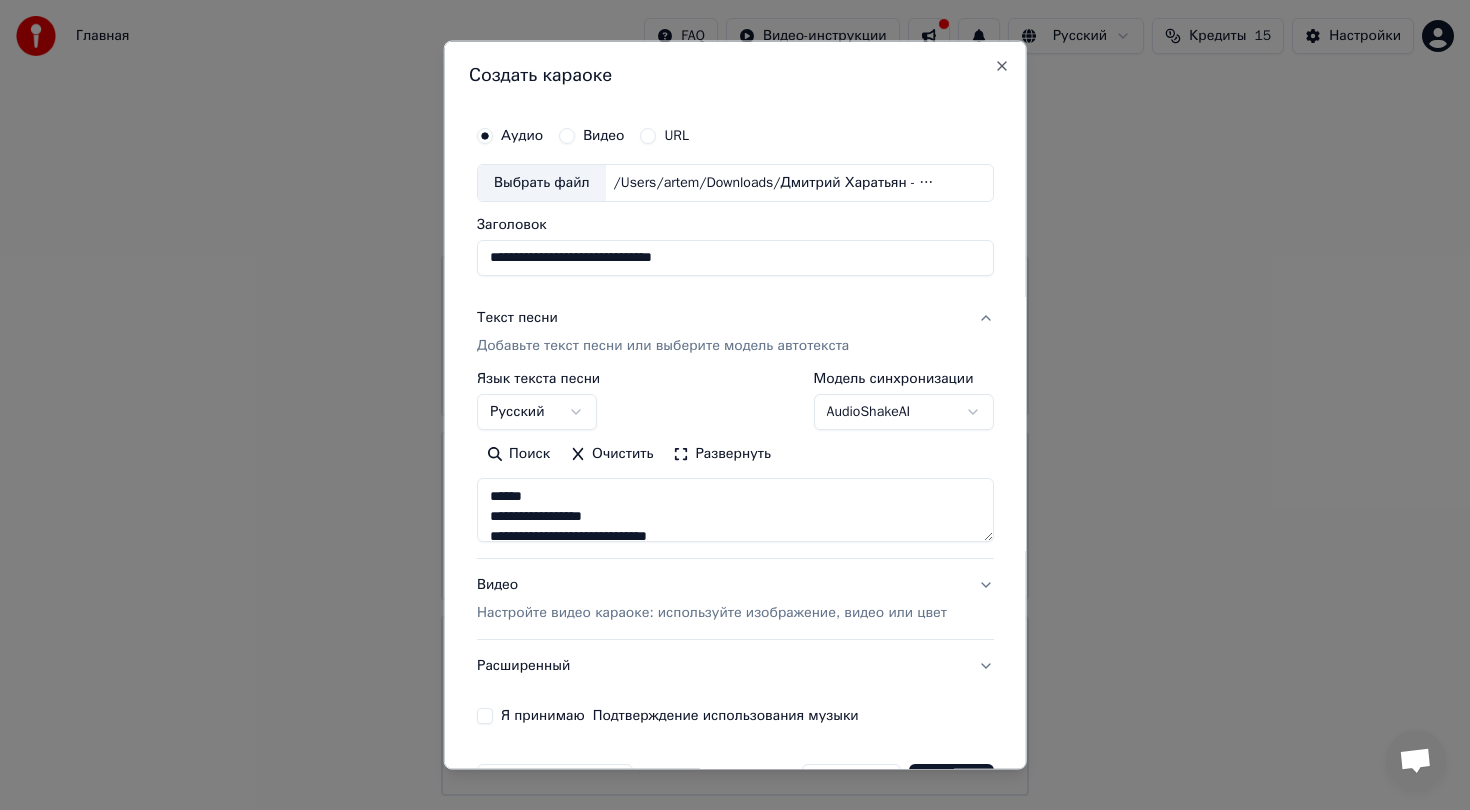 scroll, scrollTop: 464, scrollLeft: 0, axis: vertical 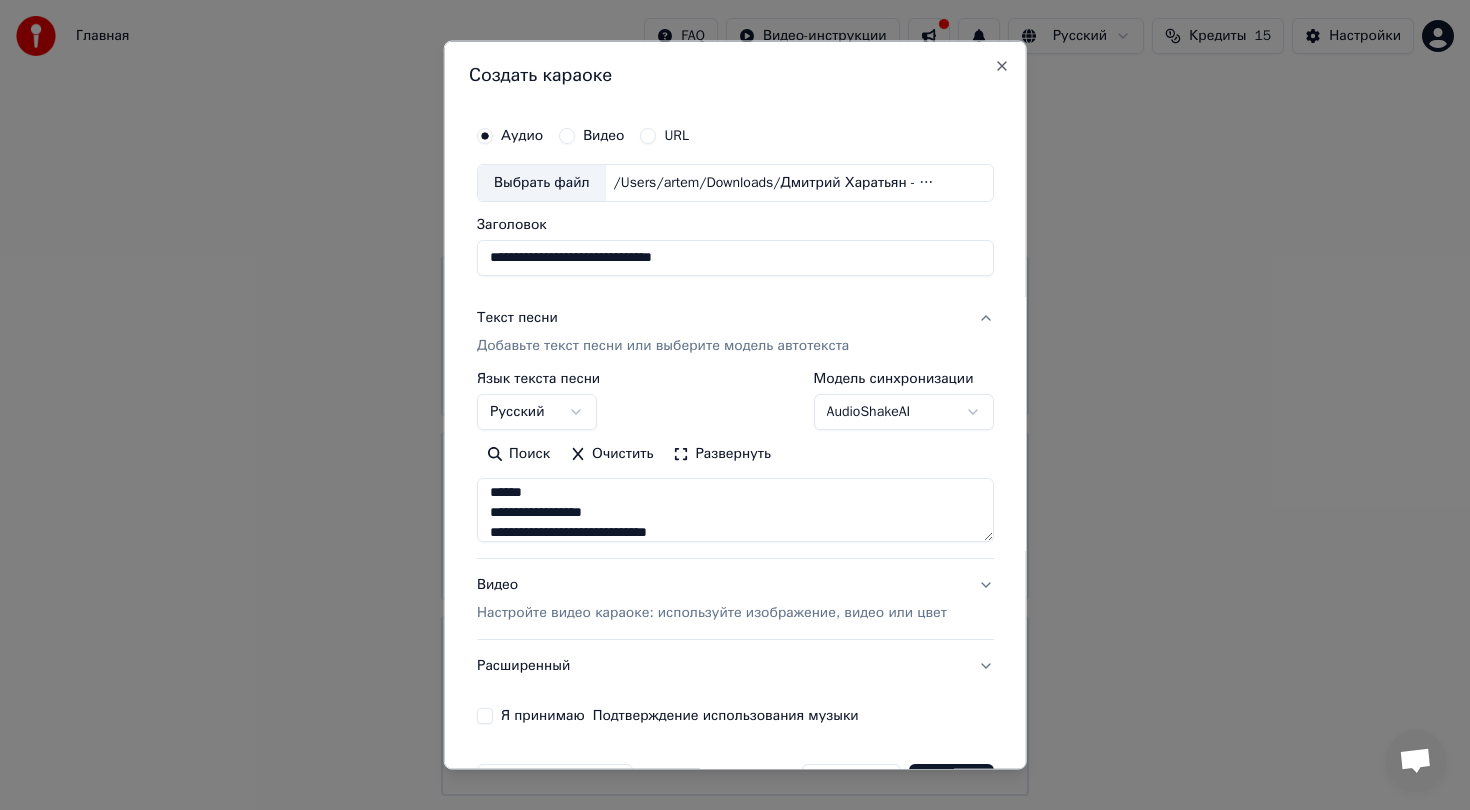 click on "**********" at bounding box center [735, 509] 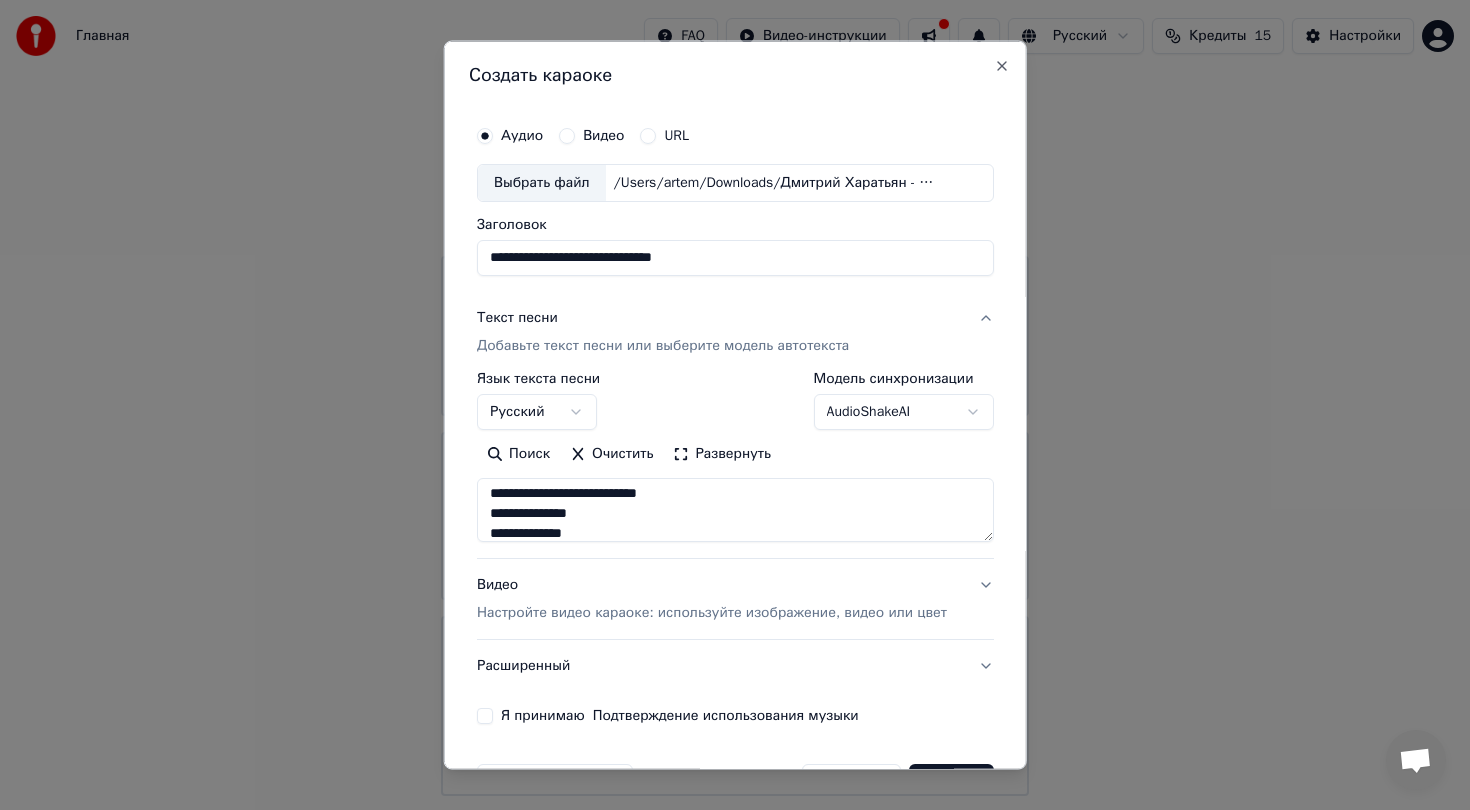 scroll, scrollTop: 793, scrollLeft: 0, axis: vertical 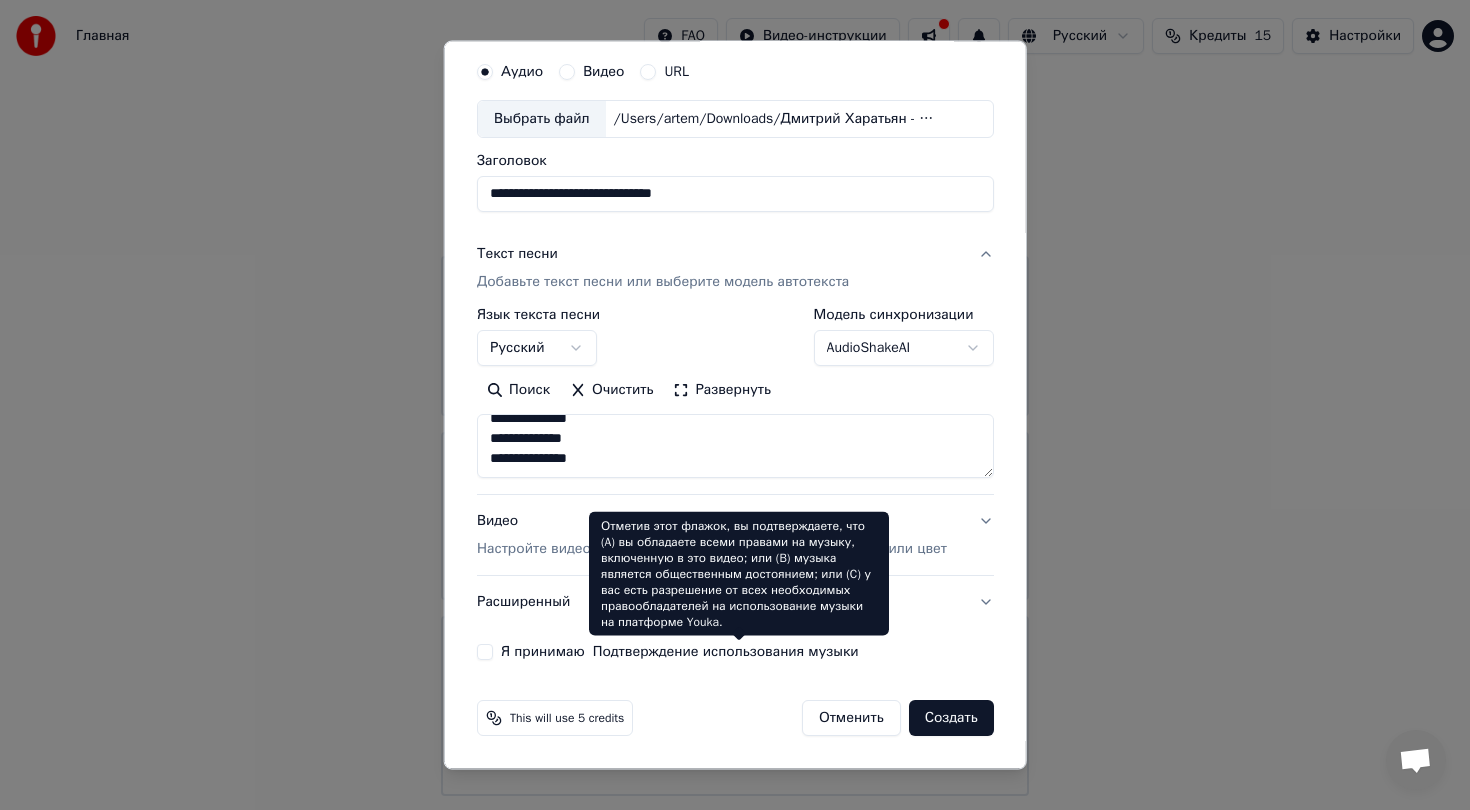 type on "**********" 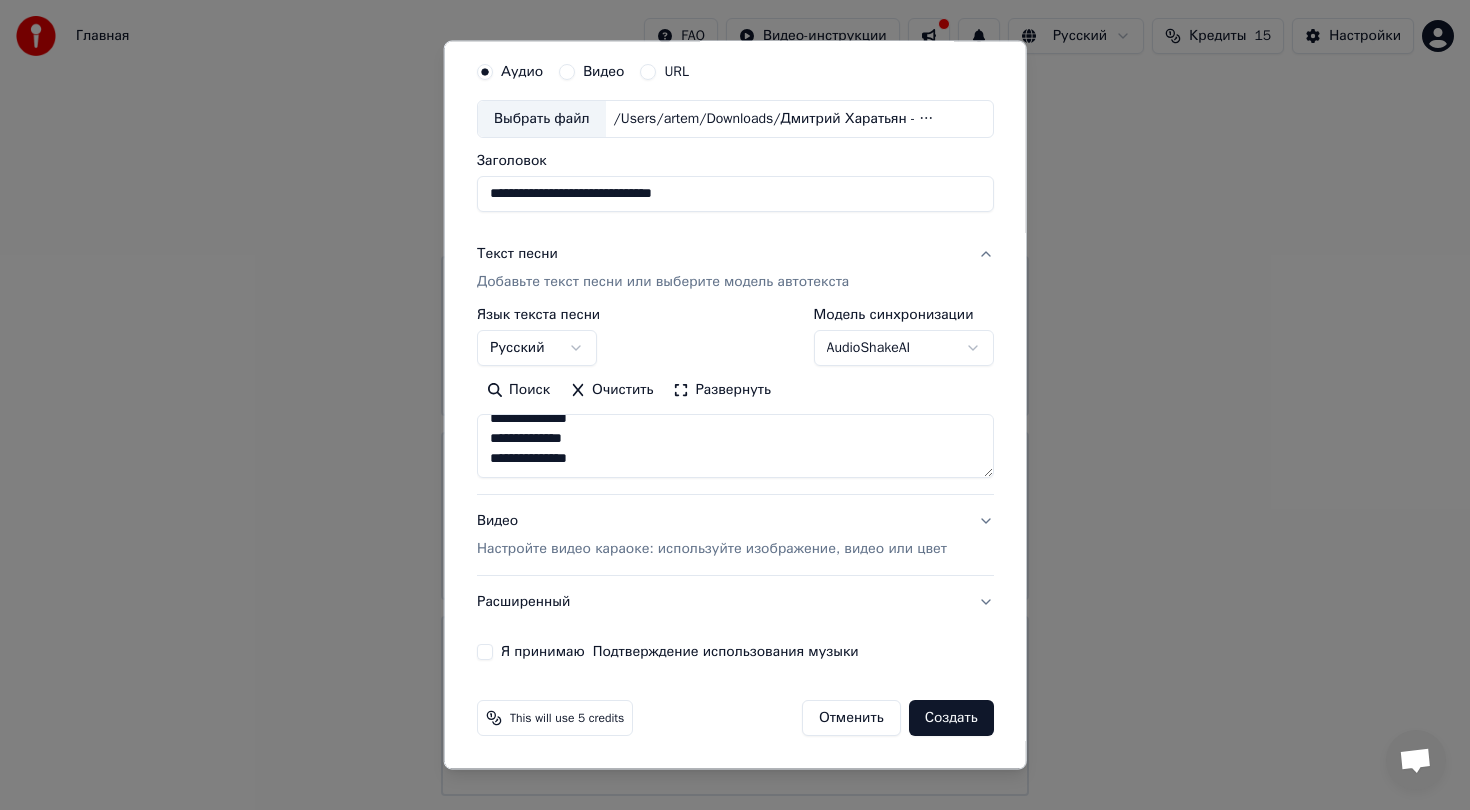 click on "Настройте видео караоке: используйте изображение, видео или цвет" at bounding box center [712, 549] 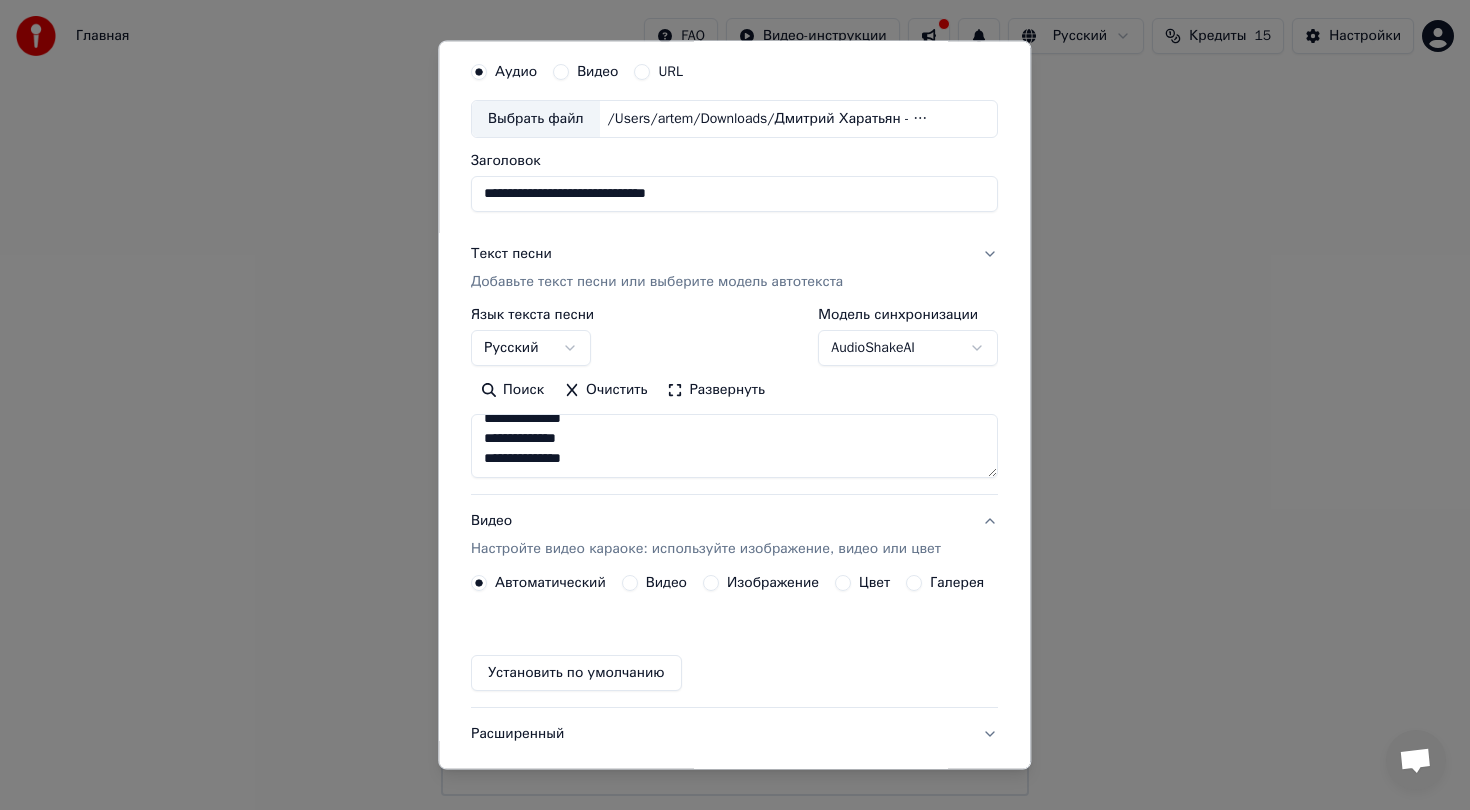 scroll, scrollTop: 9, scrollLeft: 0, axis: vertical 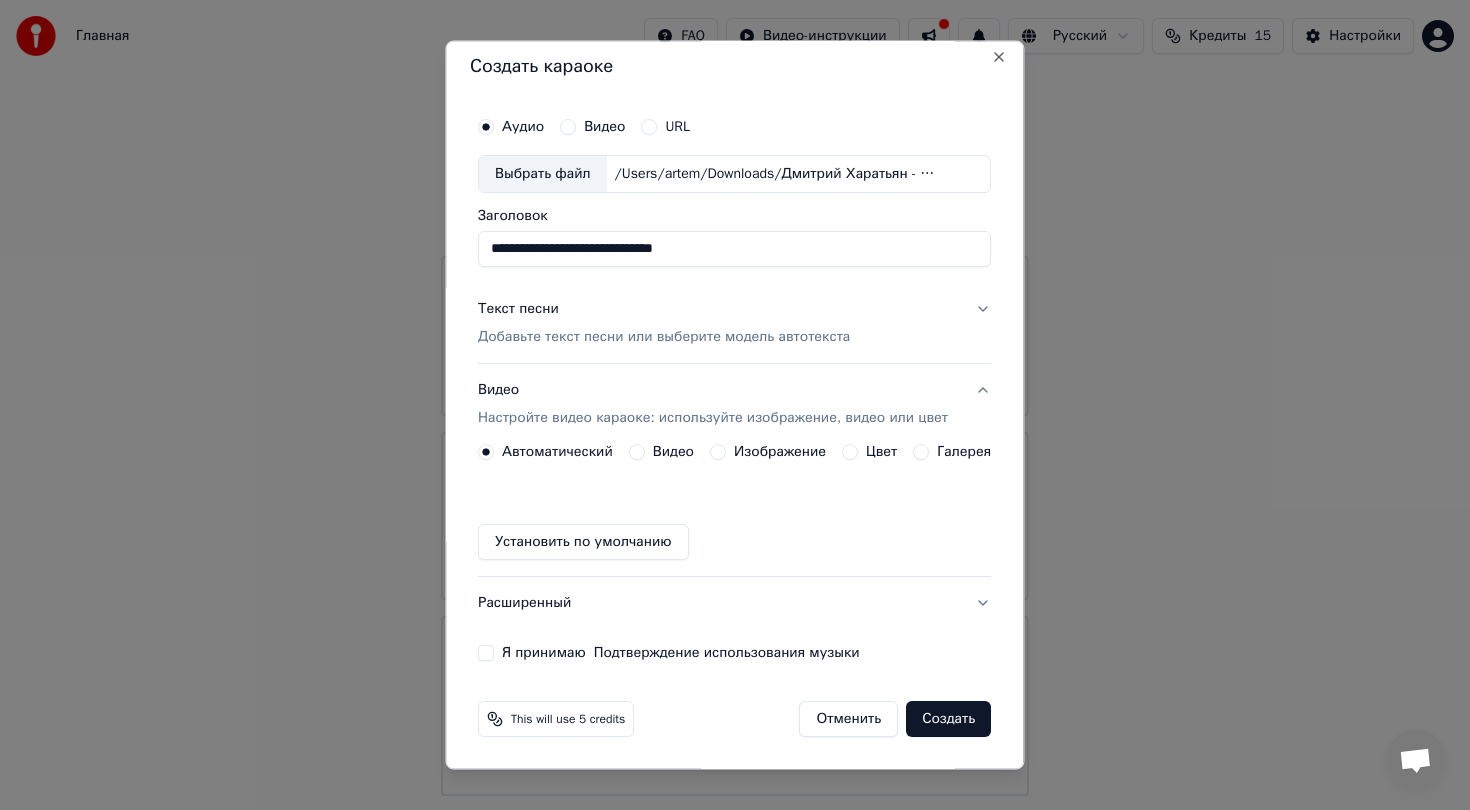 click on "Видео Настройте видео караоке: используйте изображение, видео или цвет" at bounding box center (734, 403) 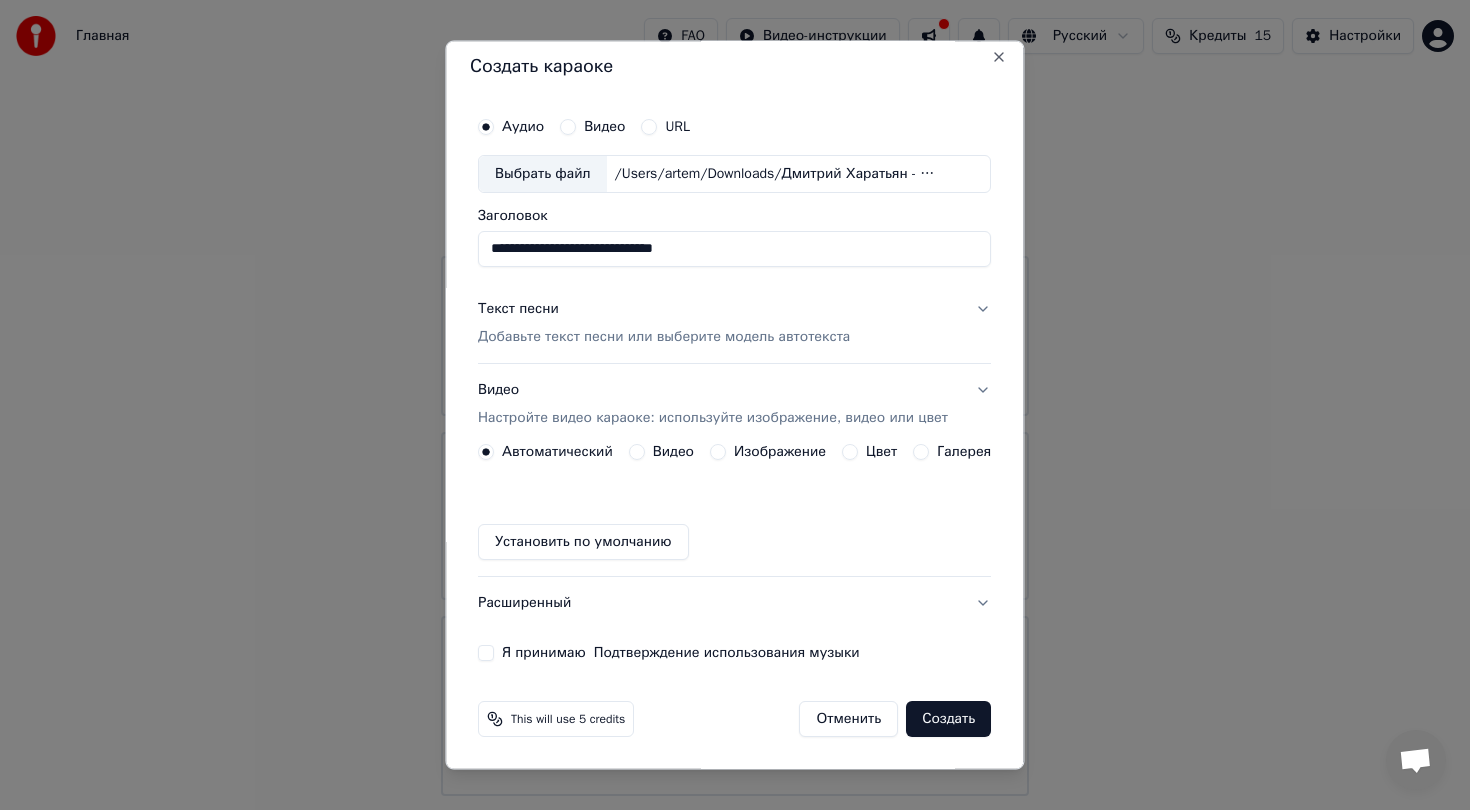 scroll, scrollTop: 0, scrollLeft: 0, axis: both 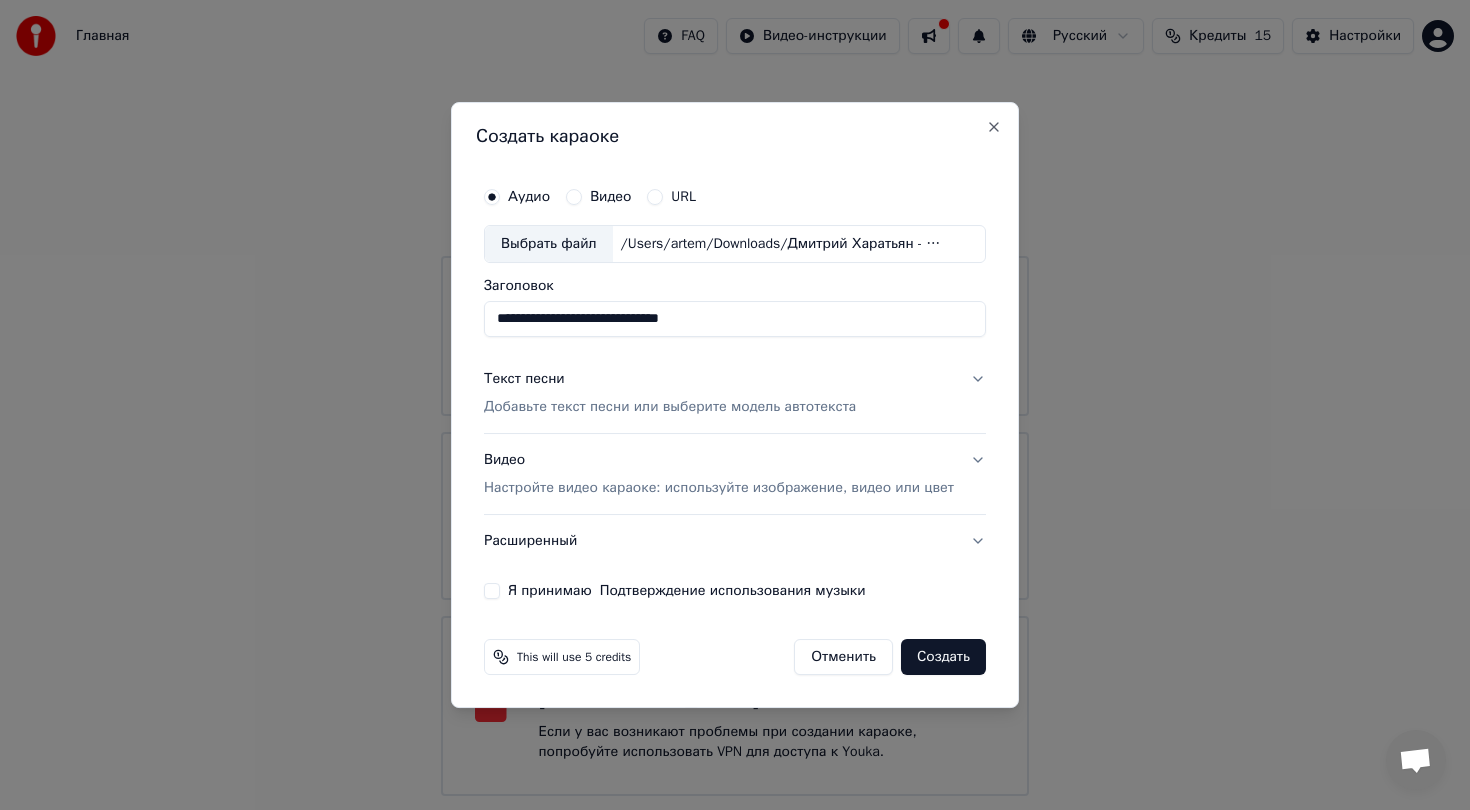 click on "Видео" at bounding box center [610, 197] 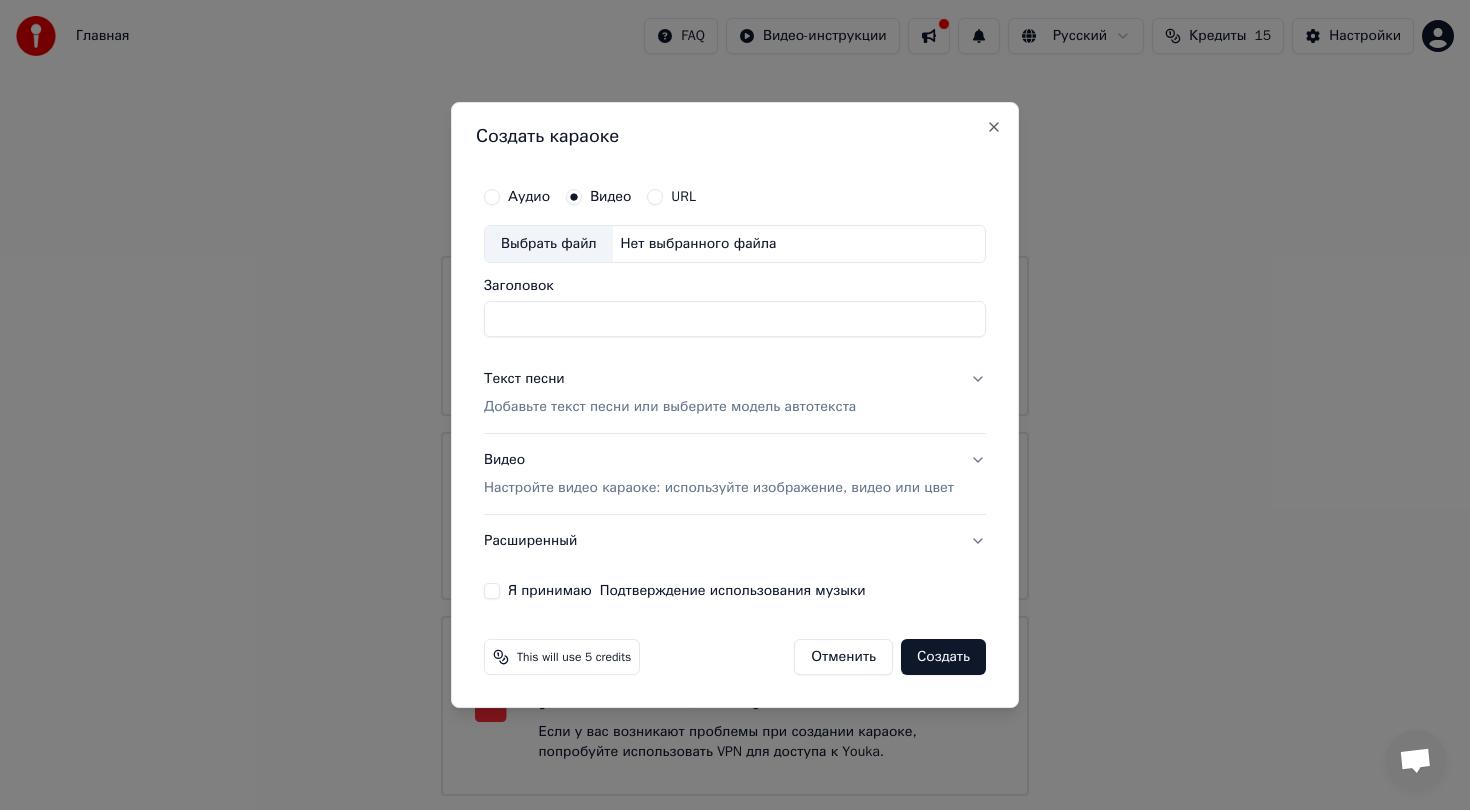 click on "Аудио" at bounding box center (492, 197) 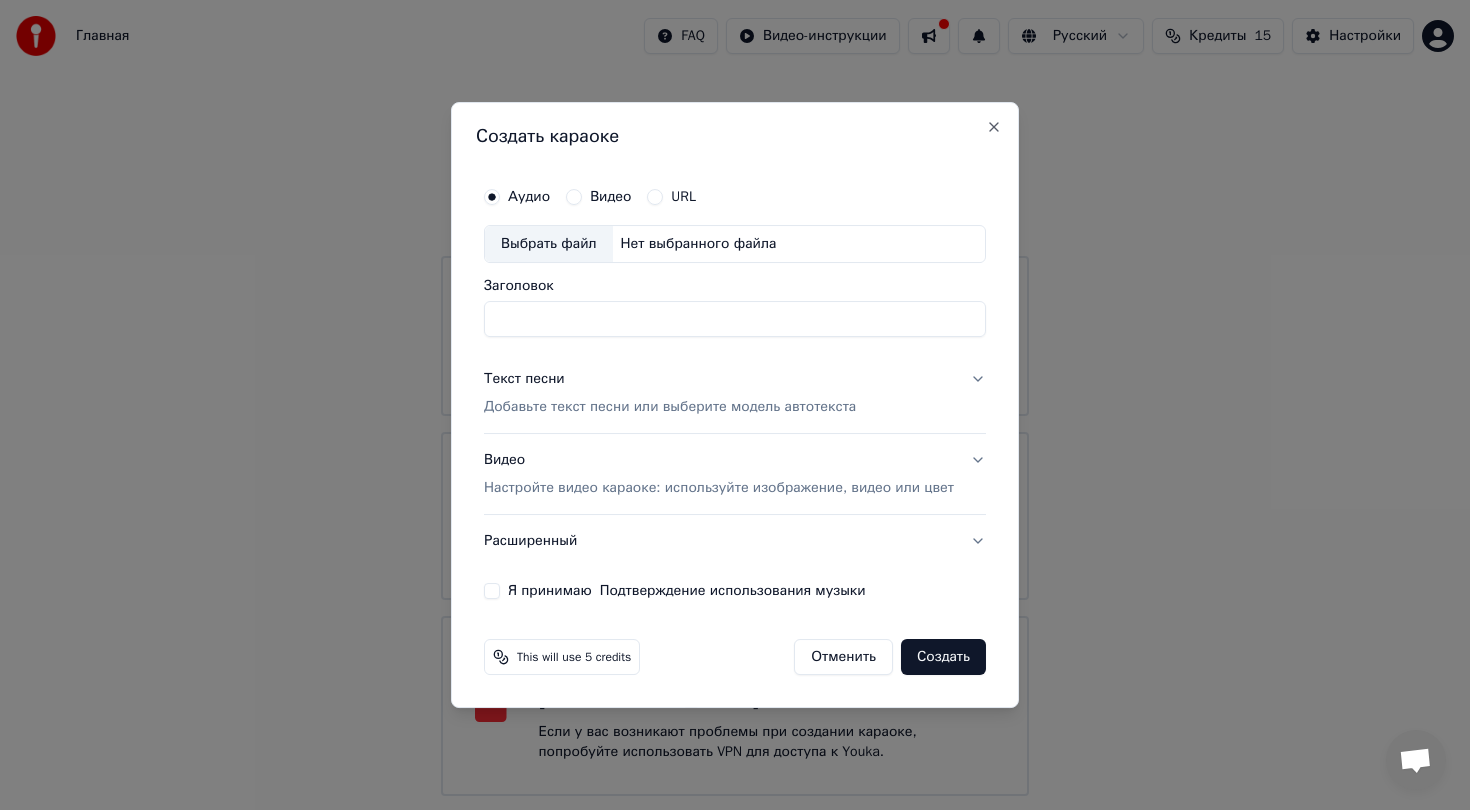 click on "Нет выбранного файла" at bounding box center (699, 244) 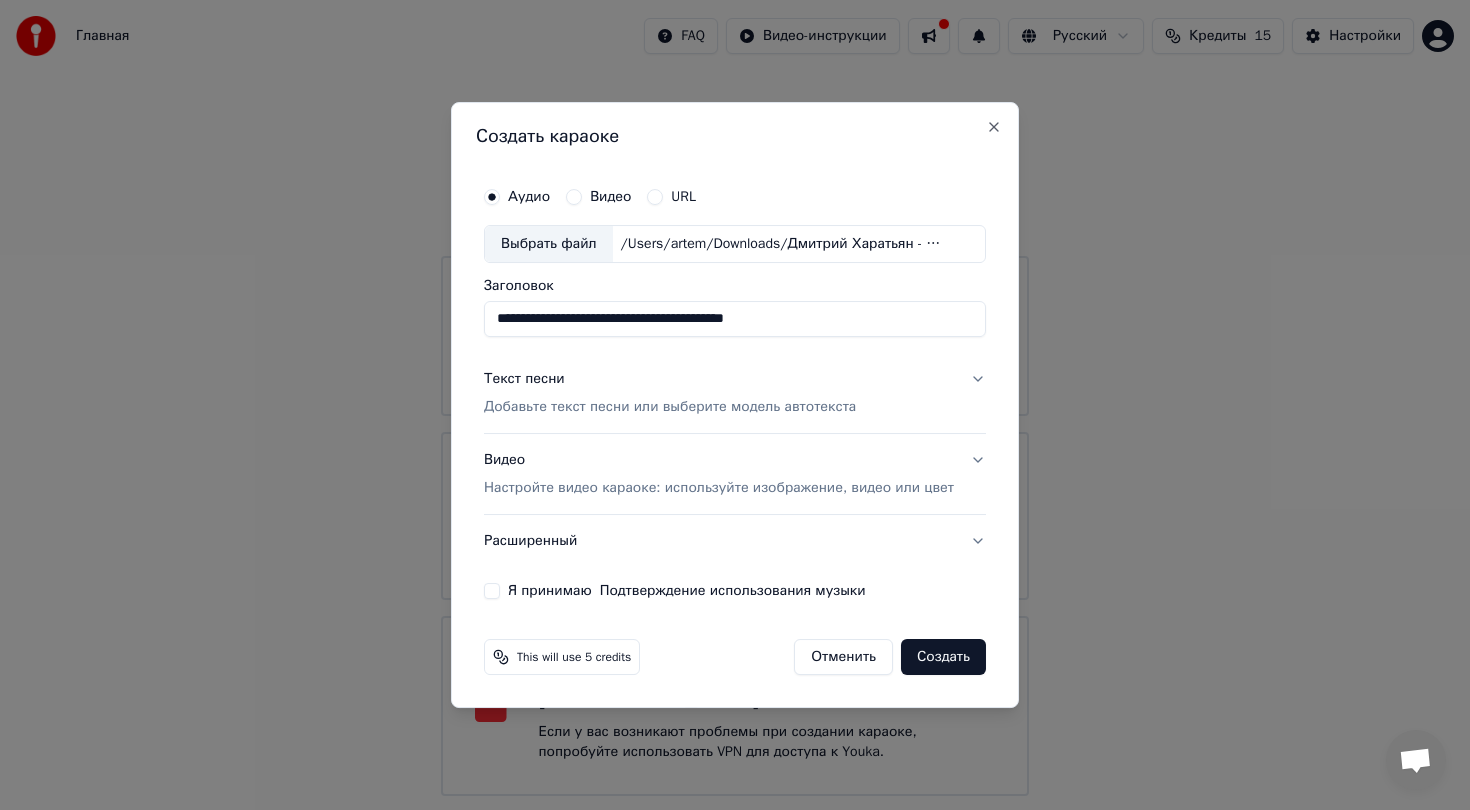 drag, startPoint x: 711, startPoint y: 327, endPoint x: 840, endPoint y: 329, distance: 129.0155 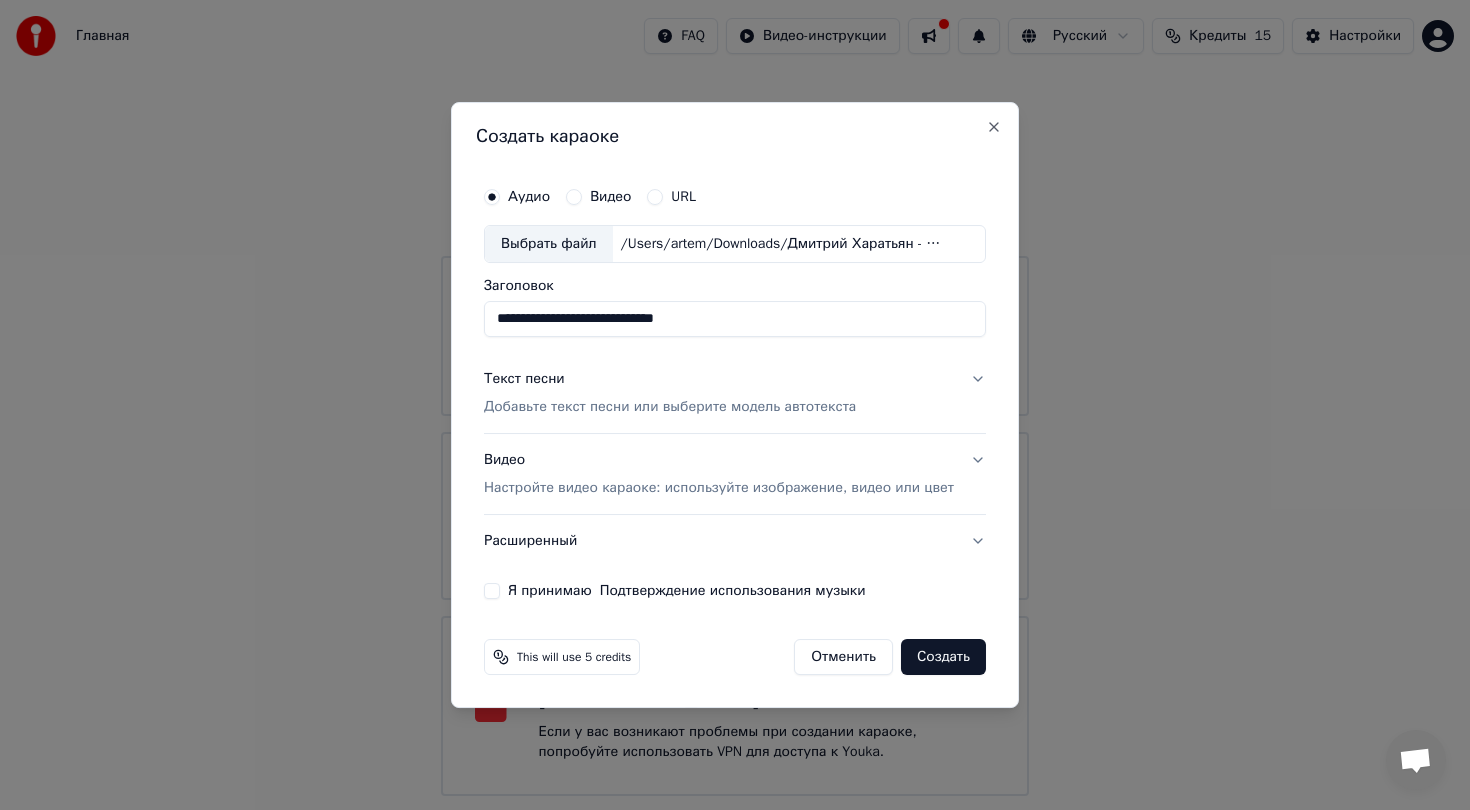 type on "**********" 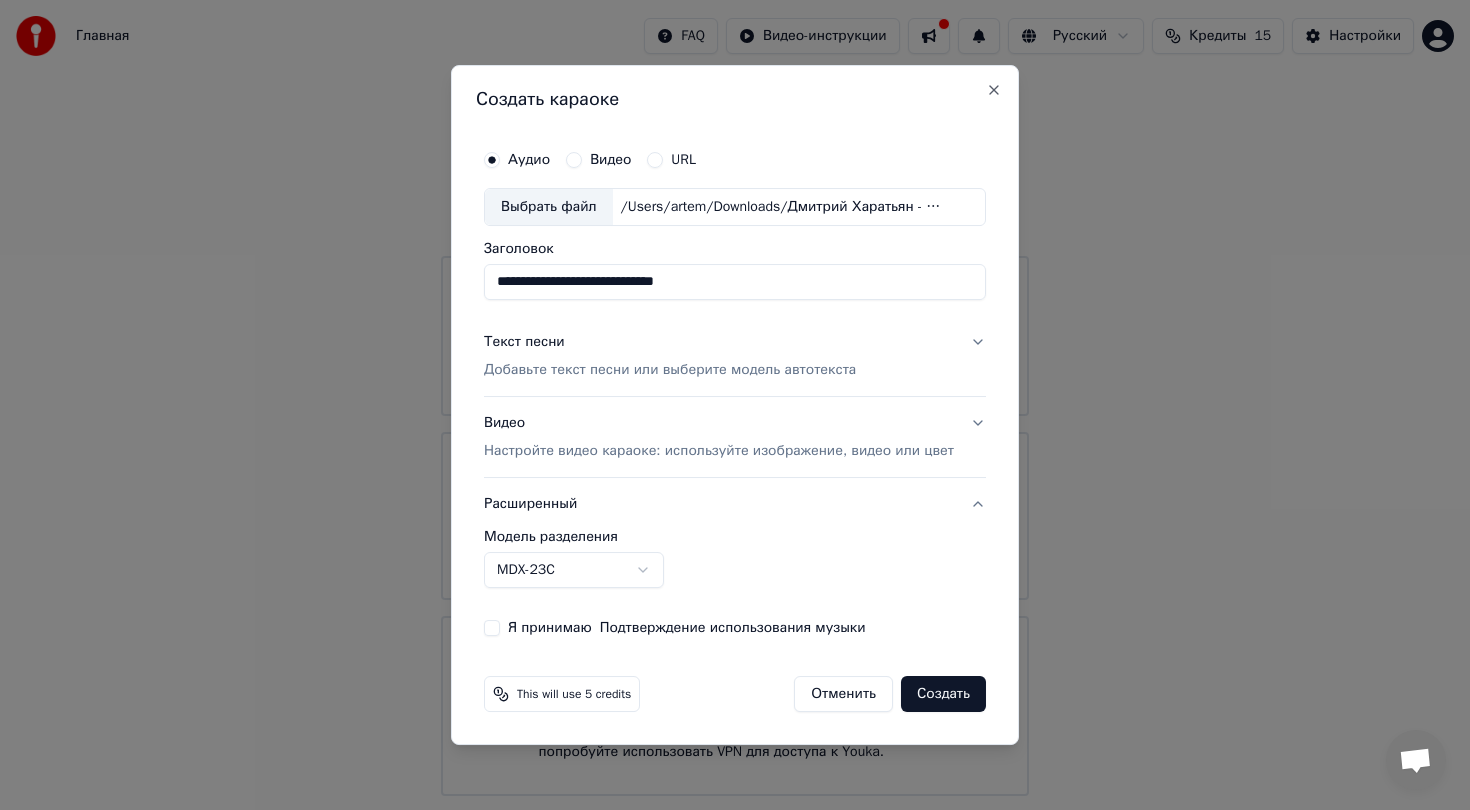 click on "Видео Настройте видео караоке: используйте изображение, видео или цвет" at bounding box center (719, 437) 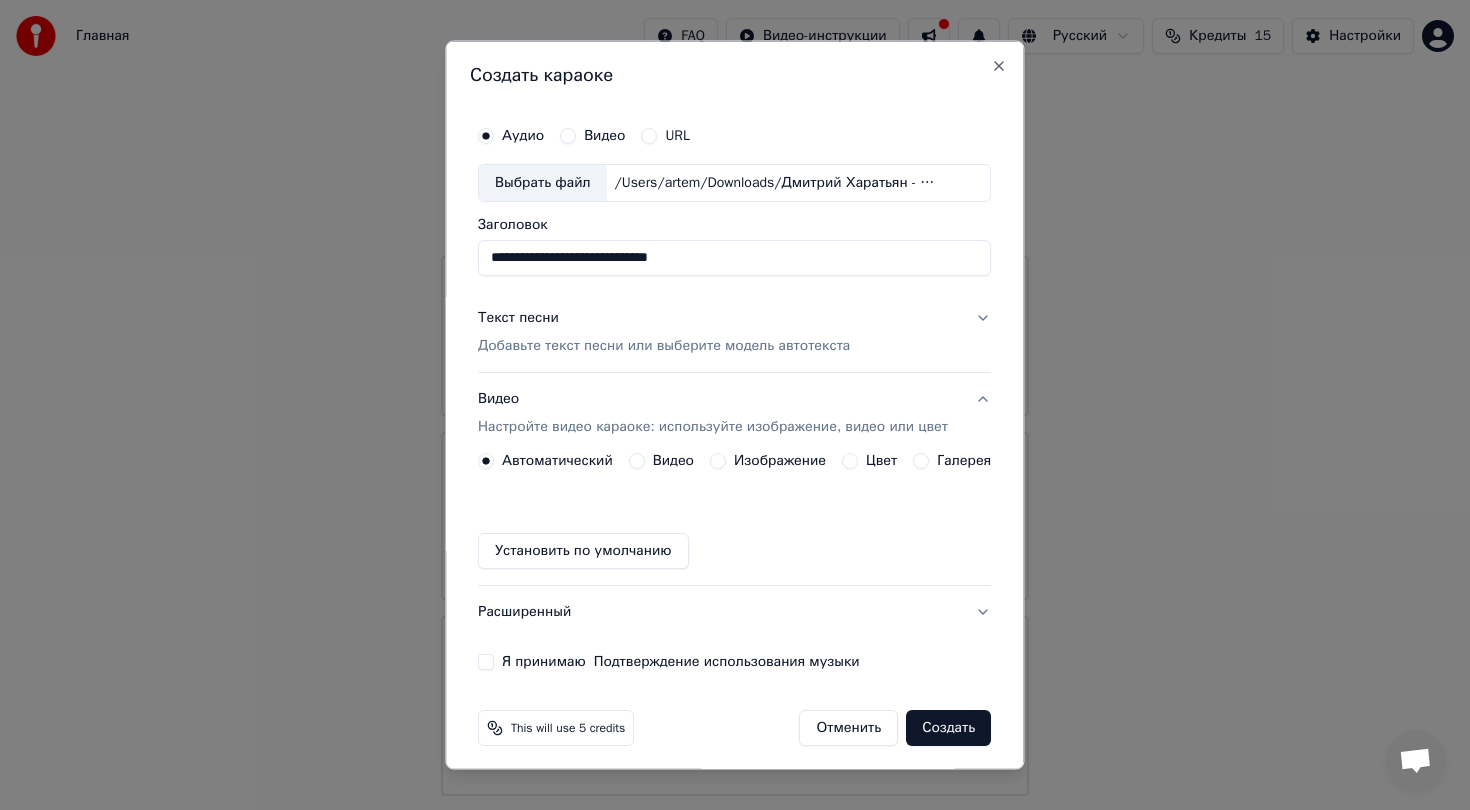 click on "Настройте видео караоке: используйте изображение, видео или цвет" at bounding box center [713, 426] 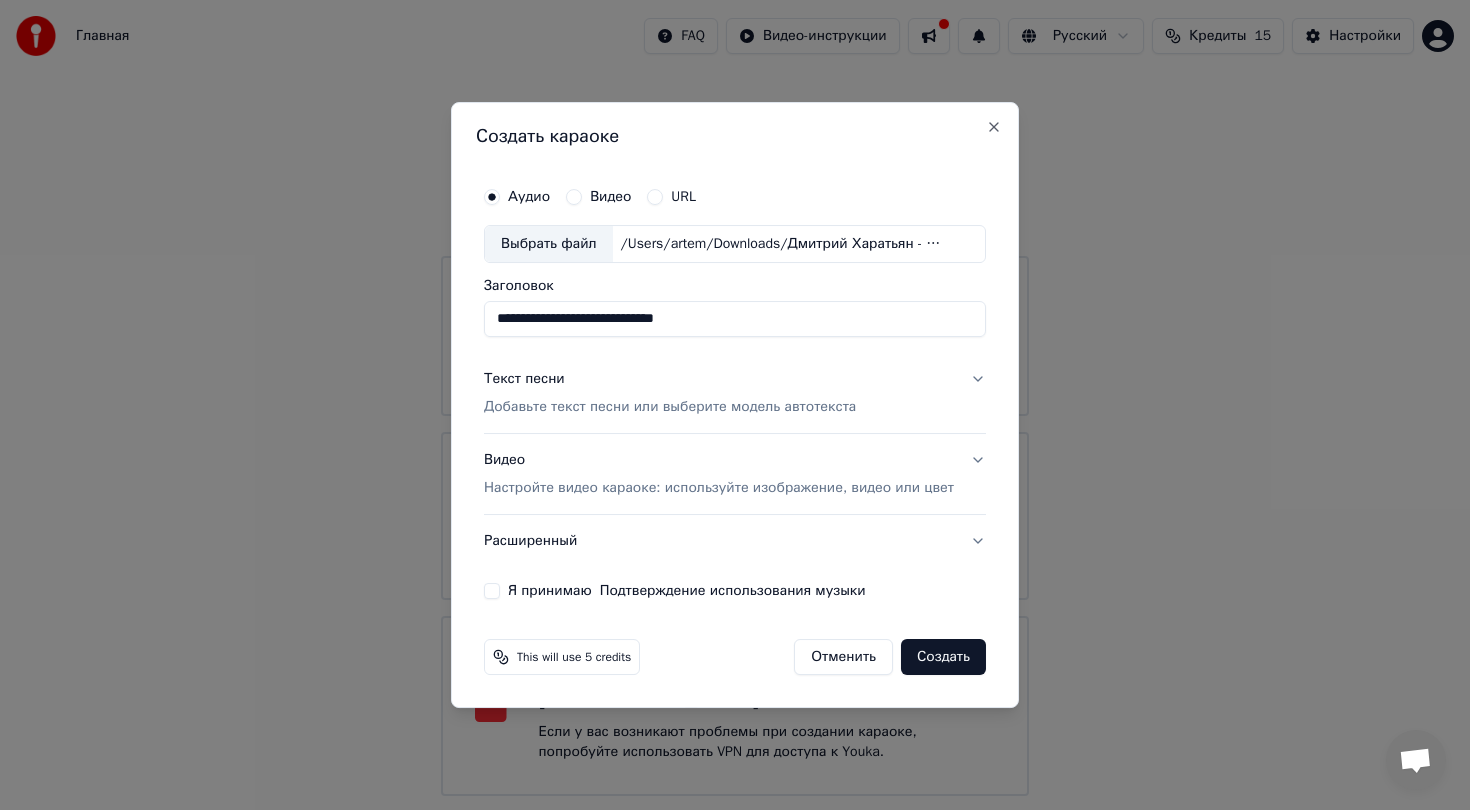 click on "Настройте видео караоке: используйте изображение, видео или цвет" at bounding box center (719, 488) 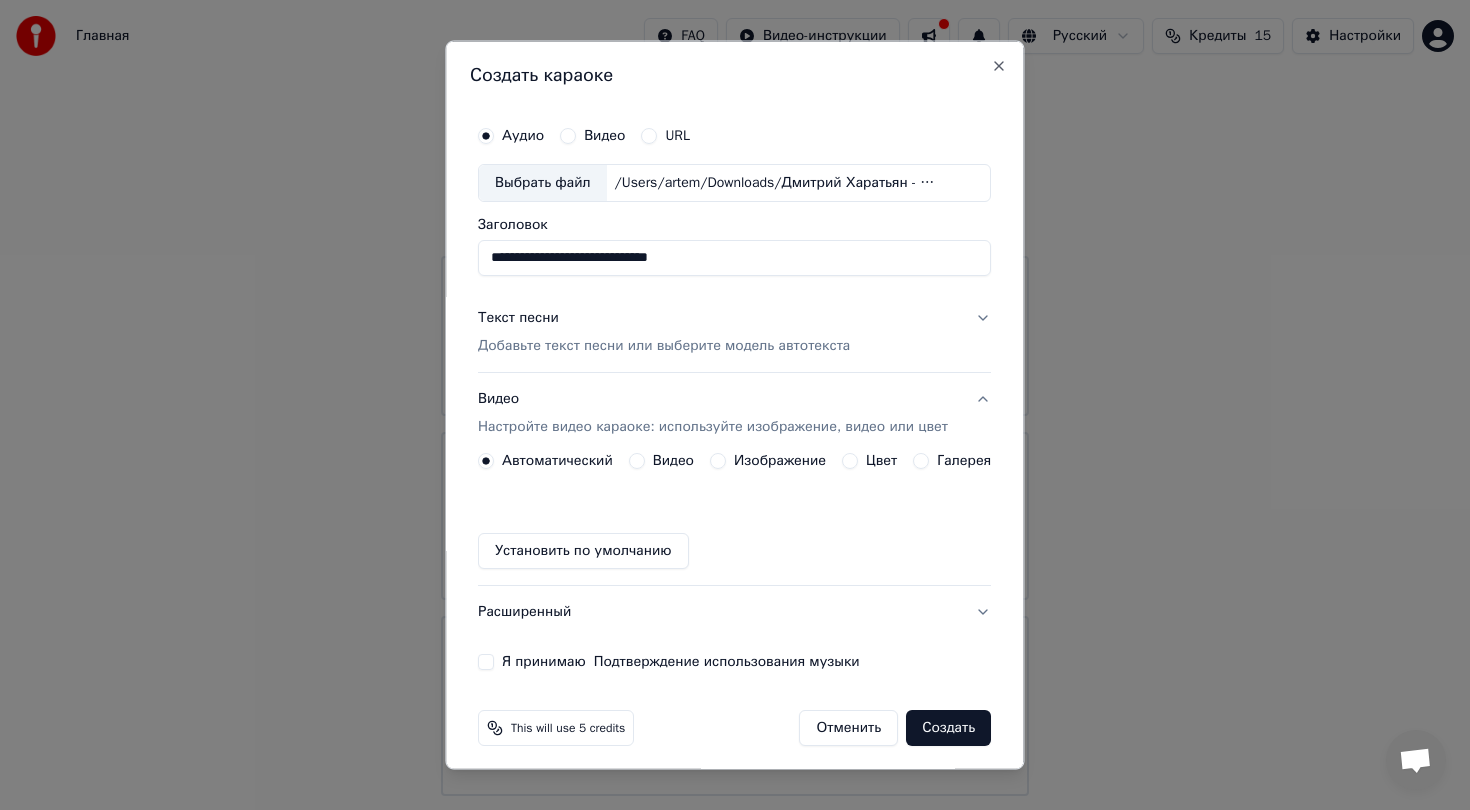 click on "Видео" at bounding box center [673, 460] 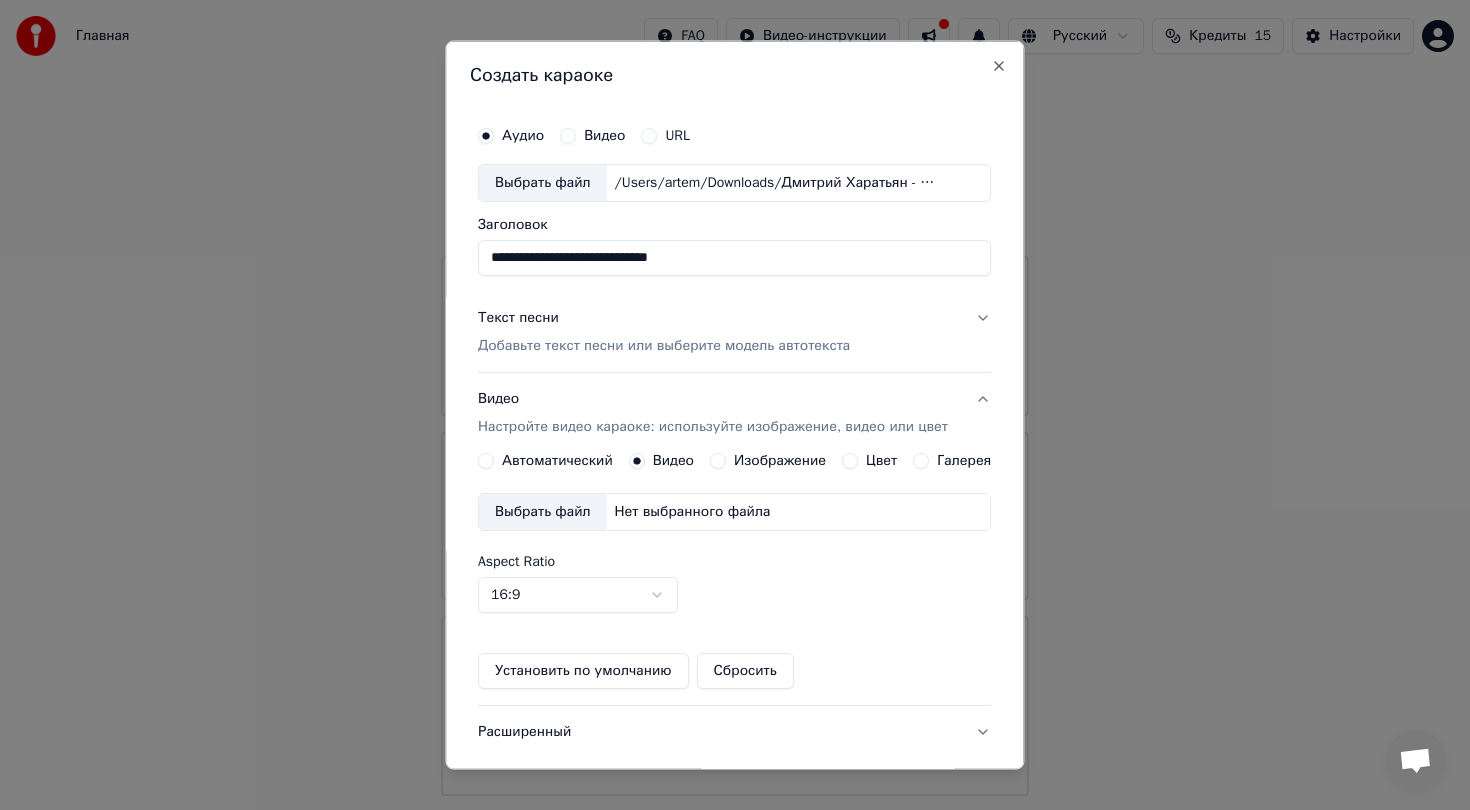 click on "Выбрать файл" at bounding box center (543, 511) 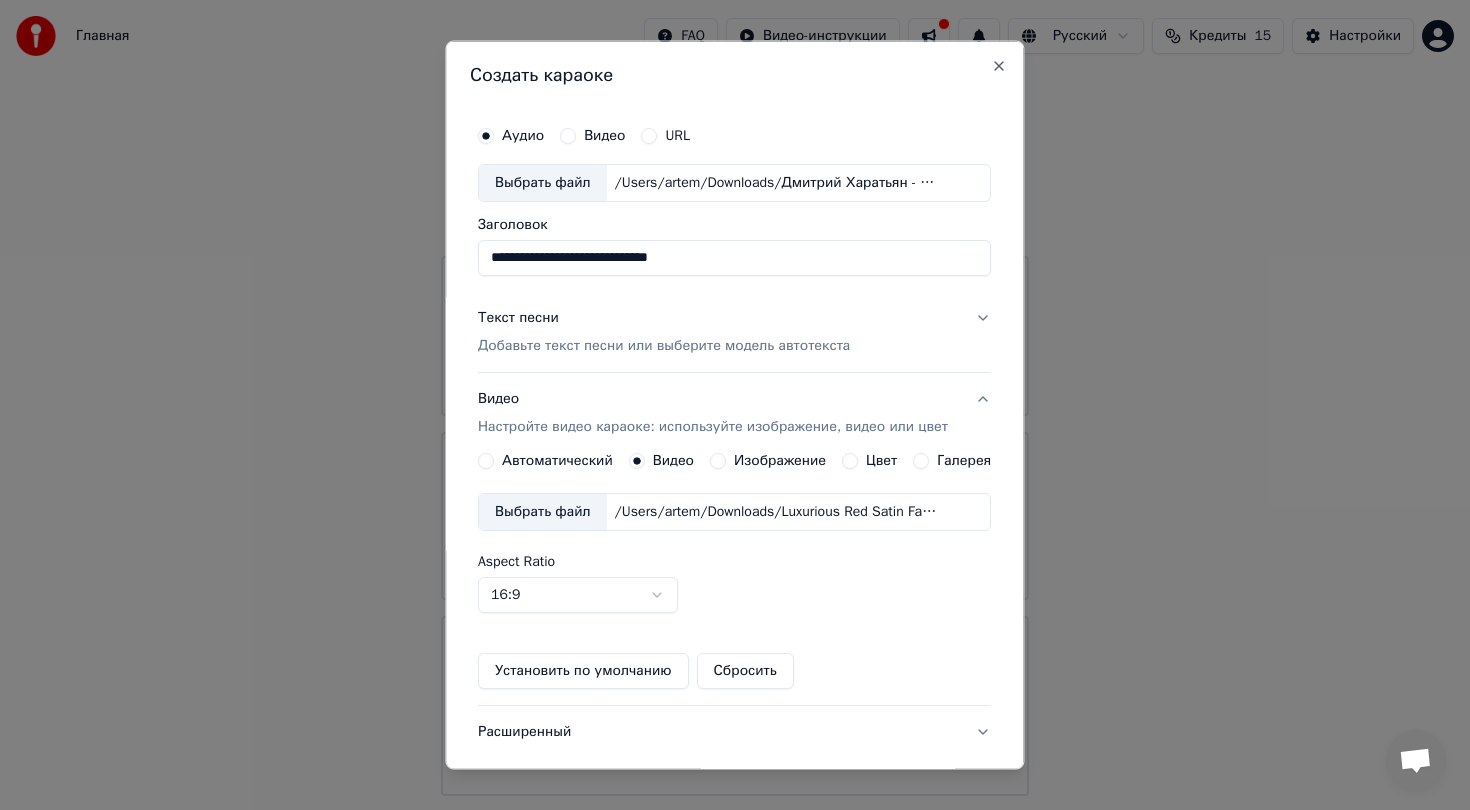 click on "Добавьте текст песни или выберите модель автотекста" at bounding box center [664, 345] 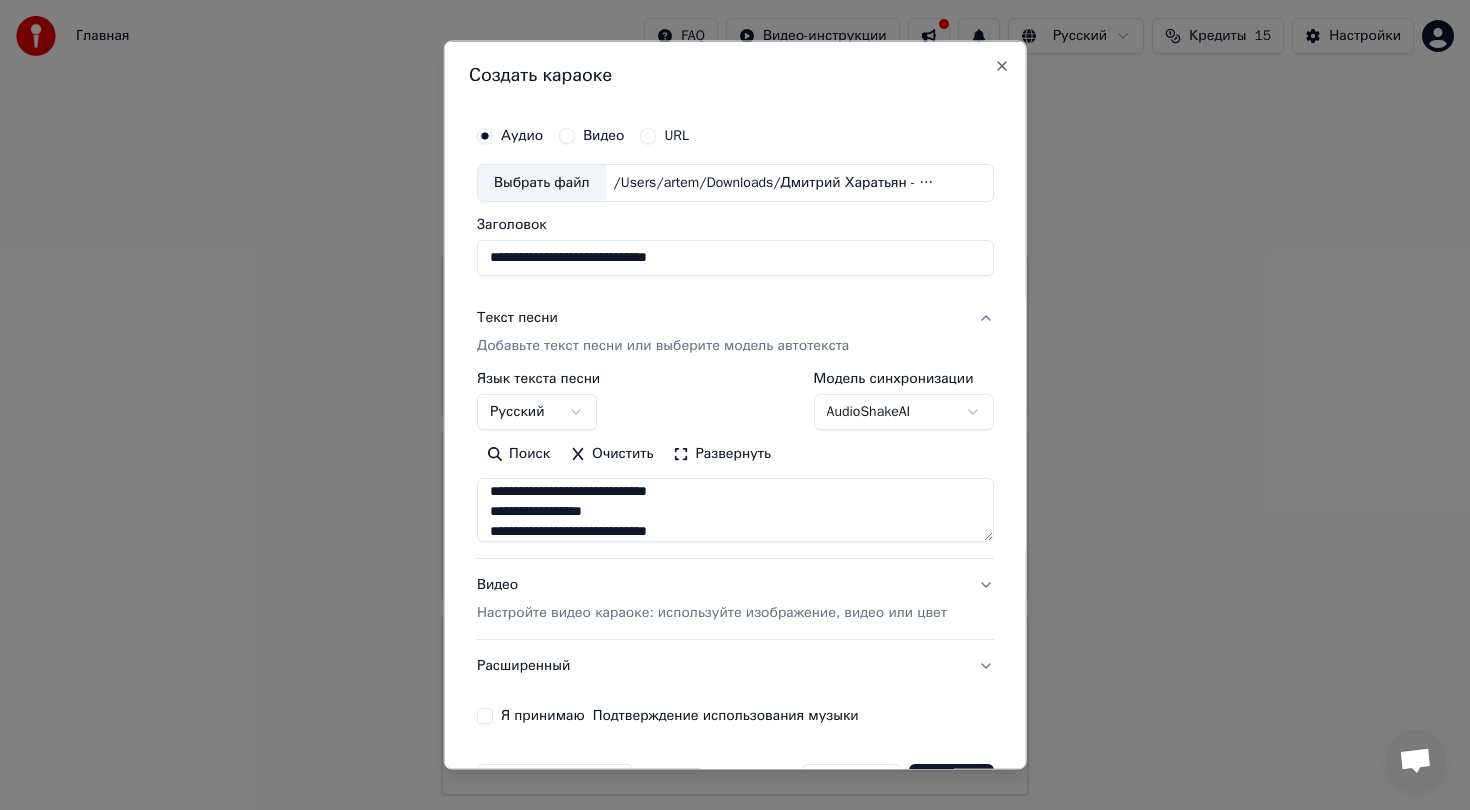scroll, scrollTop: 644, scrollLeft: 0, axis: vertical 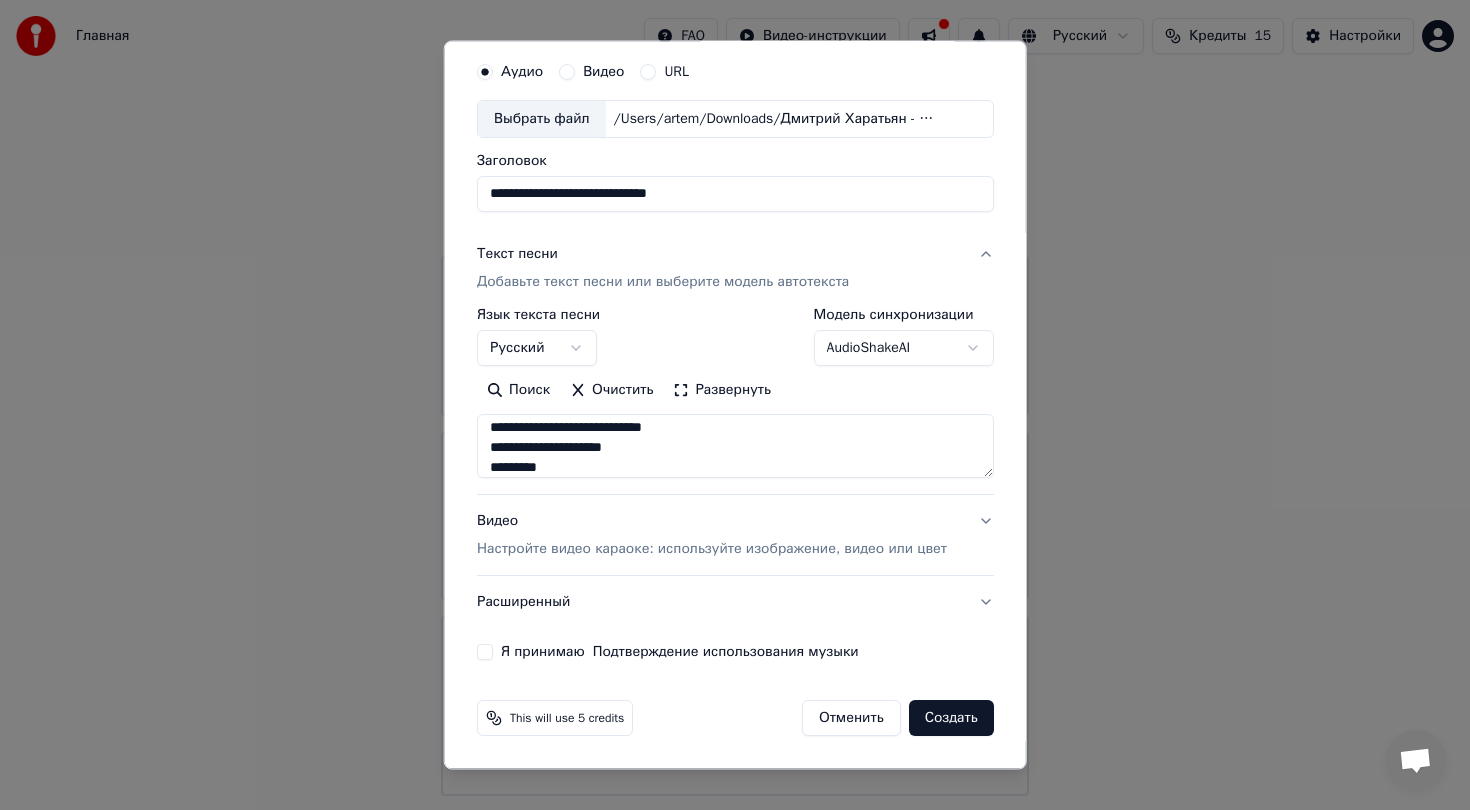 click on "Я принимаю   Подтверждение использования музыки" at bounding box center (680, 652) 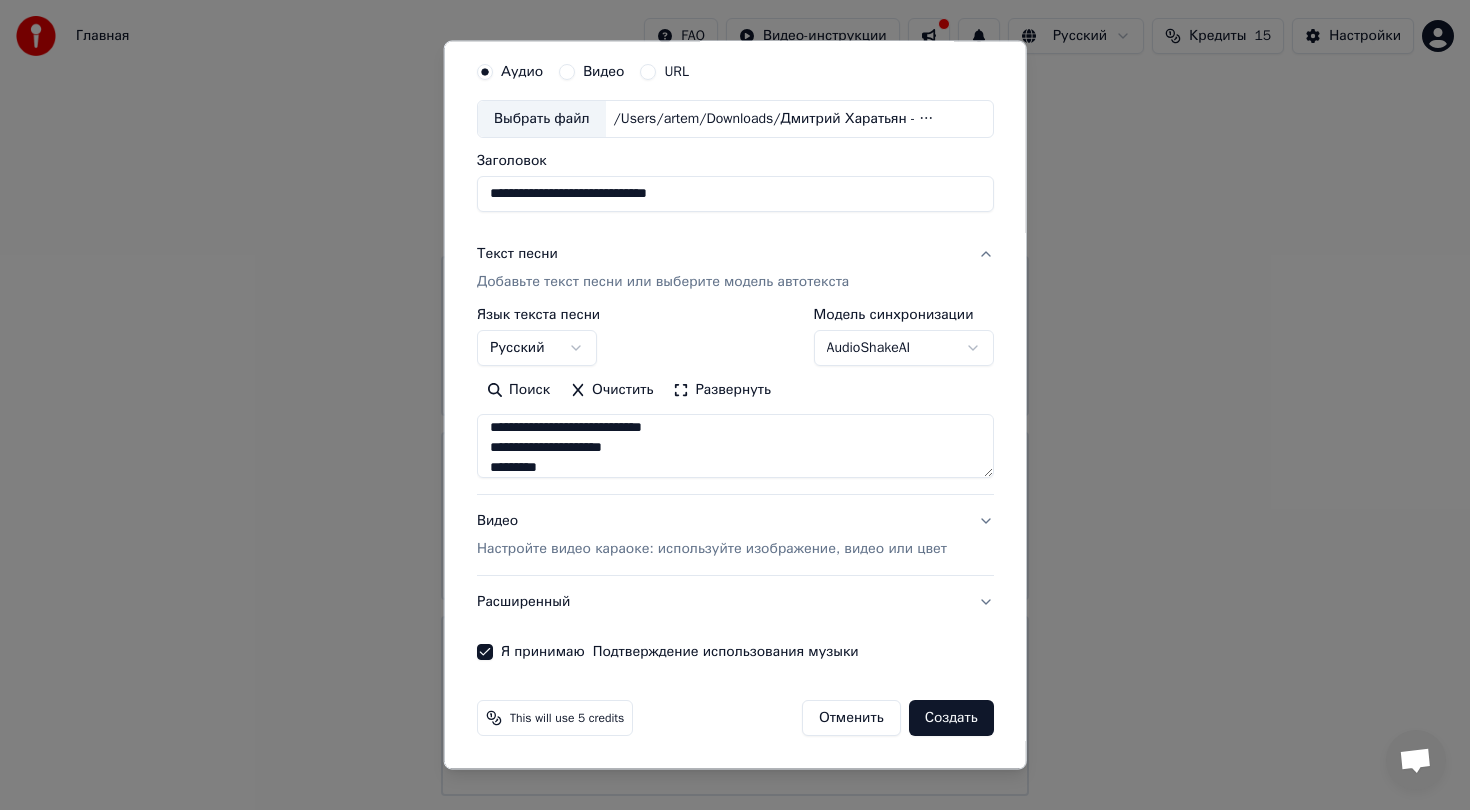 click on "Создать" at bounding box center (950, 718) 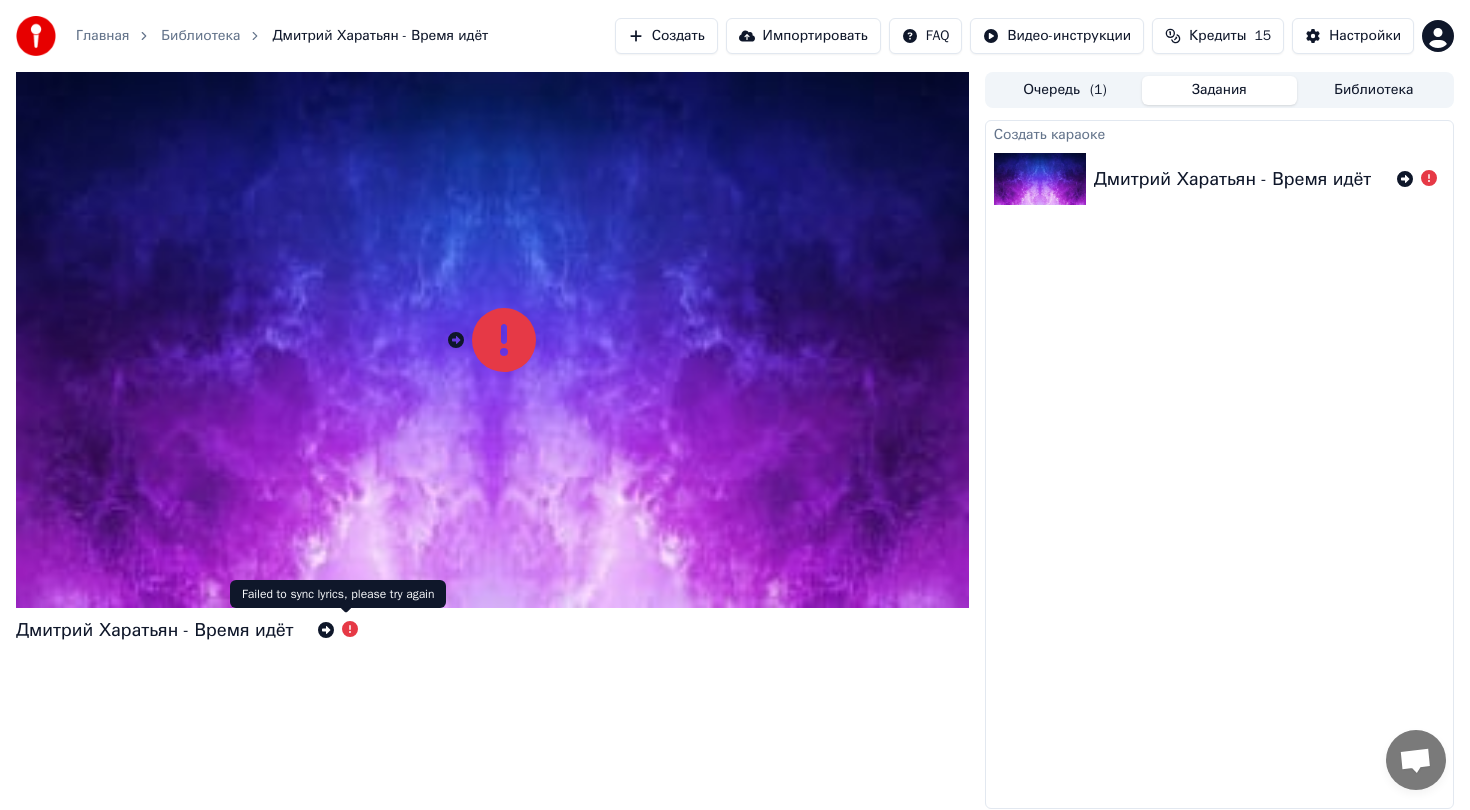click 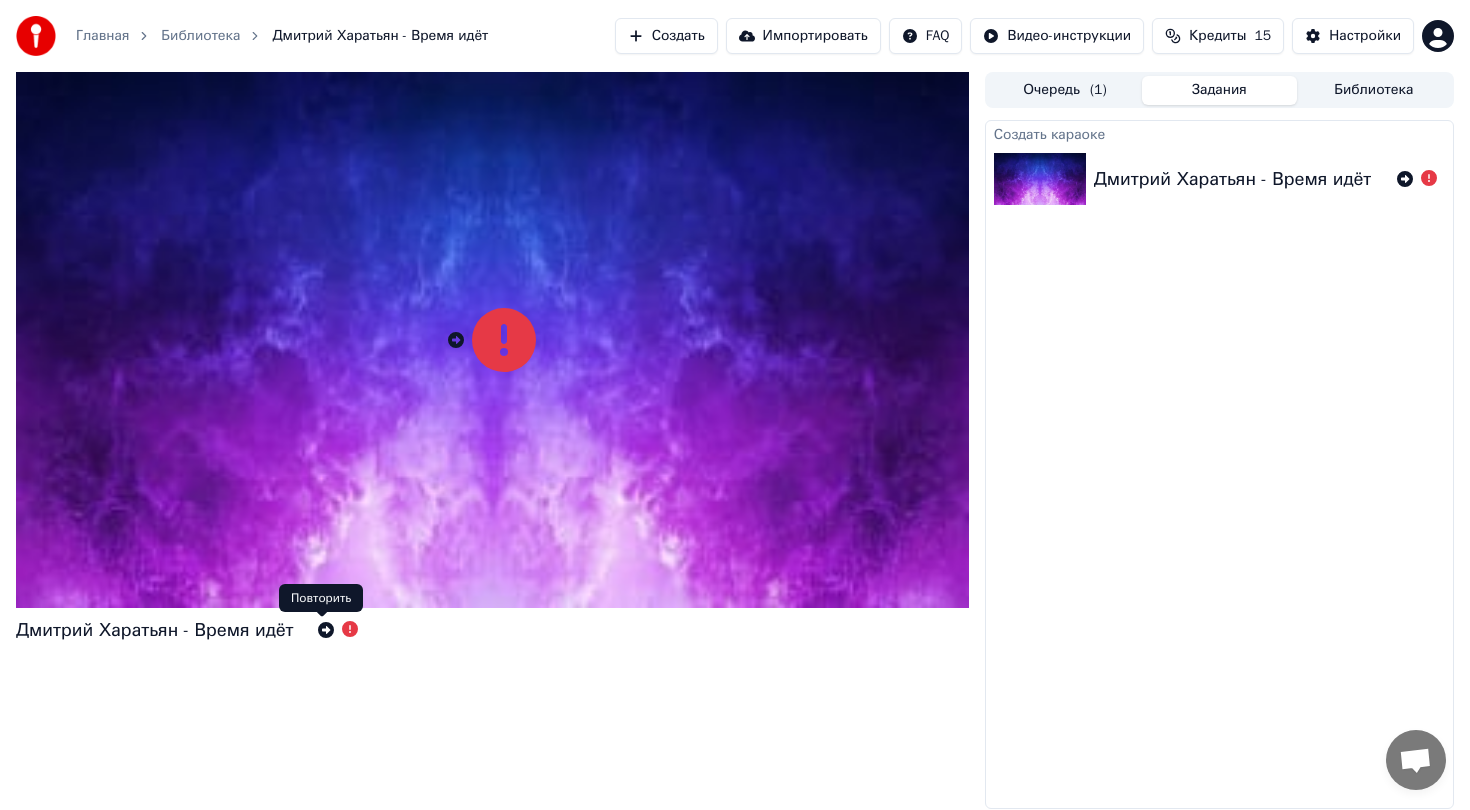 click 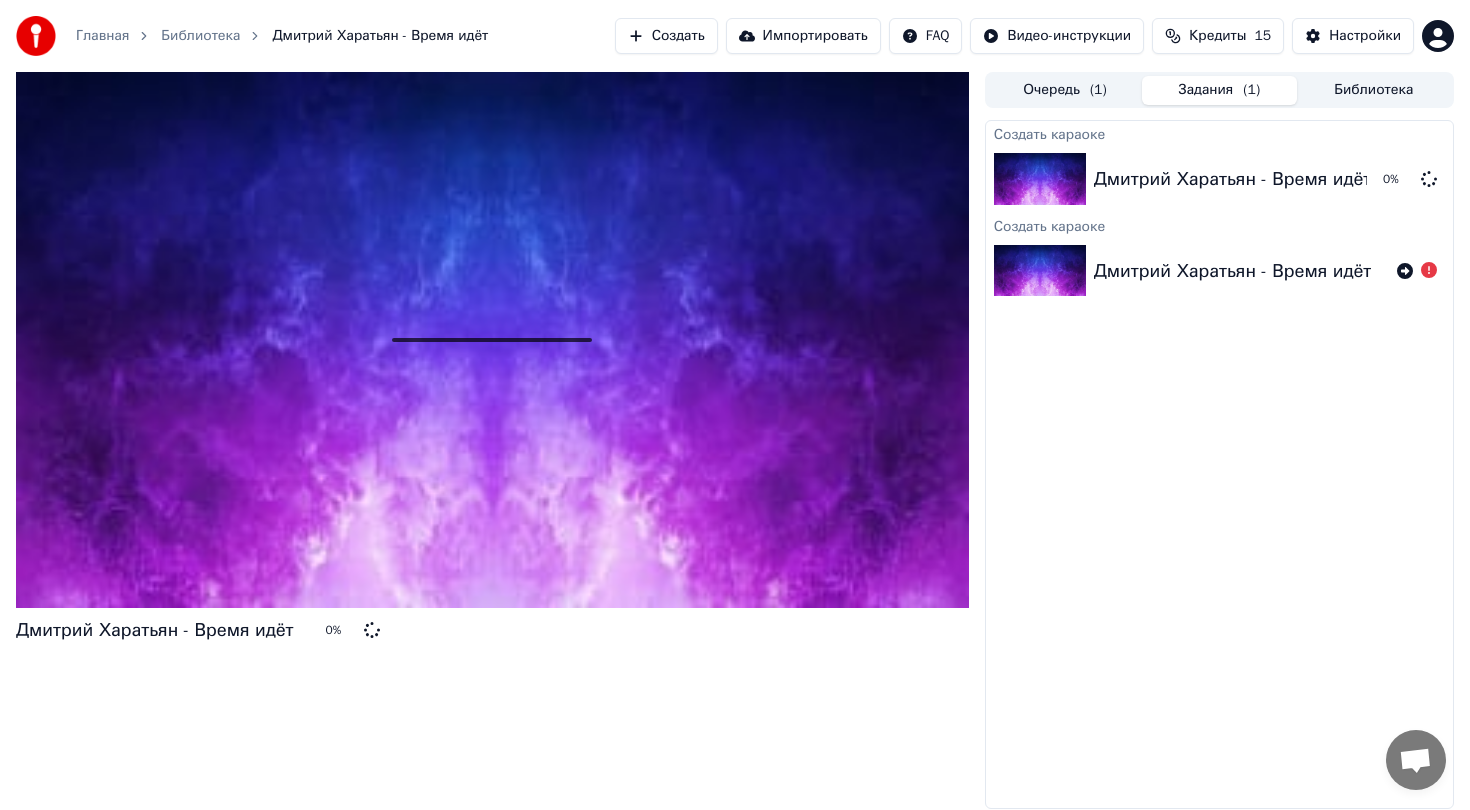 click on "Создать караоке Дмитрий Харатьян - Время идёт 0 % Создать караоке Дмитрий Харатьян - Время идёт" at bounding box center (1219, 464) 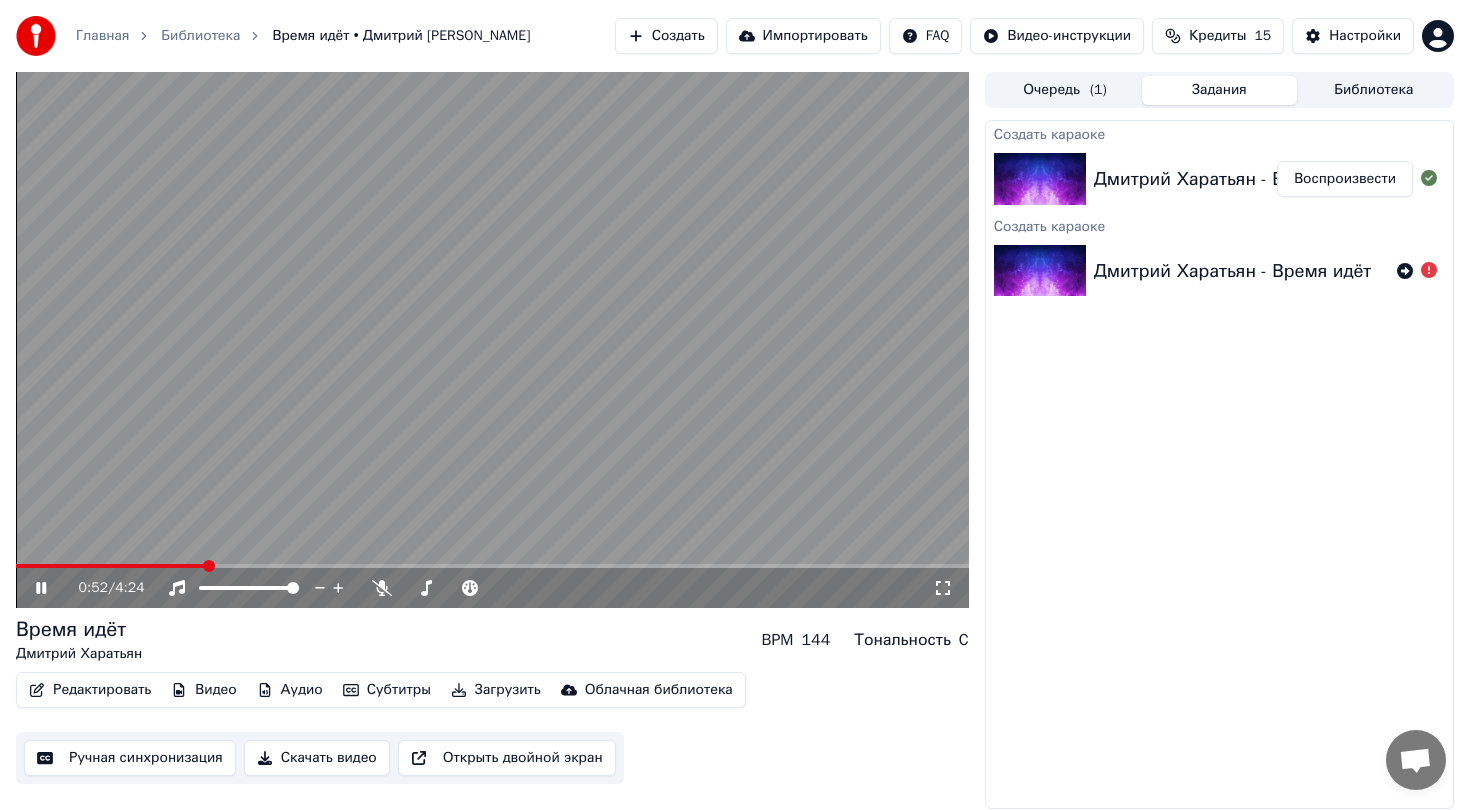 click at bounding box center [492, 340] 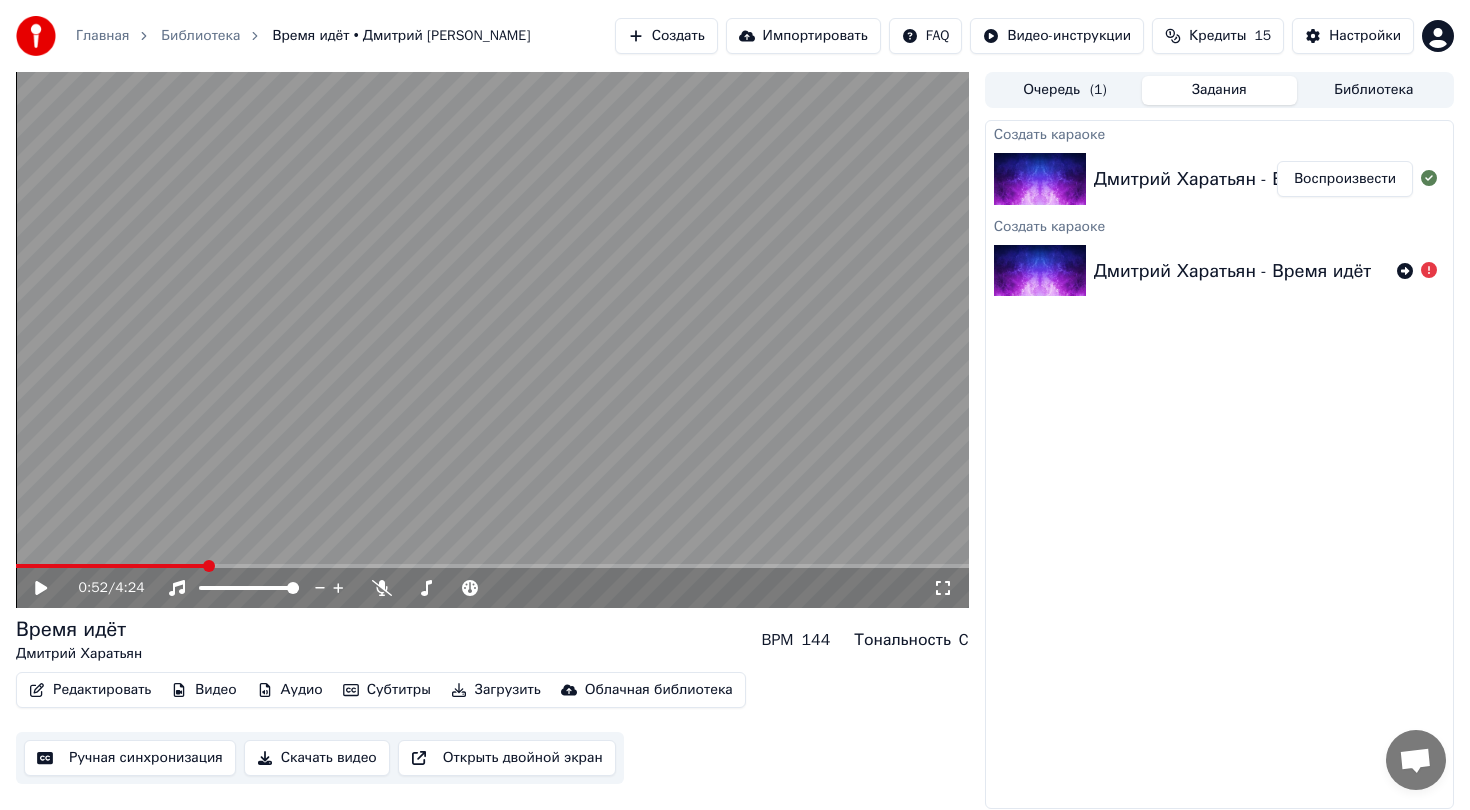 click on "Загрузить" at bounding box center (496, 690) 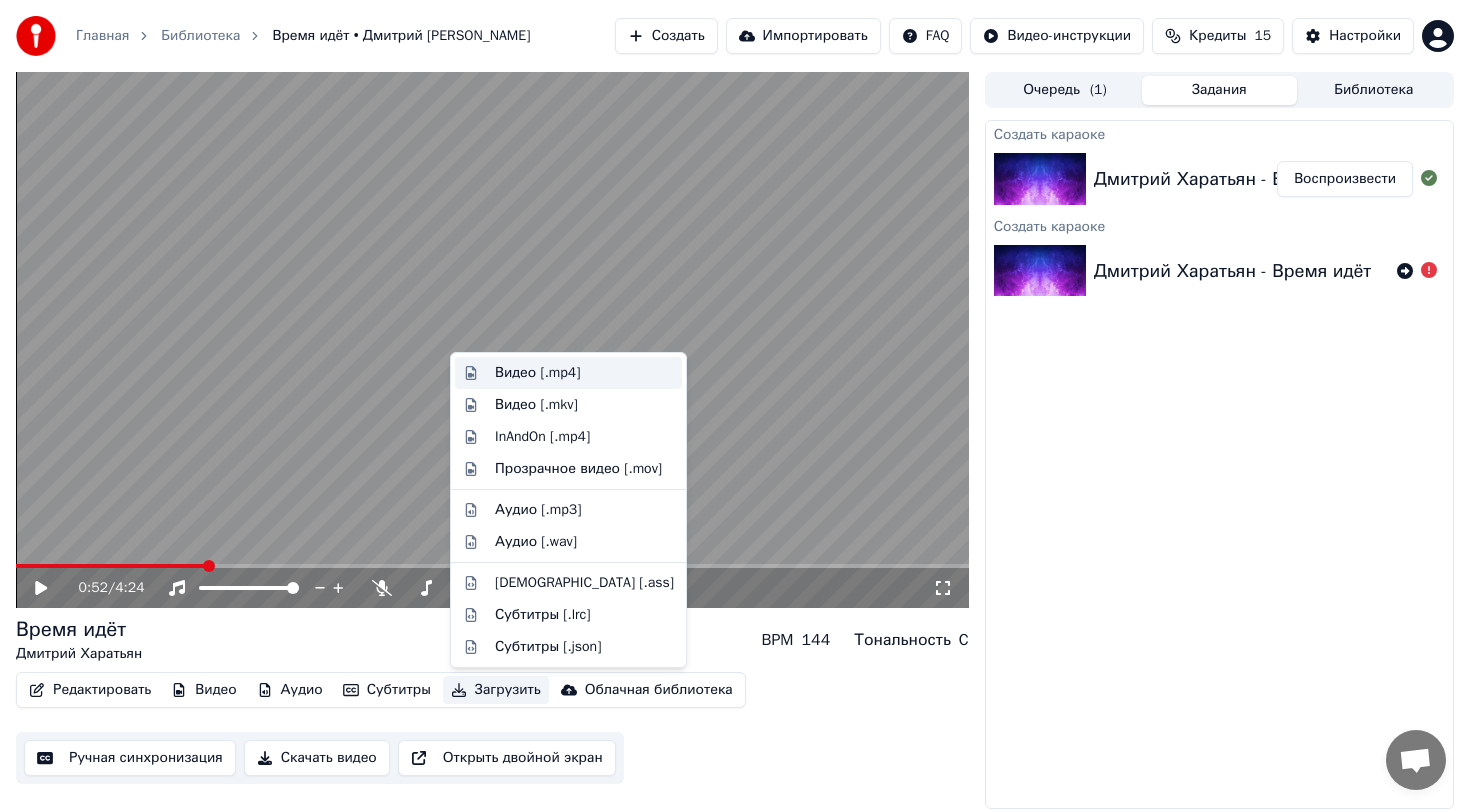 click on "Видео [.mp4]" at bounding box center [568, 373] 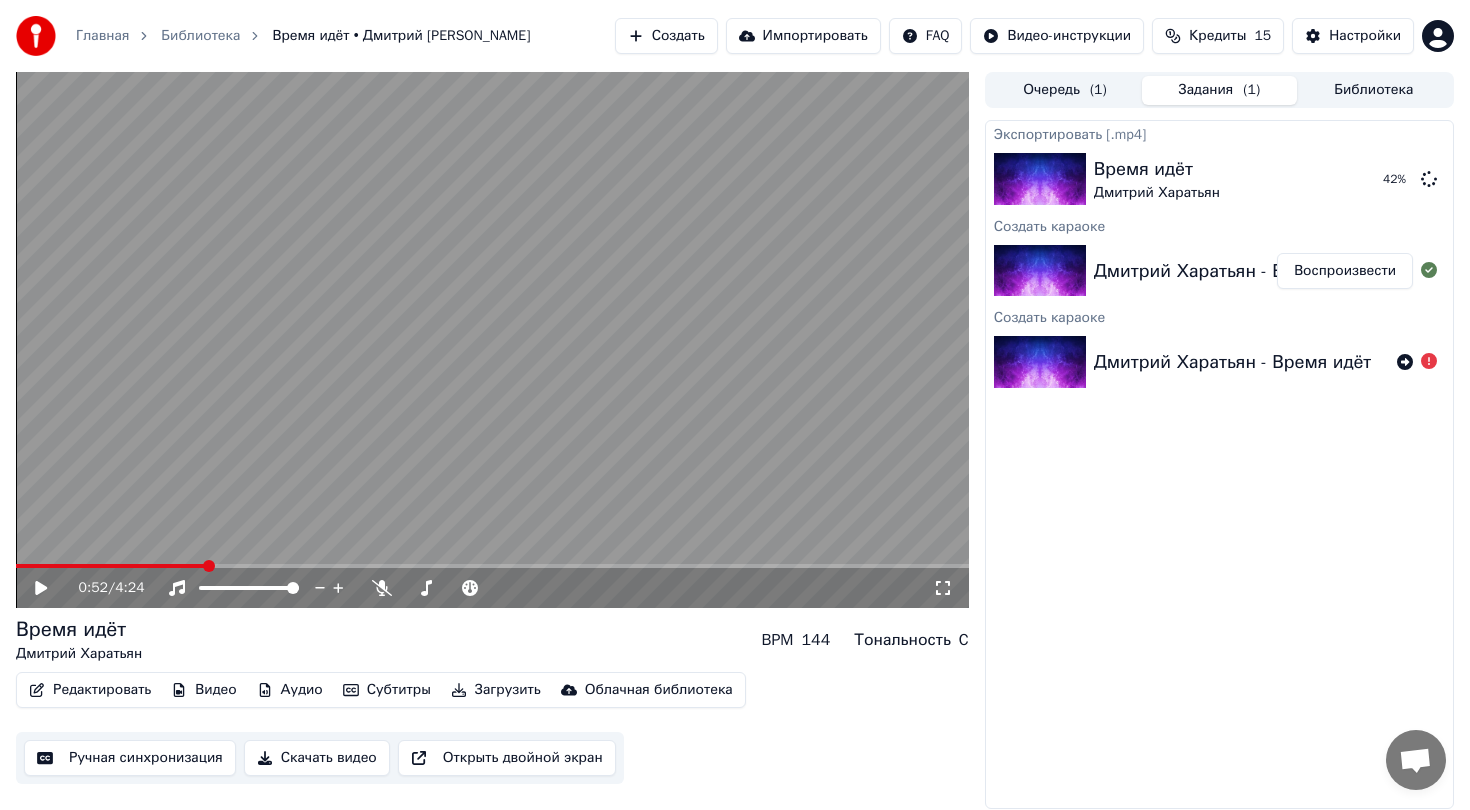 click on "Редактировать Видео Аудио Субтитры Загрузить Облачная библиотека Ручная синхронизация Скачать видео Открыть двойной экран" at bounding box center (492, 728) 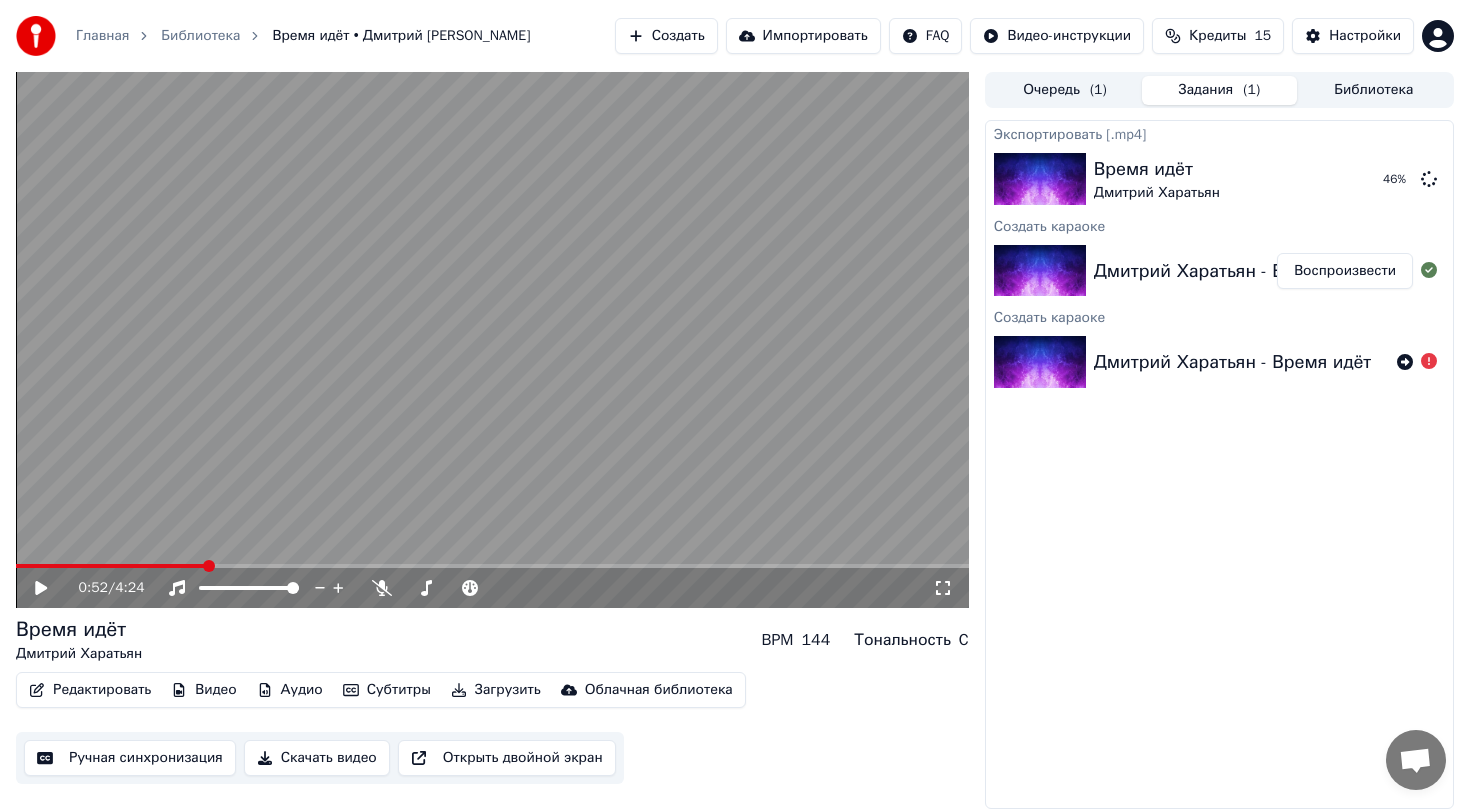 click on "Загрузить" at bounding box center (496, 690) 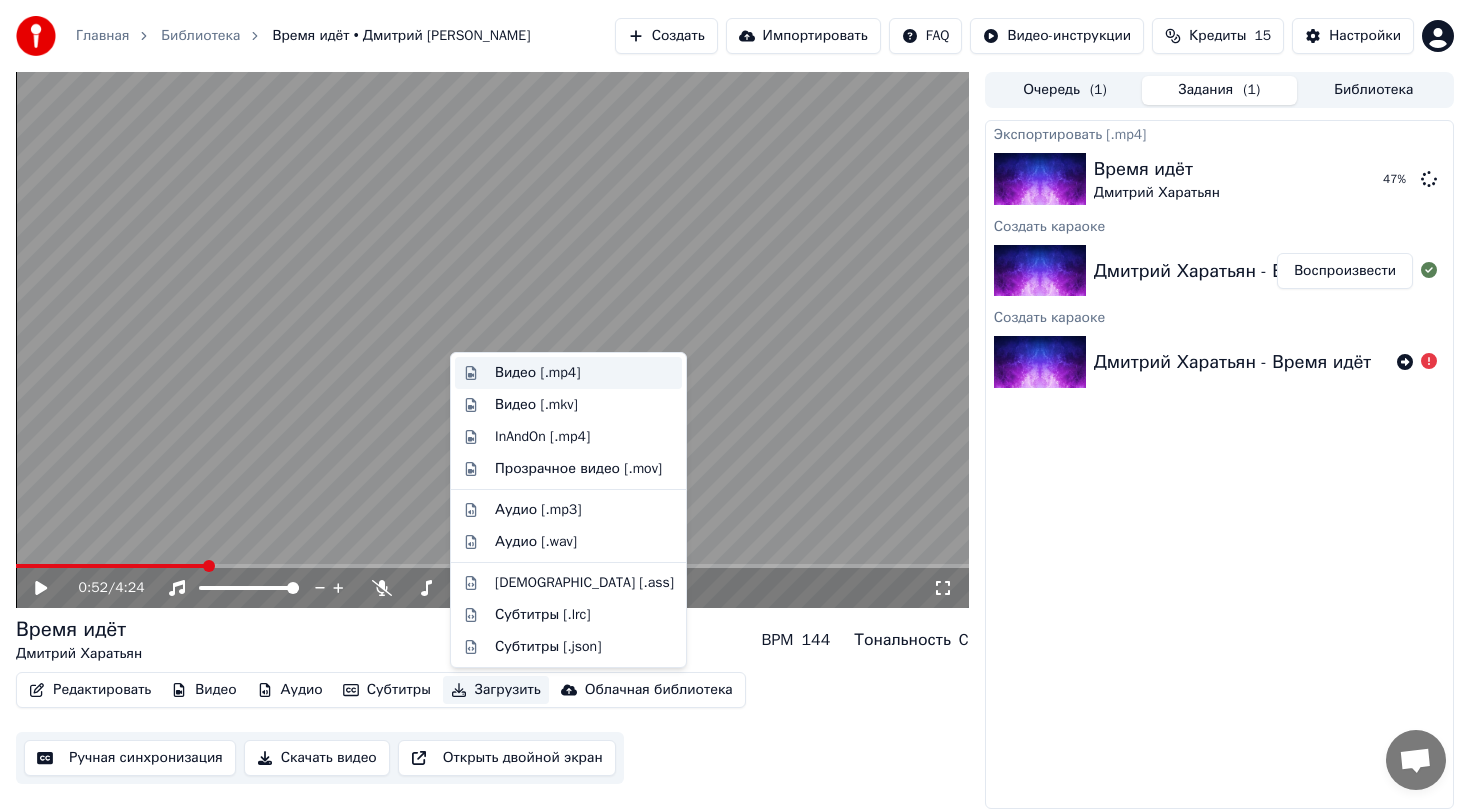 click on "Видео [.mp4]" at bounding box center [584, 373] 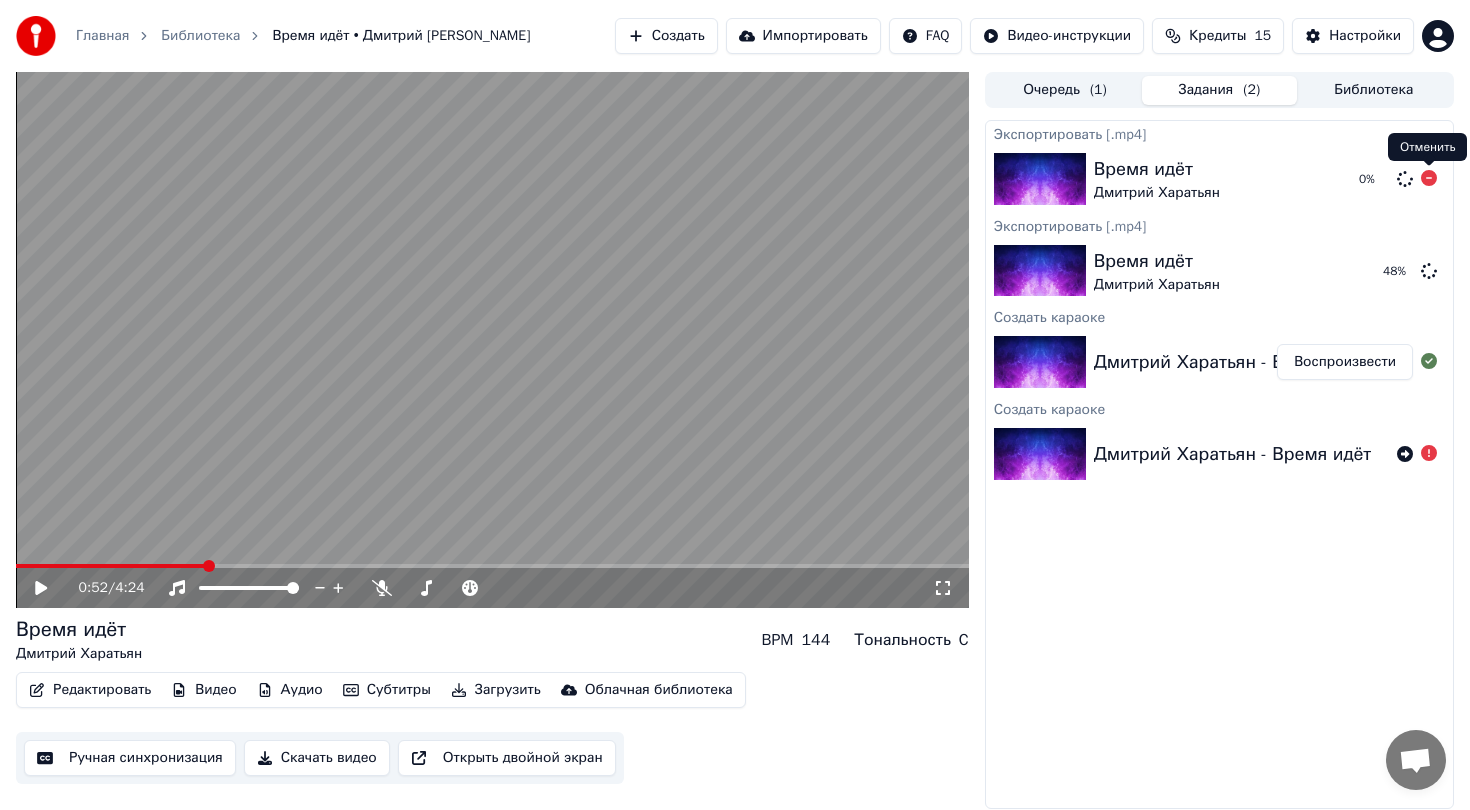 click 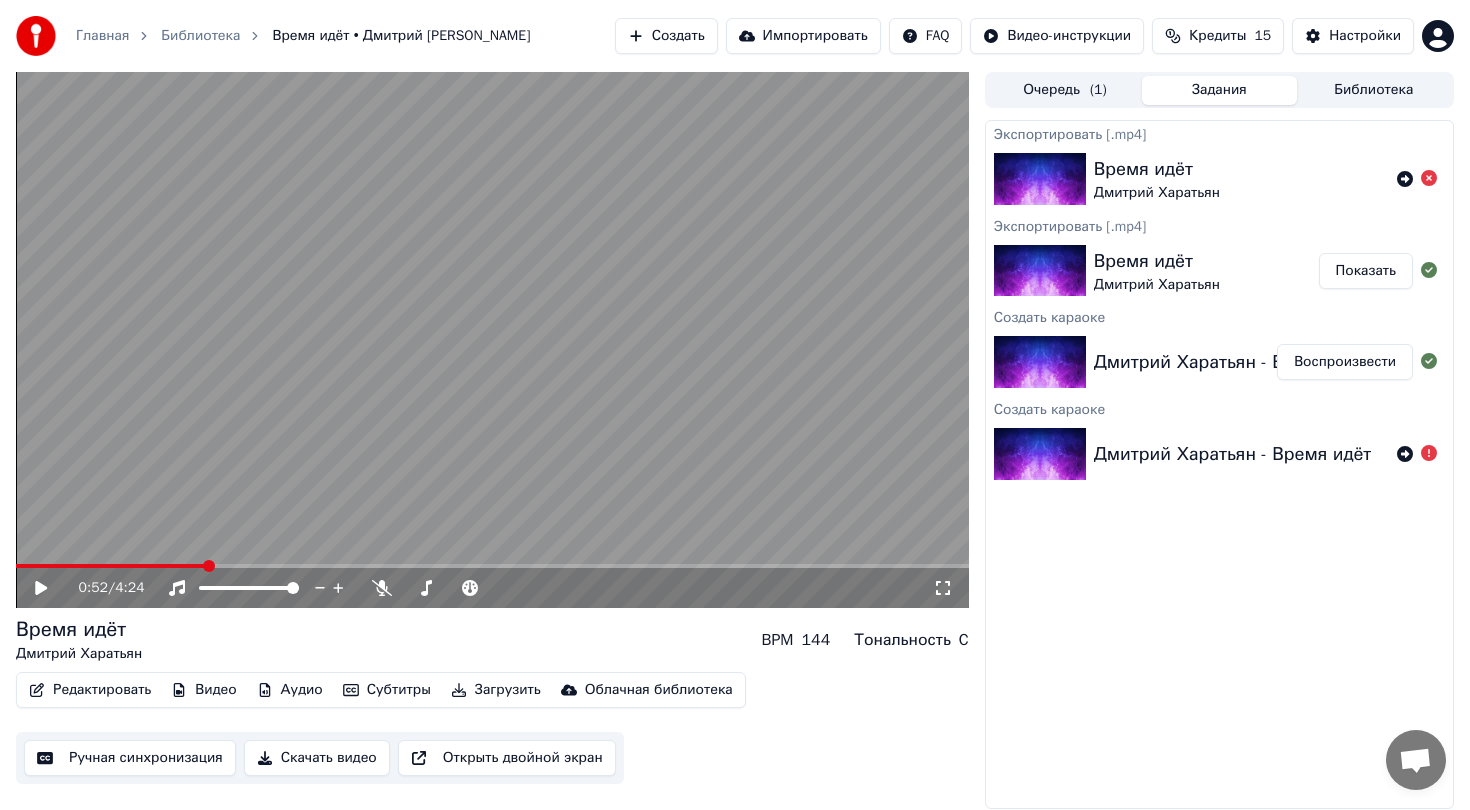 click on "Создать" at bounding box center [666, 36] 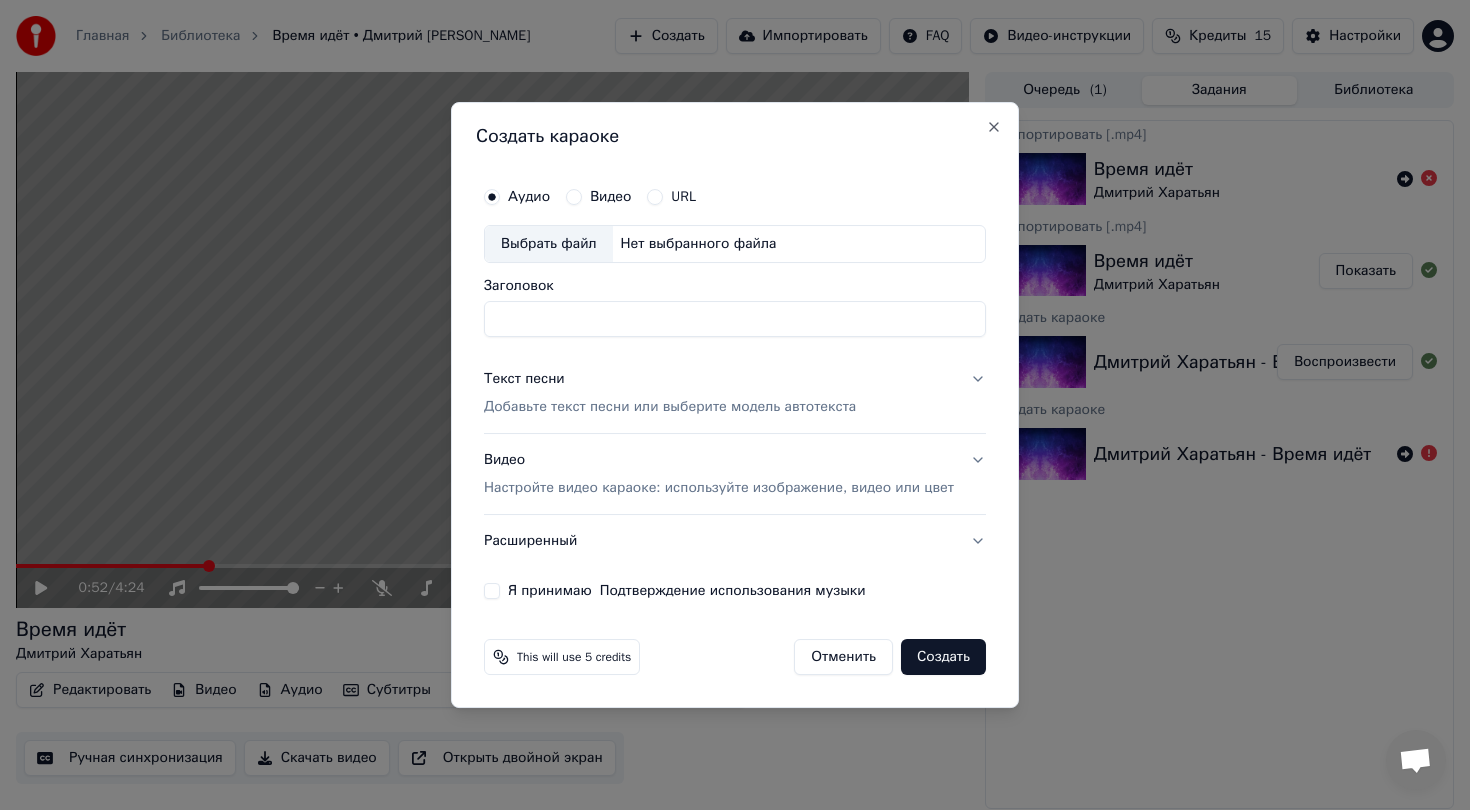click on "Нет выбранного файла" at bounding box center (699, 244) 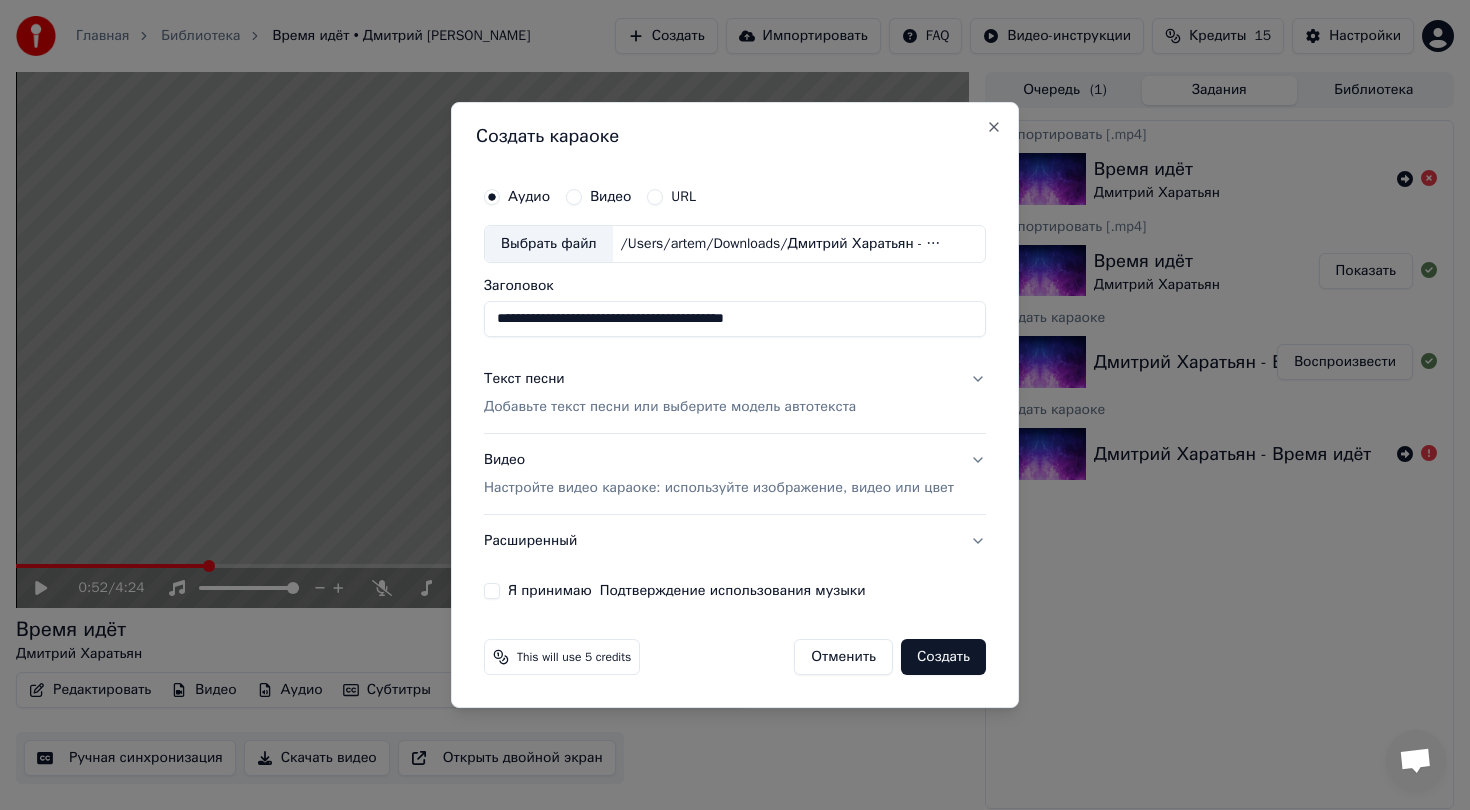 drag, startPoint x: 710, startPoint y: 325, endPoint x: 980, endPoint y: 332, distance: 270.09073 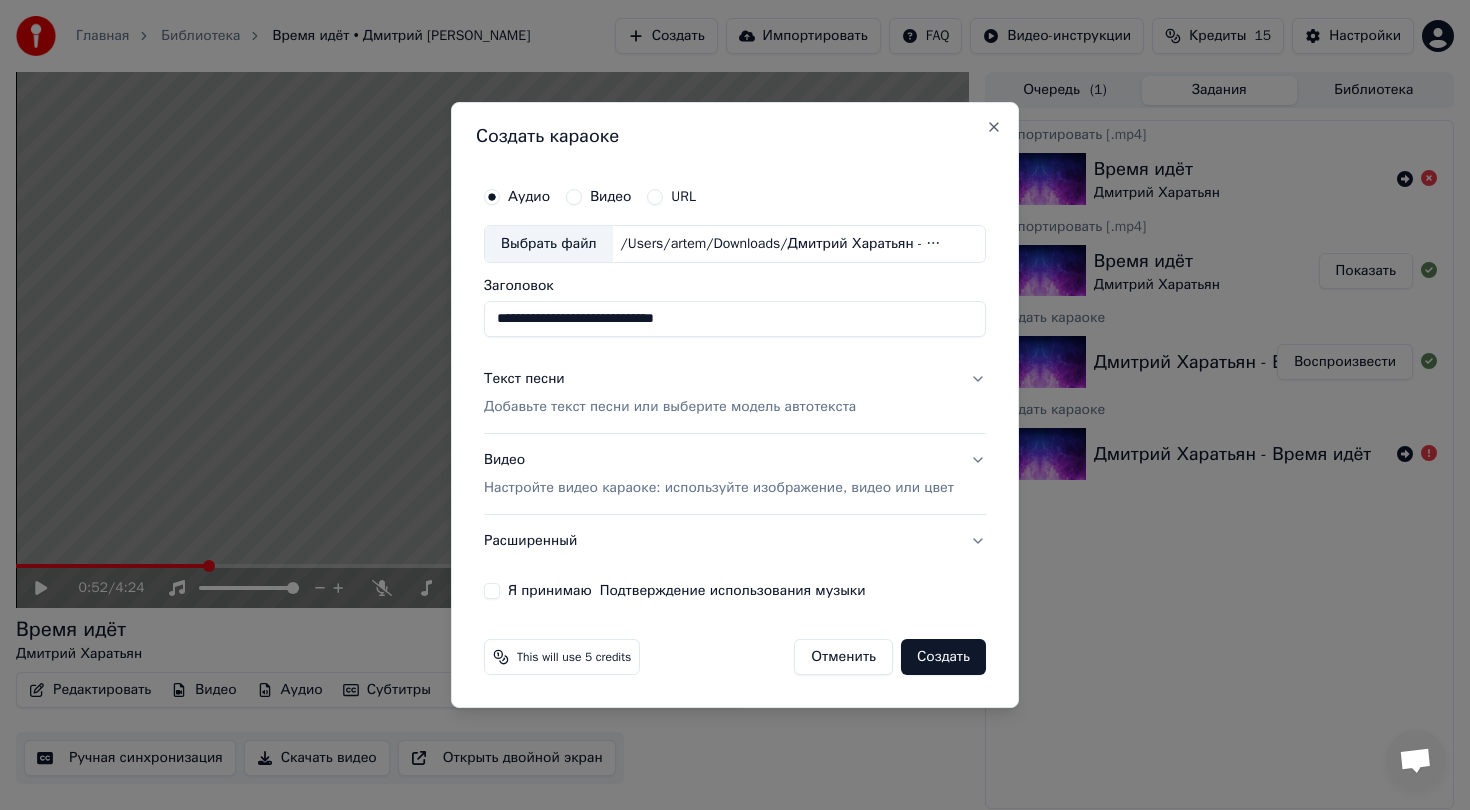 type on "**********" 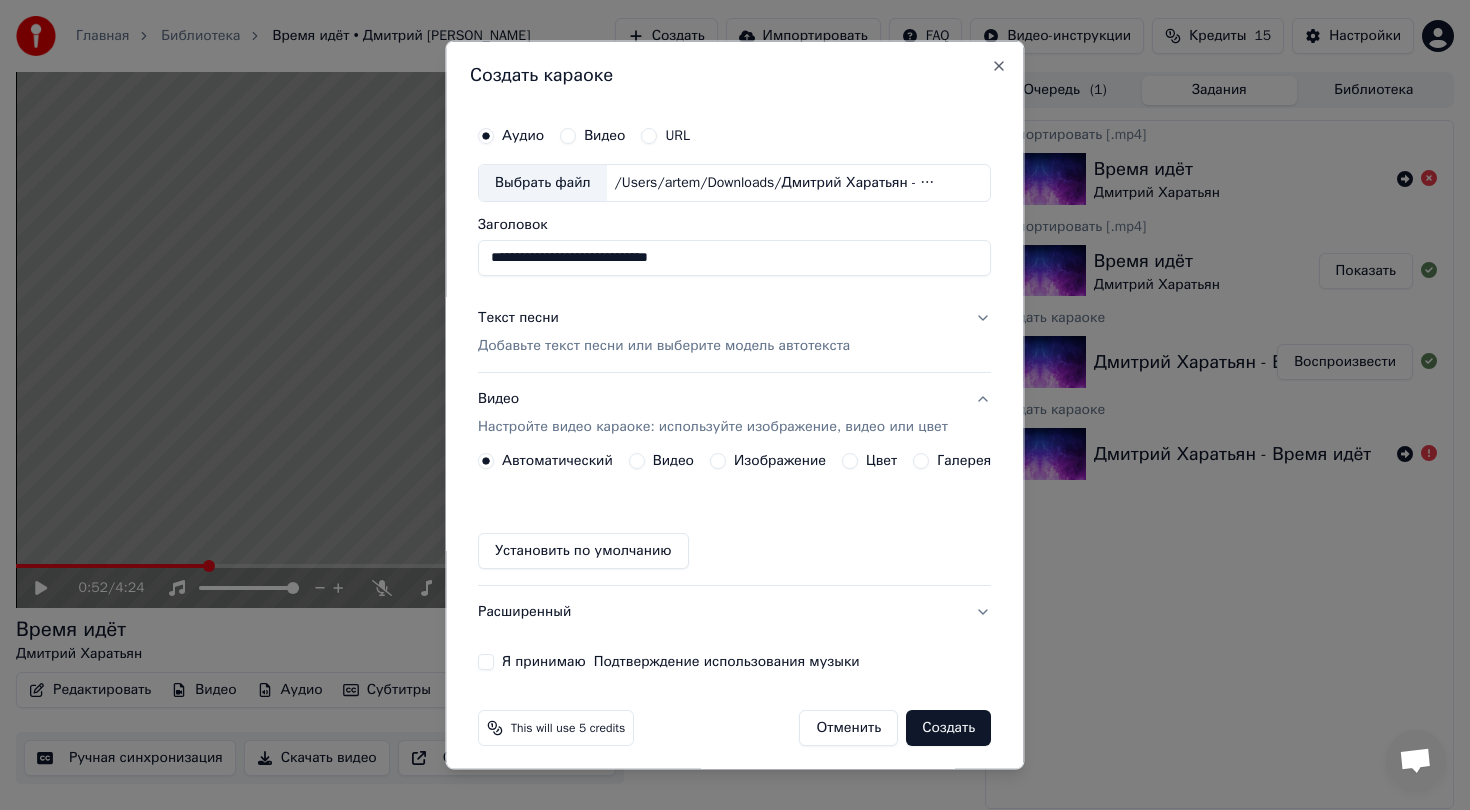 click on "Автоматический Видео Изображение Цвет Галерея Установить по умолчанию" at bounding box center (734, 510) 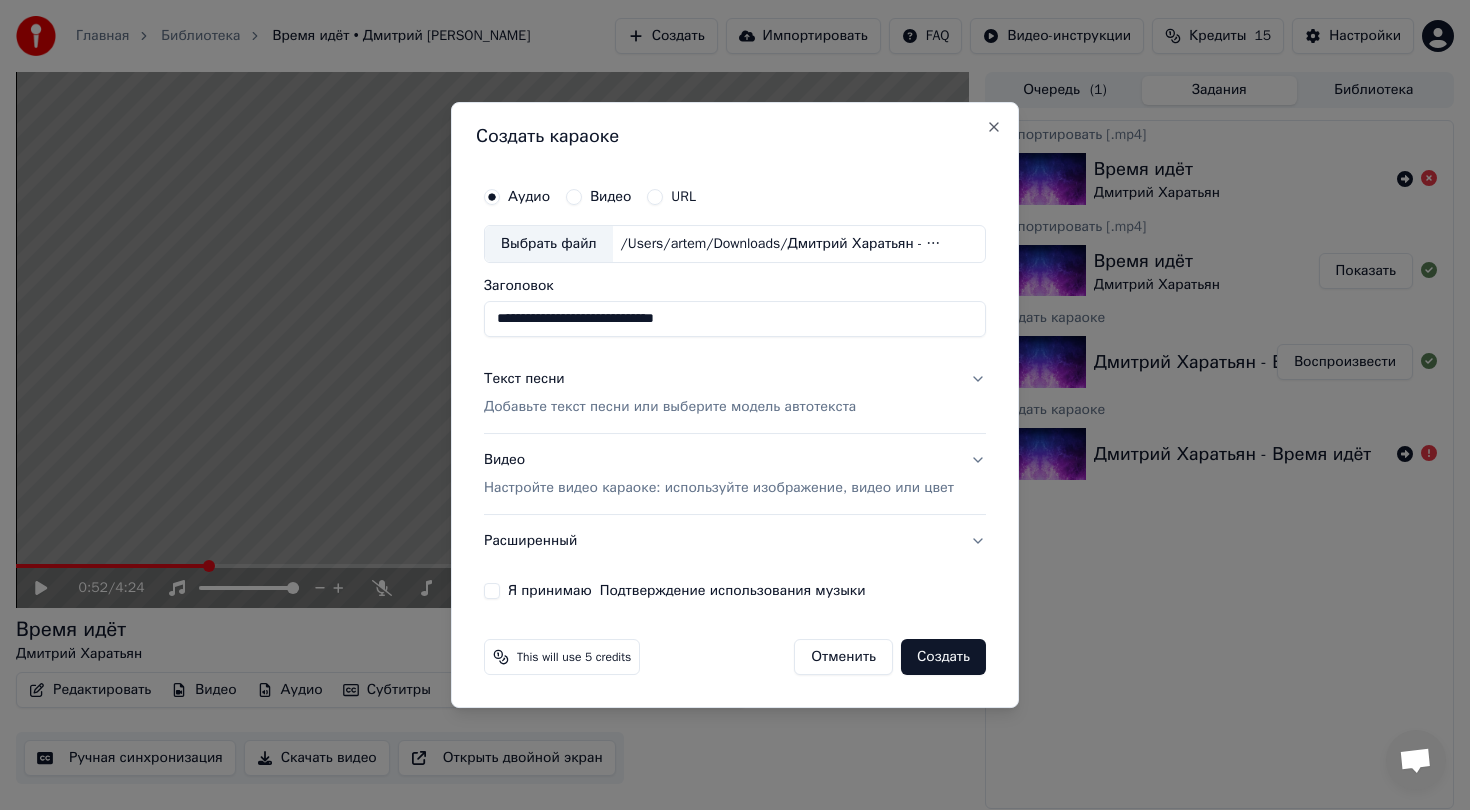 click on "Настройте видео караоке: используйте изображение, видео или цвет" at bounding box center [719, 488] 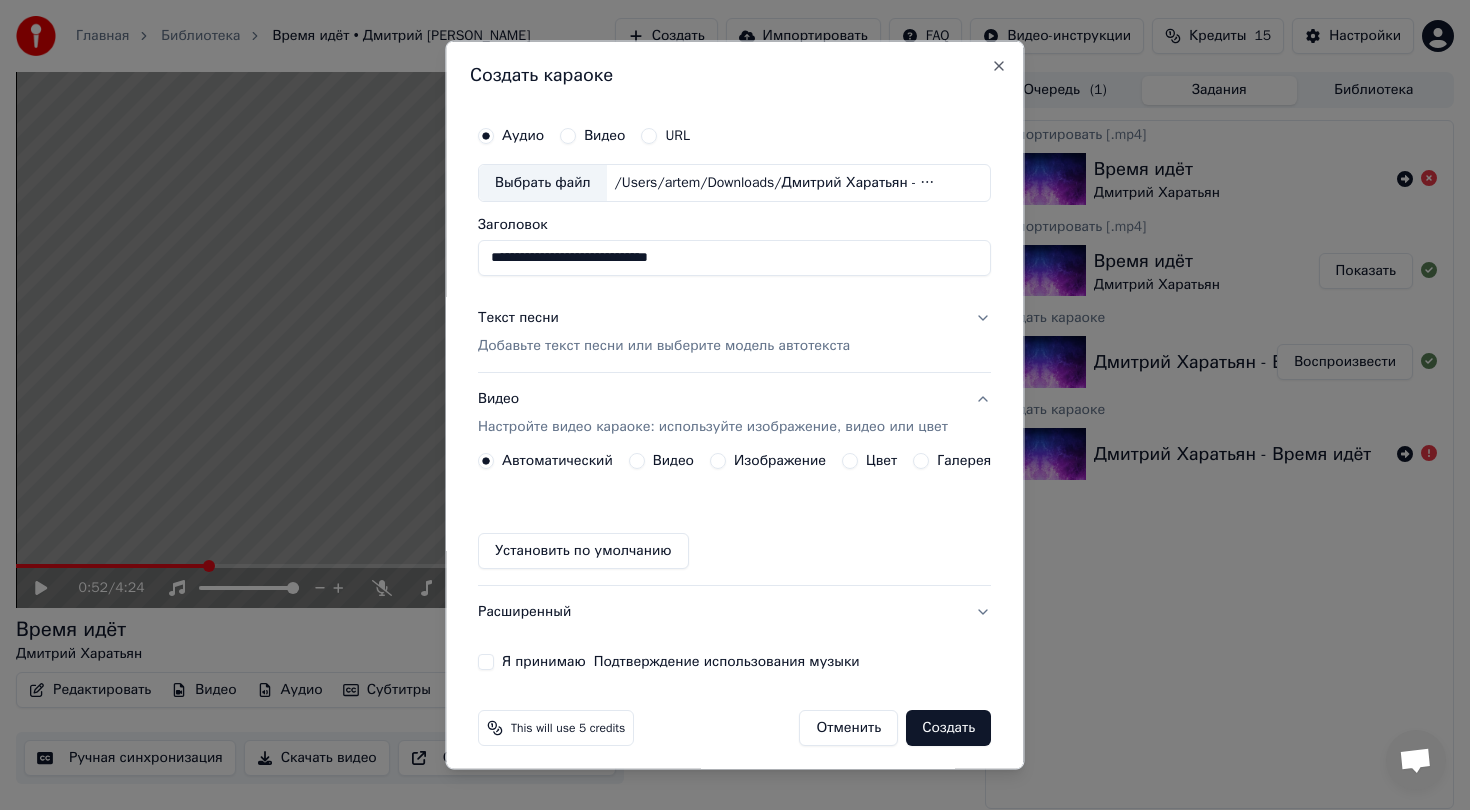 click on "Видео" at bounding box center [637, 460] 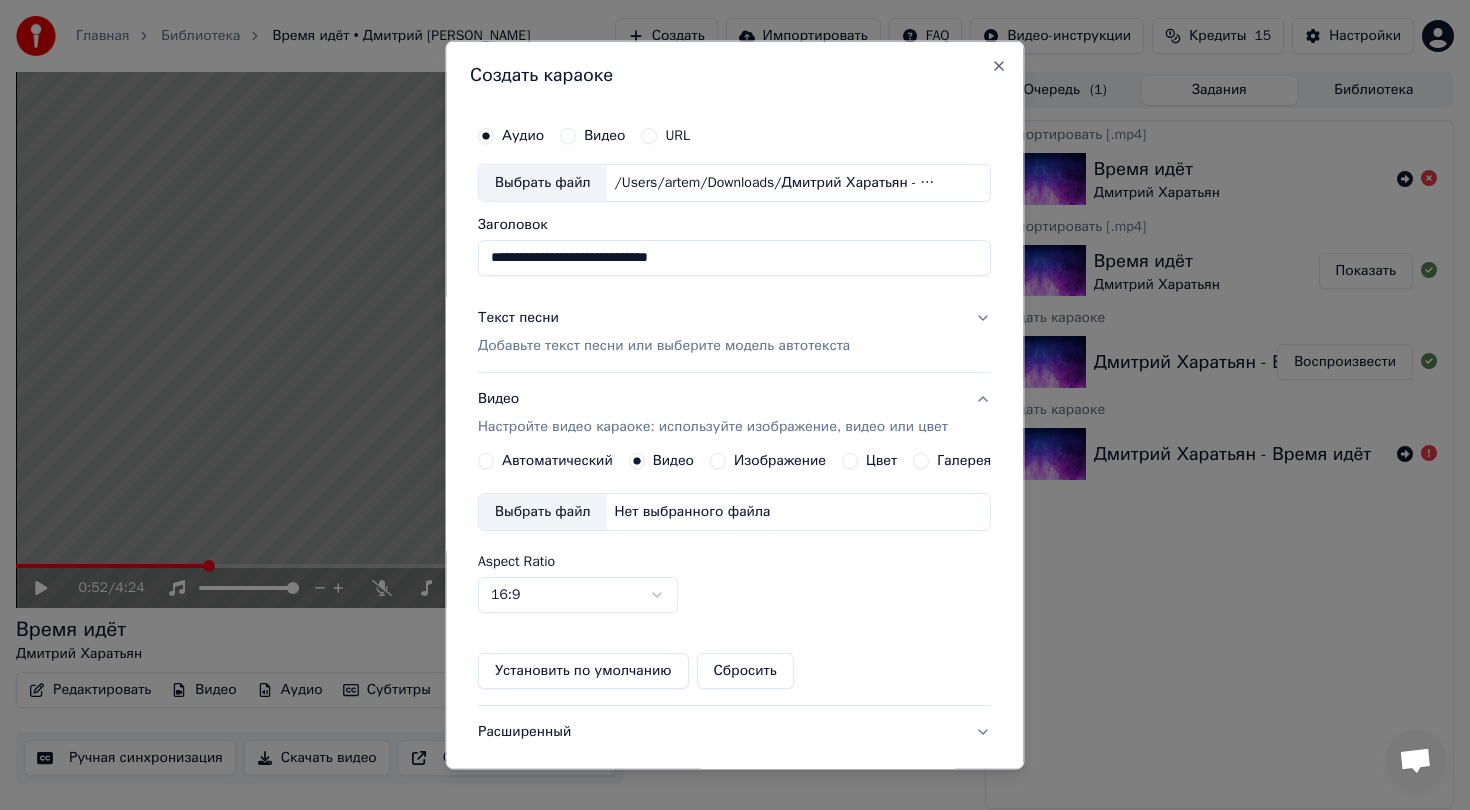 click on "Выбрать файл" at bounding box center (543, 511) 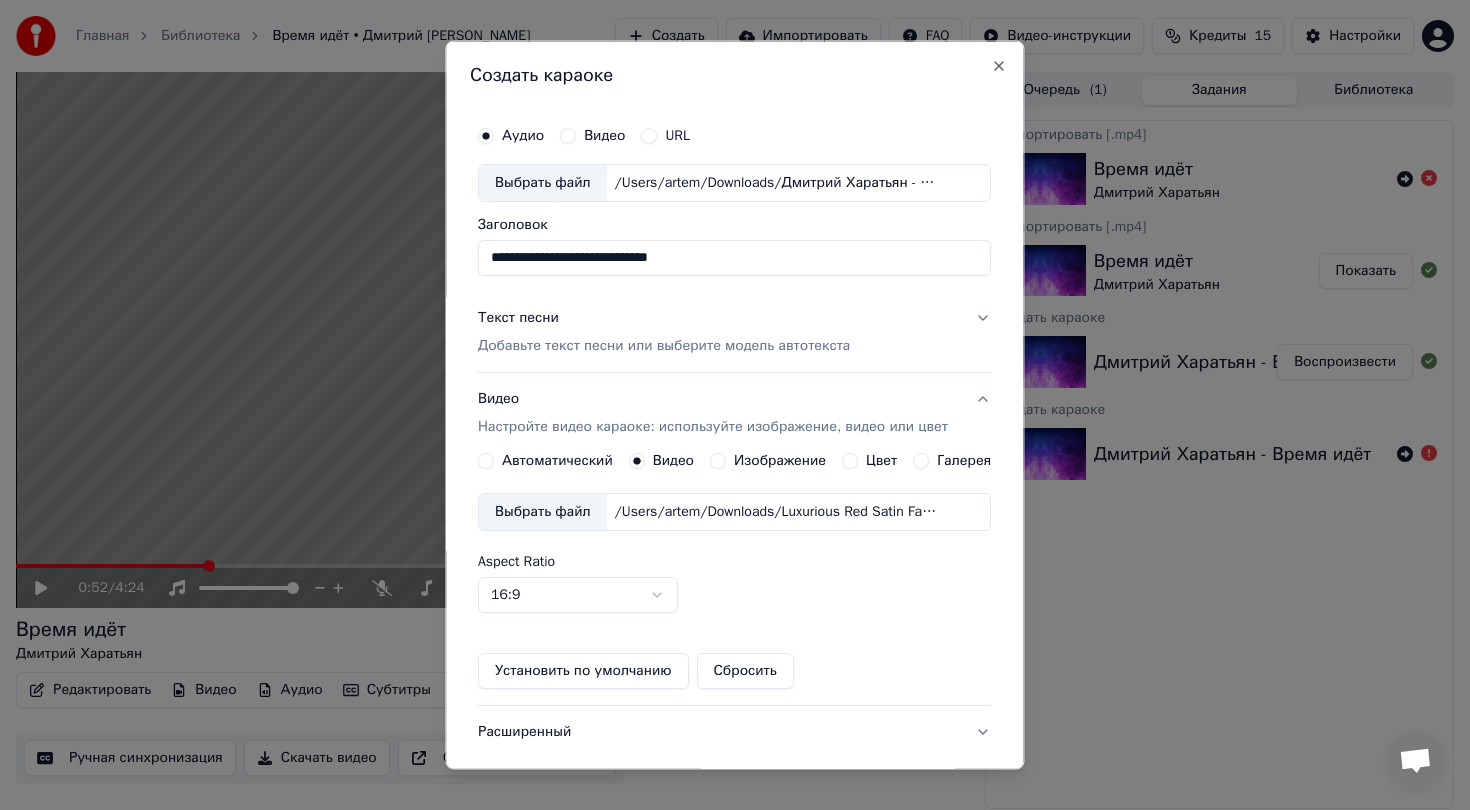 click on "Текст песни Добавьте текст песни или выберите модель автотекста" at bounding box center (664, 331) 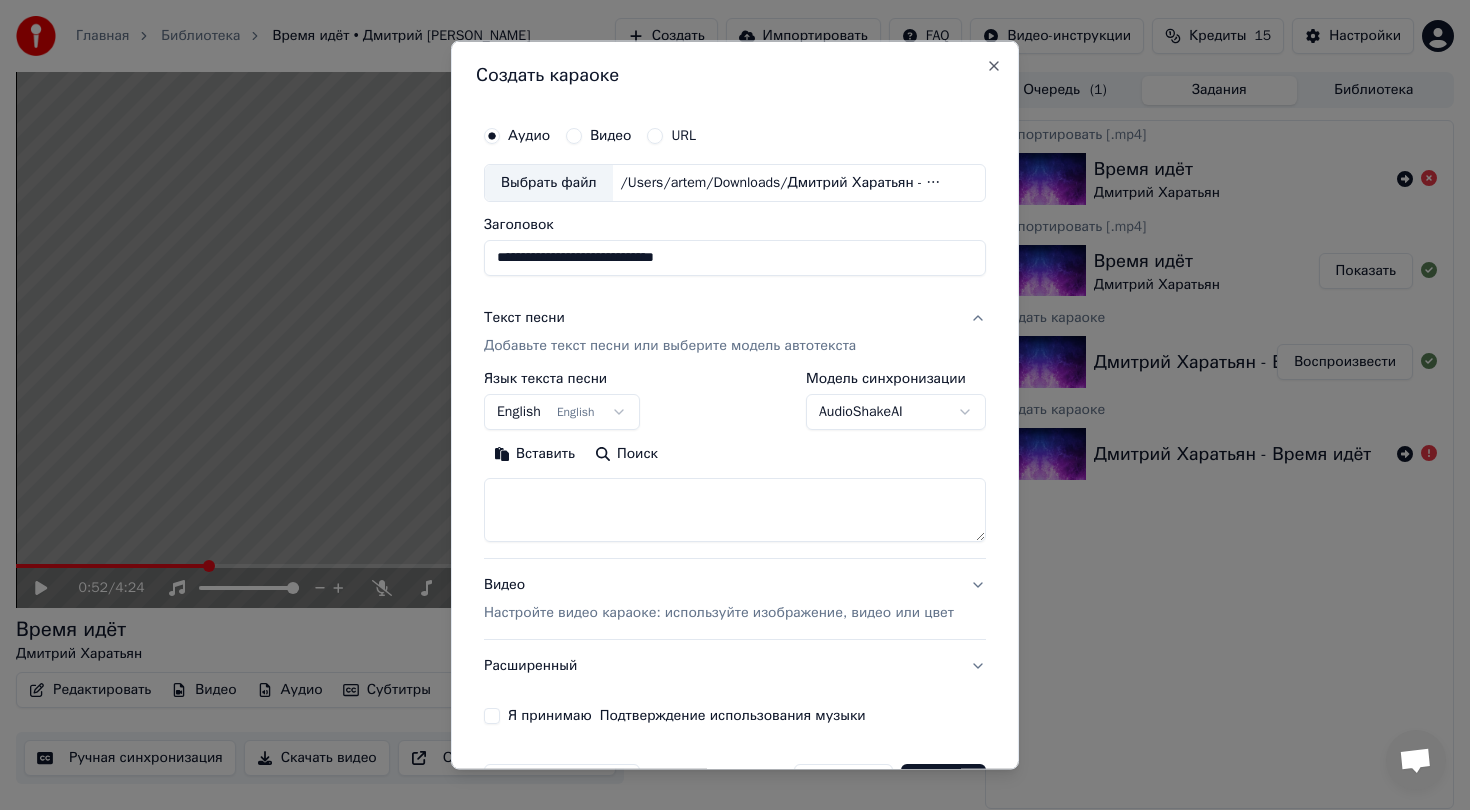 click on "Главная Библиотека Время идёт • Дмитрий Харатьян Создать Импортировать FAQ Видео-инструкции Кредиты 15 Настройки 0:52  /  4:24 Время идёт Дмитрий Харатьян BPM 144 Тональность C Редактировать Видео Аудио Субтитры Загрузить Облачная библиотека Ручная синхронизация Скачать видео Открыть двойной экран Очередь ( 1 ) Задания Библиотека Экспортировать [.mp4] Время идёт Дмитрий Харатьян Экспортировать [.mp4] Время идёт Дмитрий Харатьян Показать Создать караоке Дмитрий Харатьян - Время идёт Воспроизвести Создать караоке Дмитрий Харатьян - Время идёт
Аудио URL" at bounding box center [735, 405] 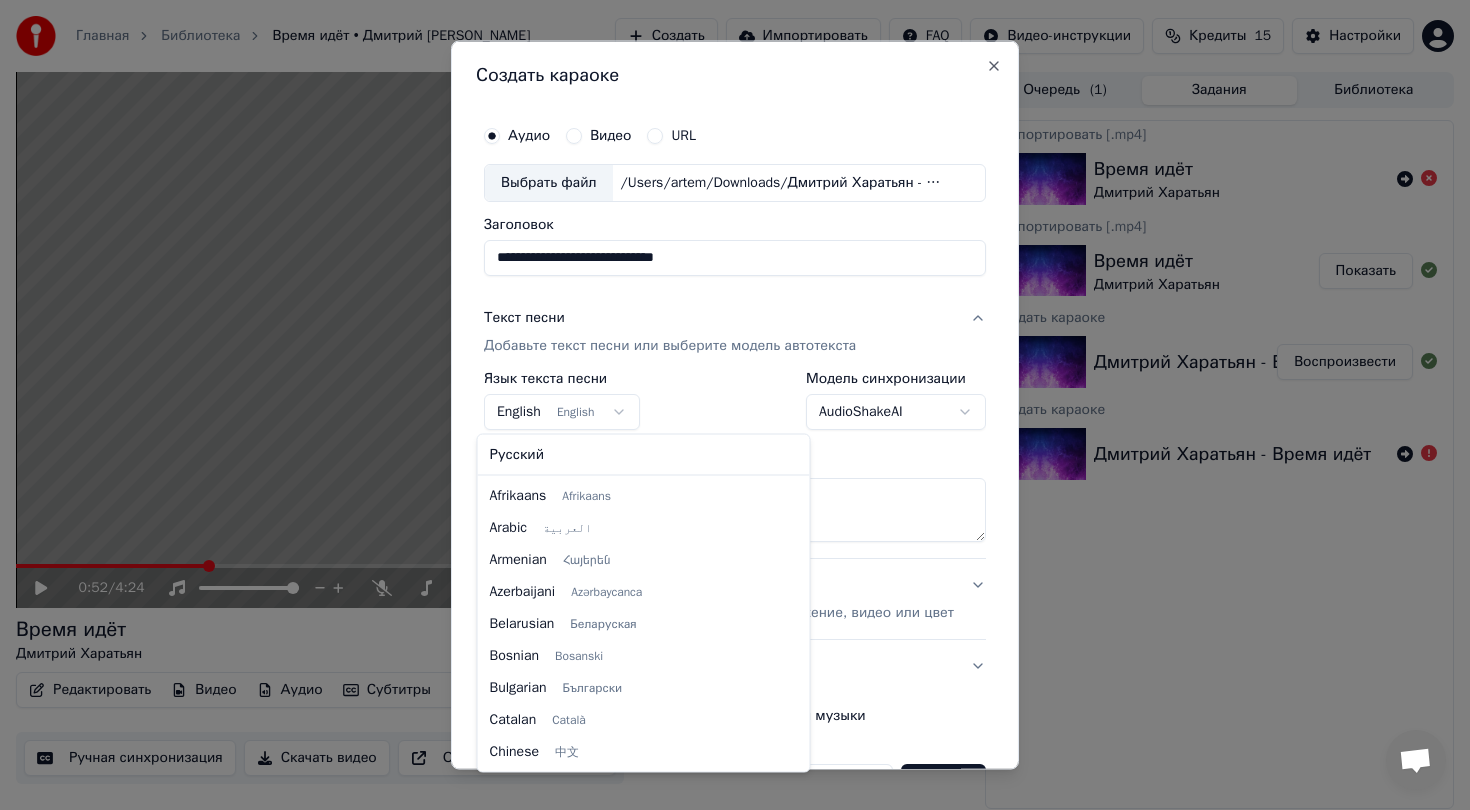 scroll, scrollTop: 160, scrollLeft: 0, axis: vertical 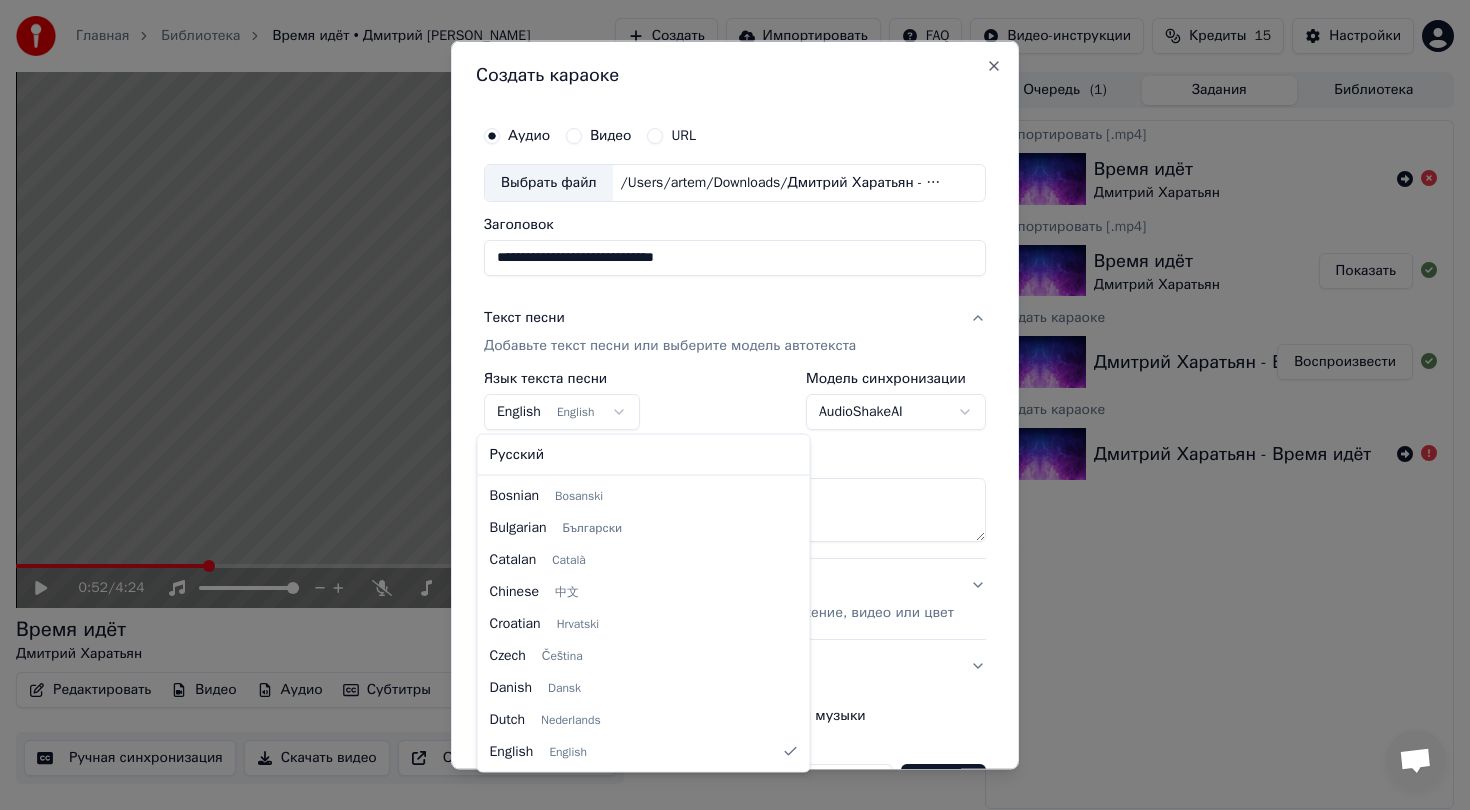 select on "**" 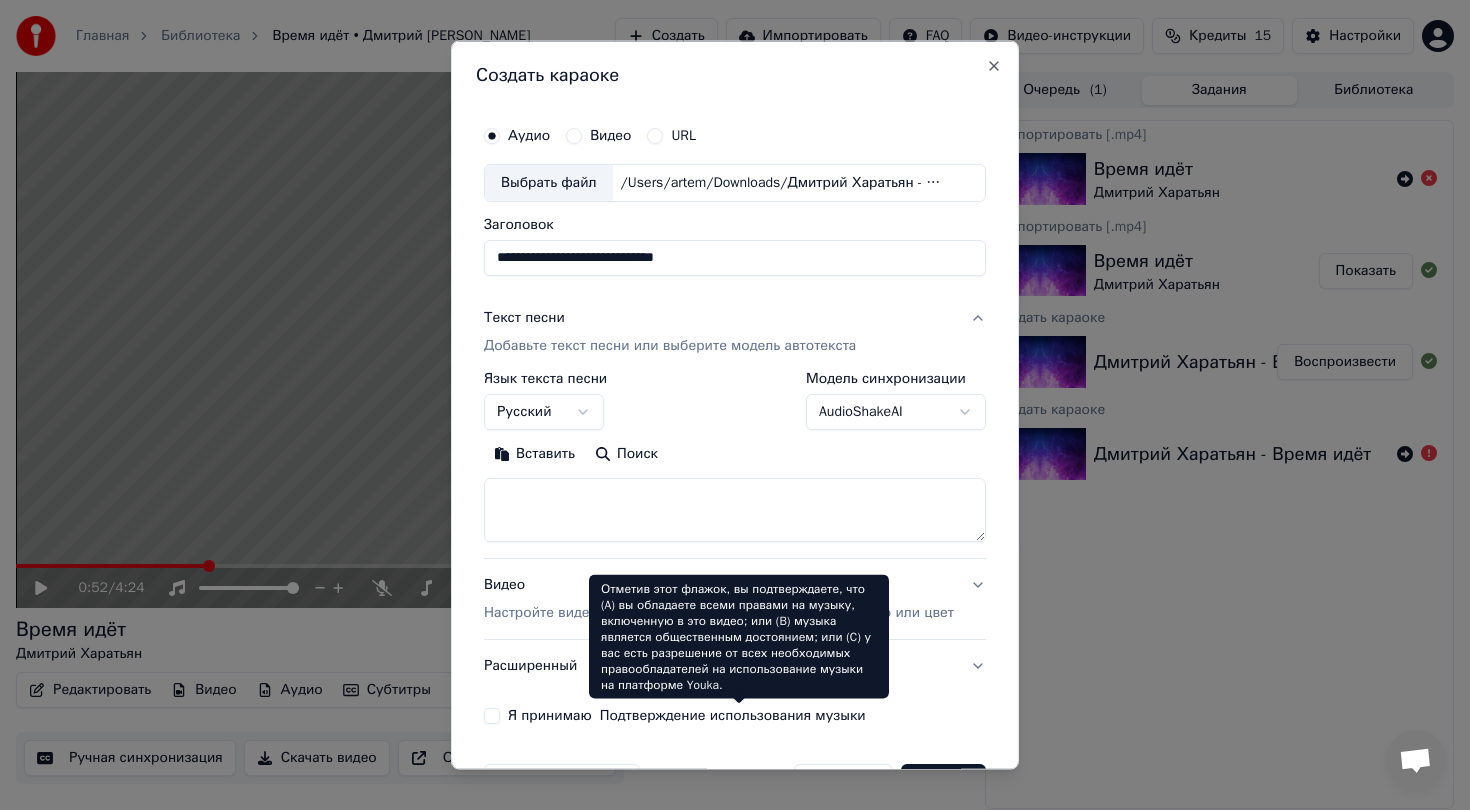 click at bounding box center [735, 509] 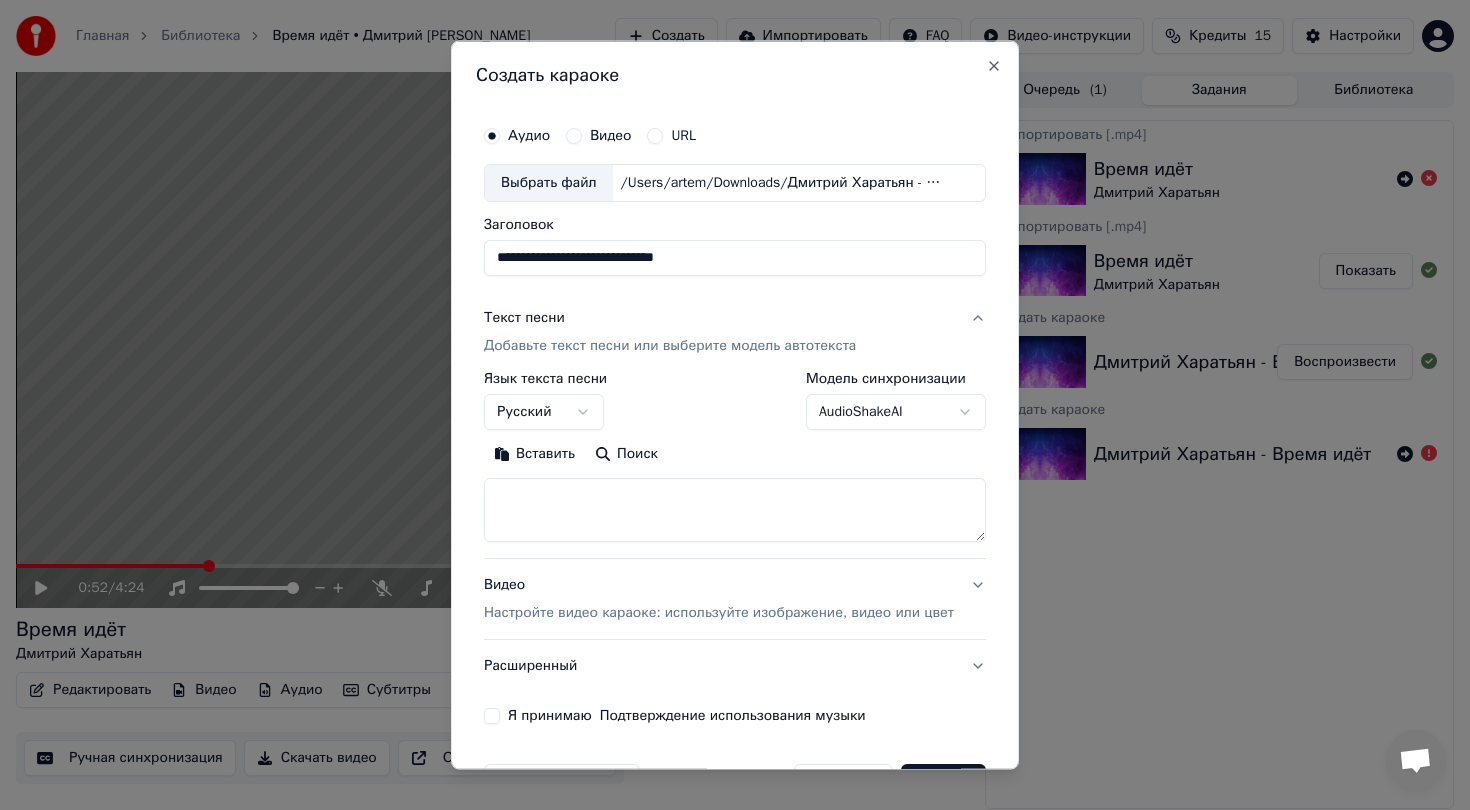 paste on "**********" 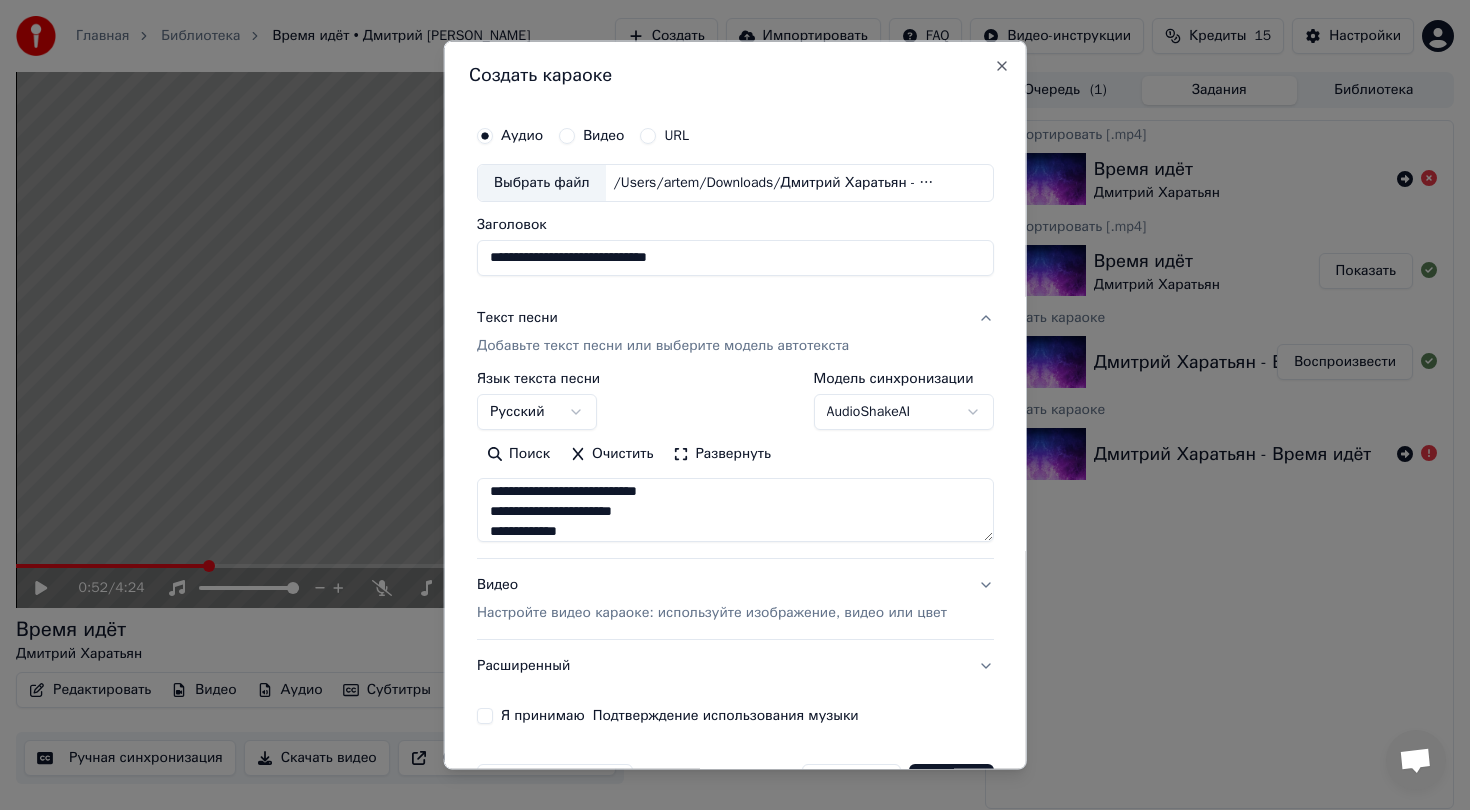 scroll, scrollTop: 0, scrollLeft: 0, axis: both 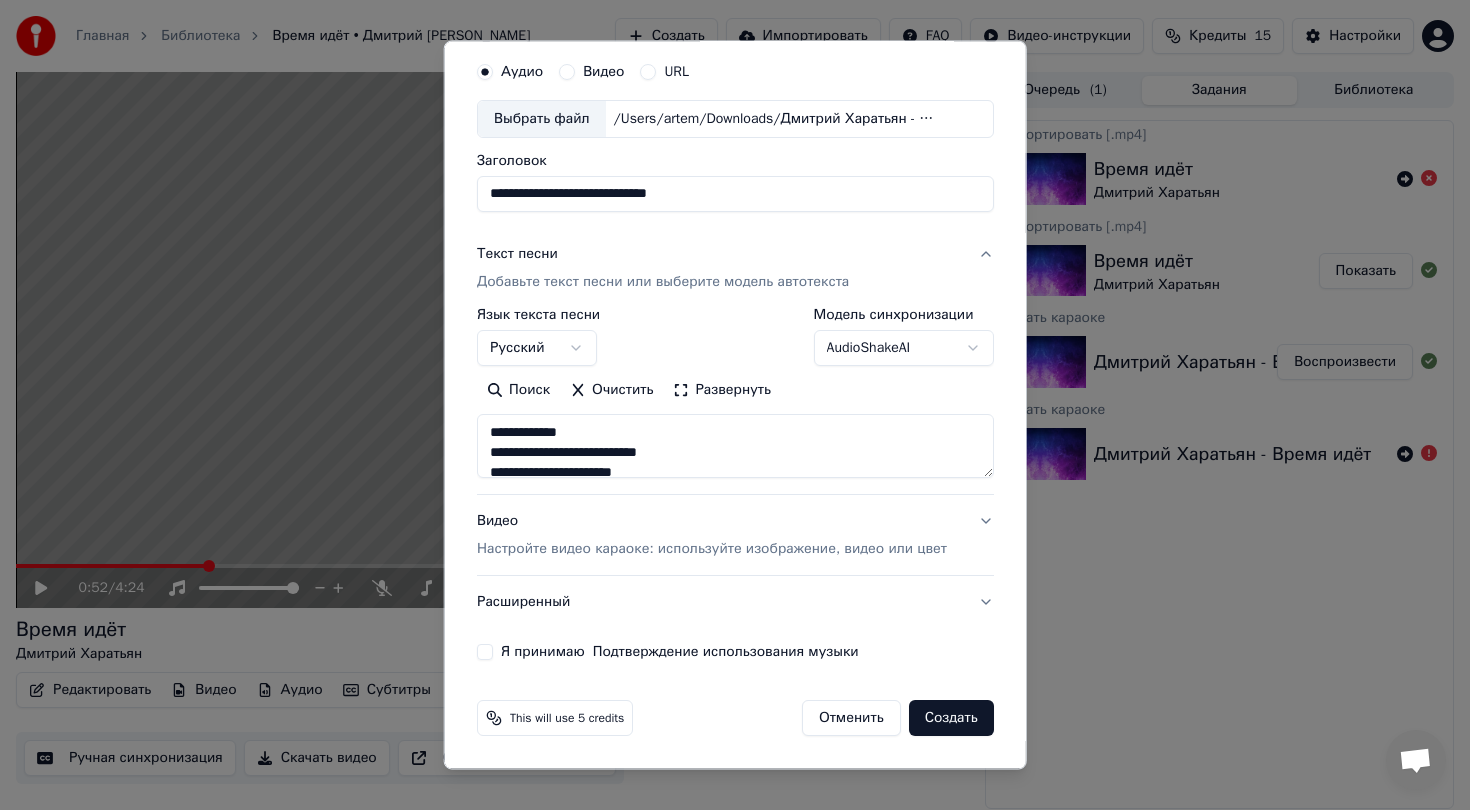 type on "**********" 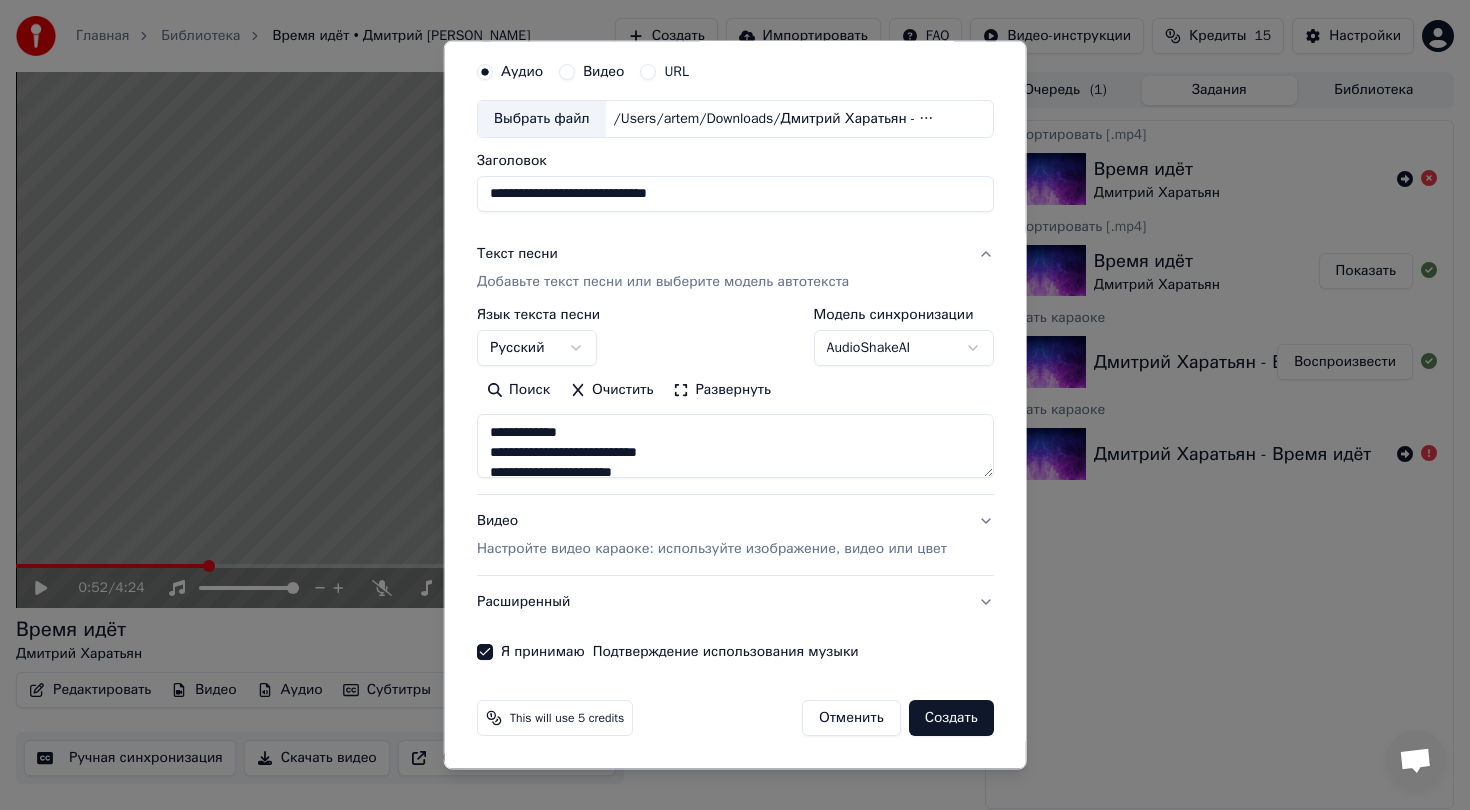 click on "Создать" at bounding box center (950, 718) 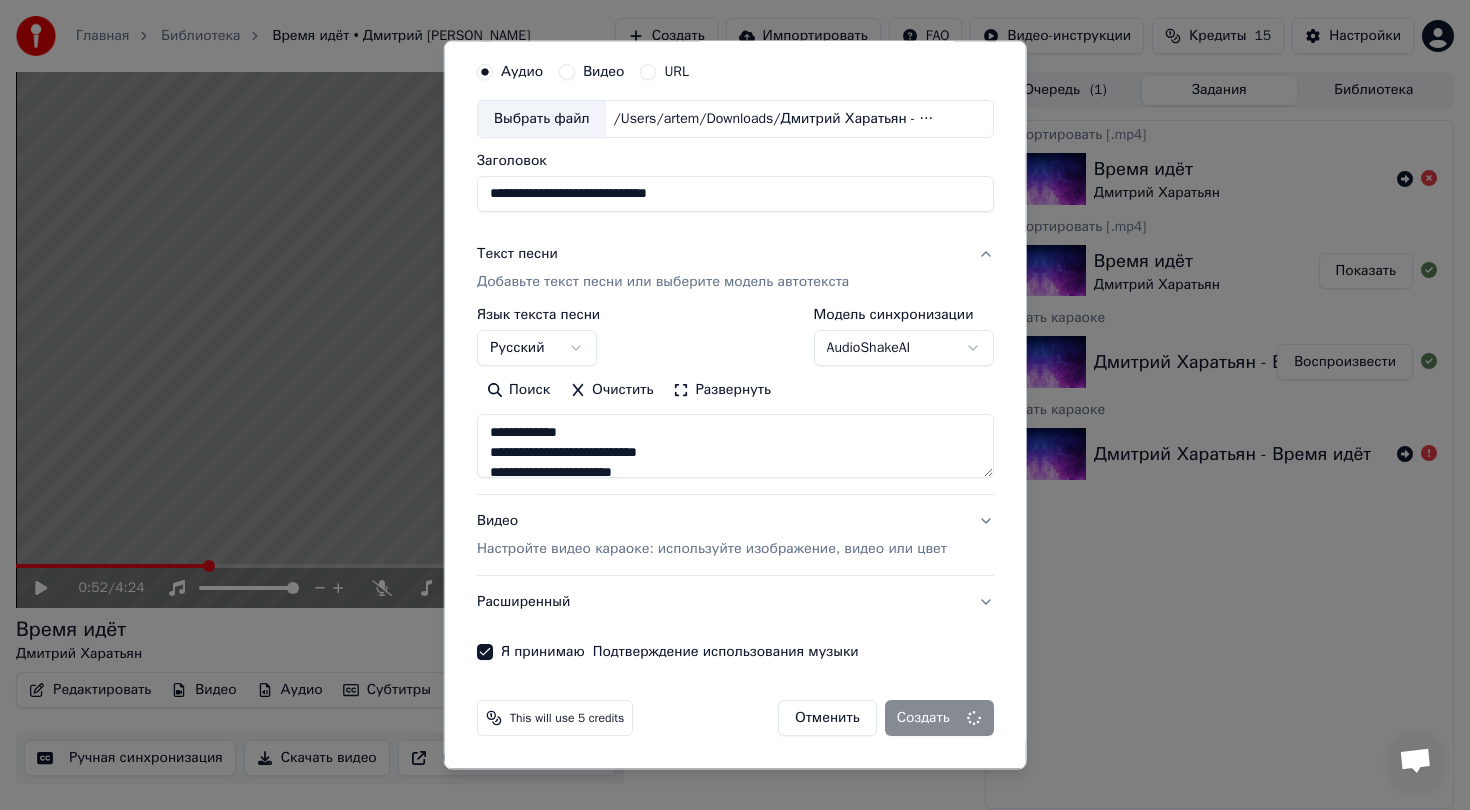 type 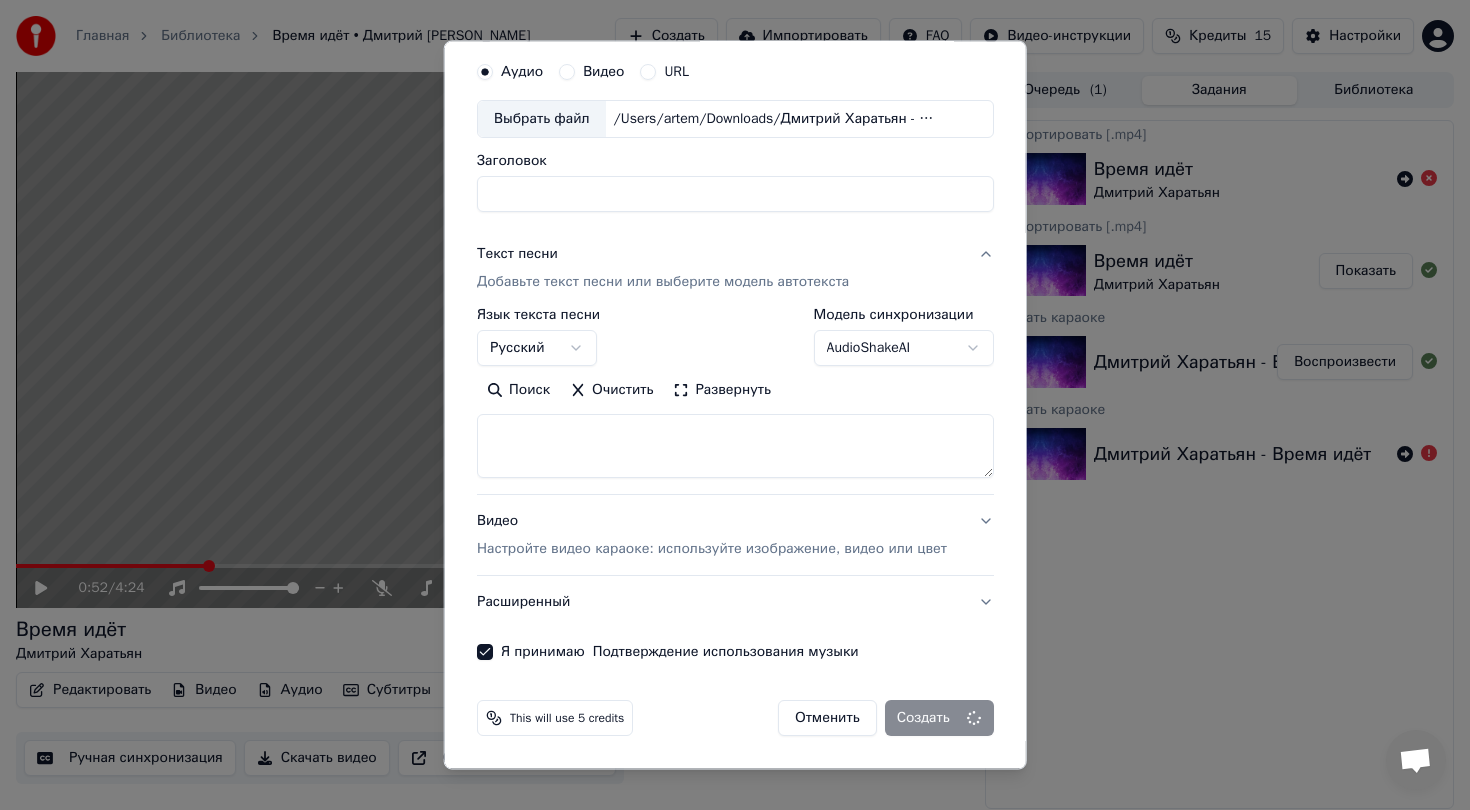 select 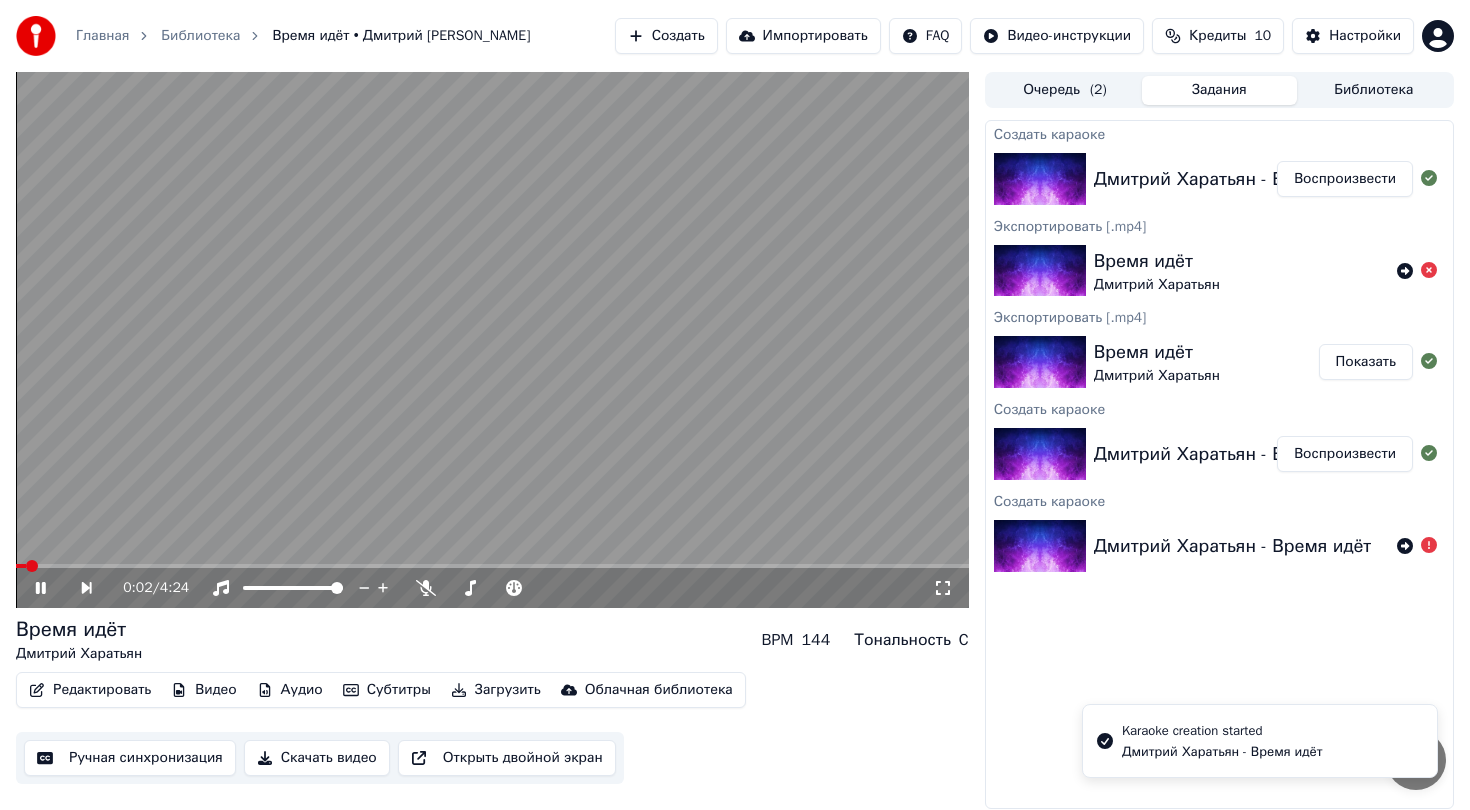 click at bounding box center (492, 340) 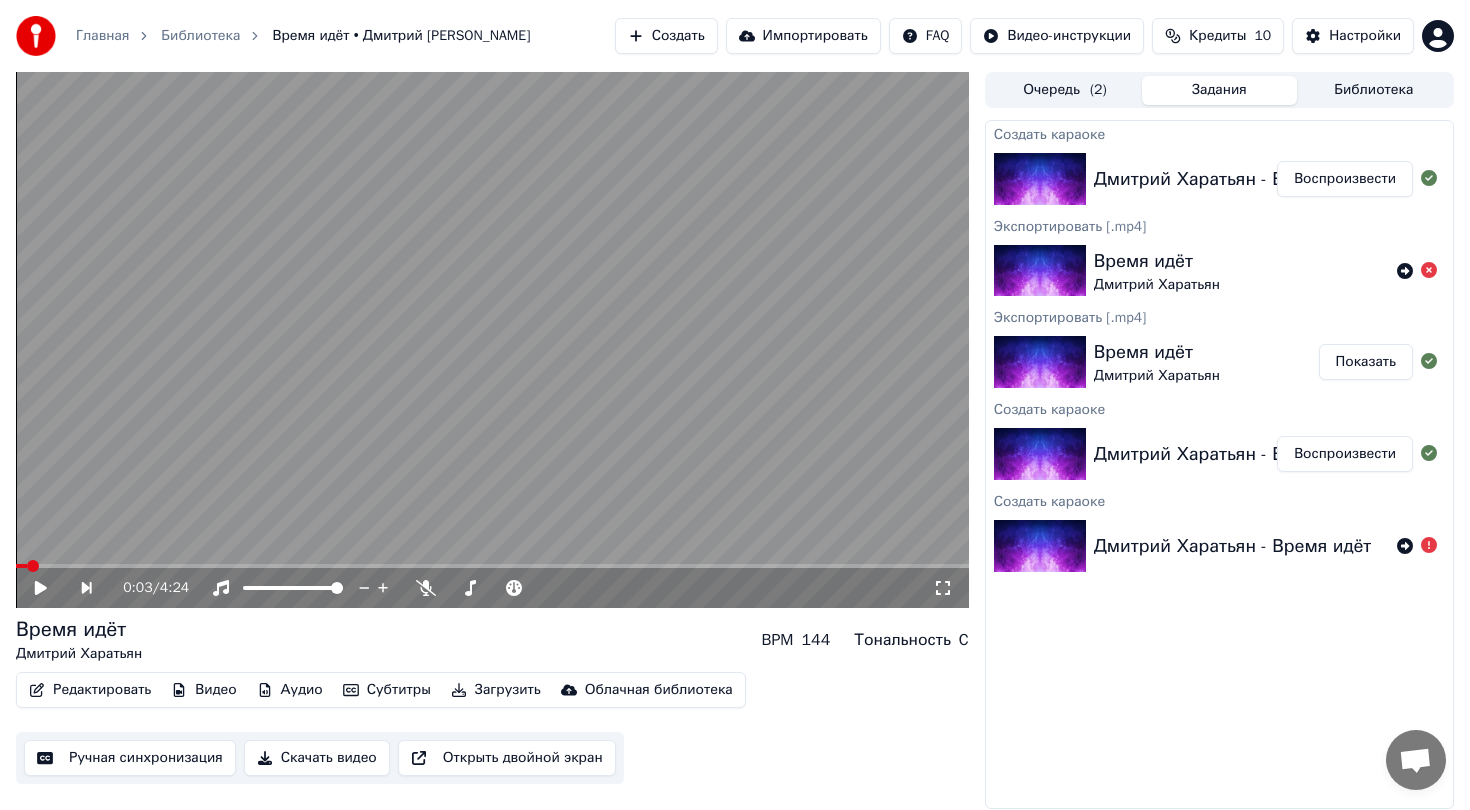 click on "Время идёт Дмитрий Харатьян BPM 144 Тональность C" at bounding box center [492, 640] 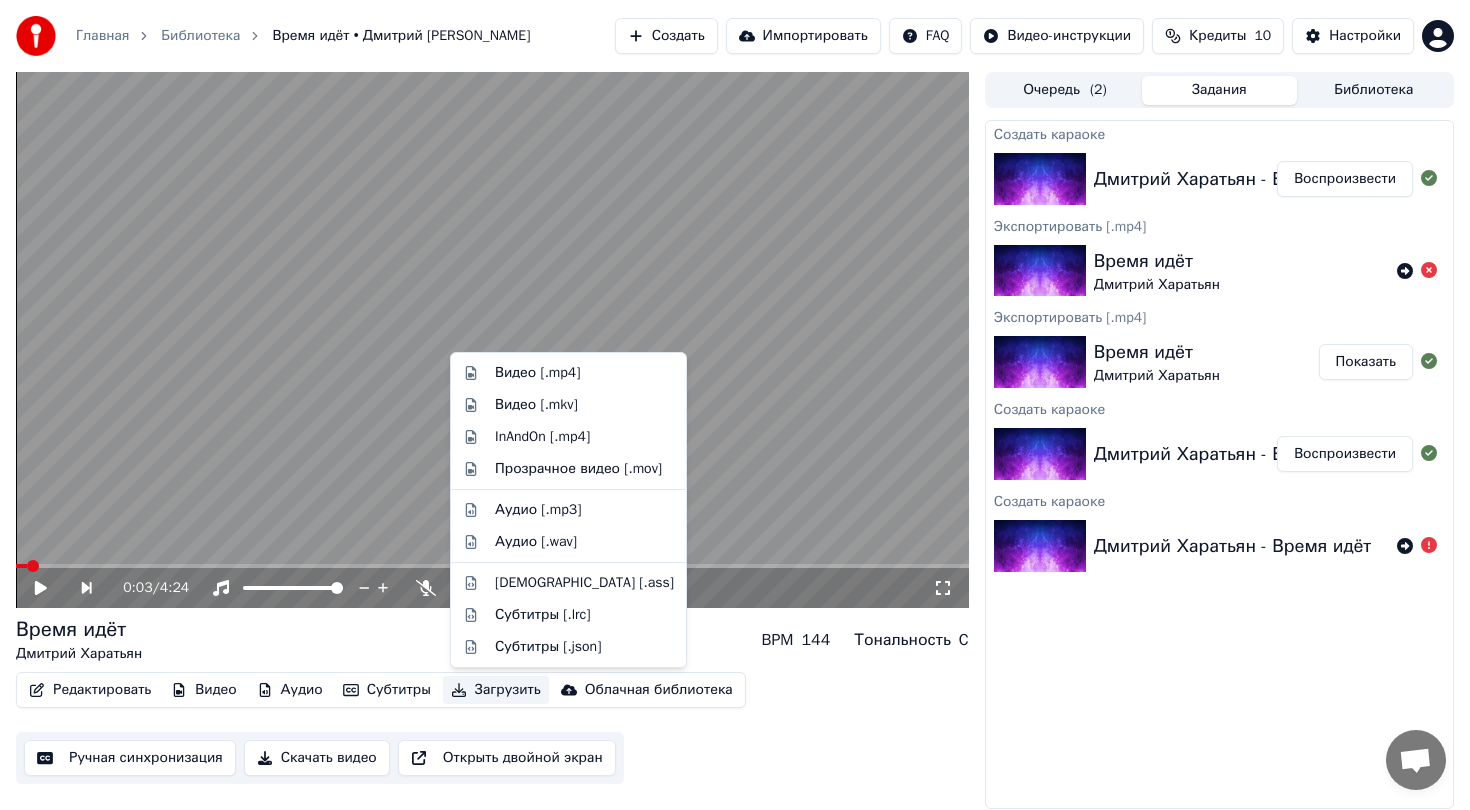 click on "Загрузить" at bounding box center (496, 690) 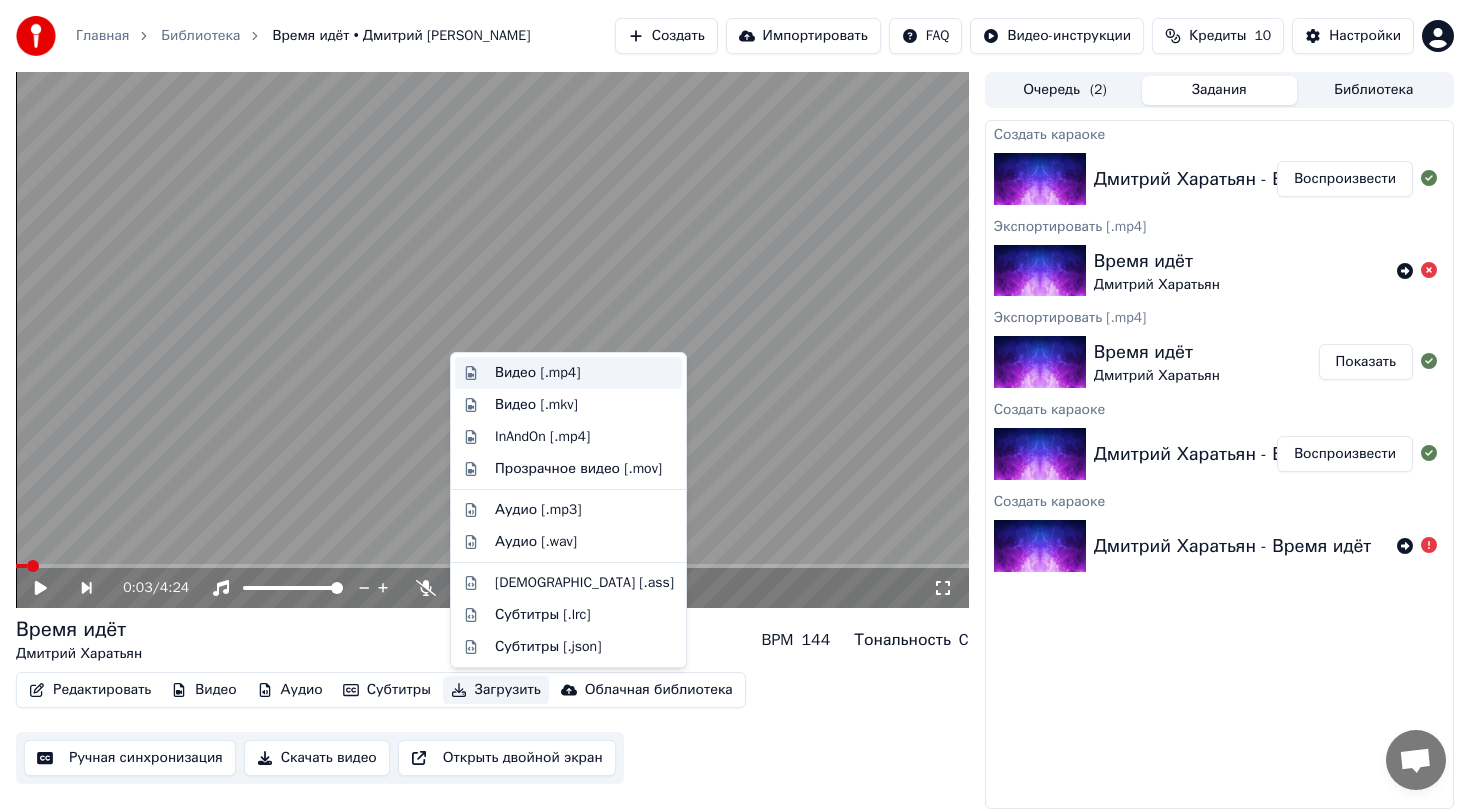click on "Видео [.mp4]" at bounding box center [584, 373] 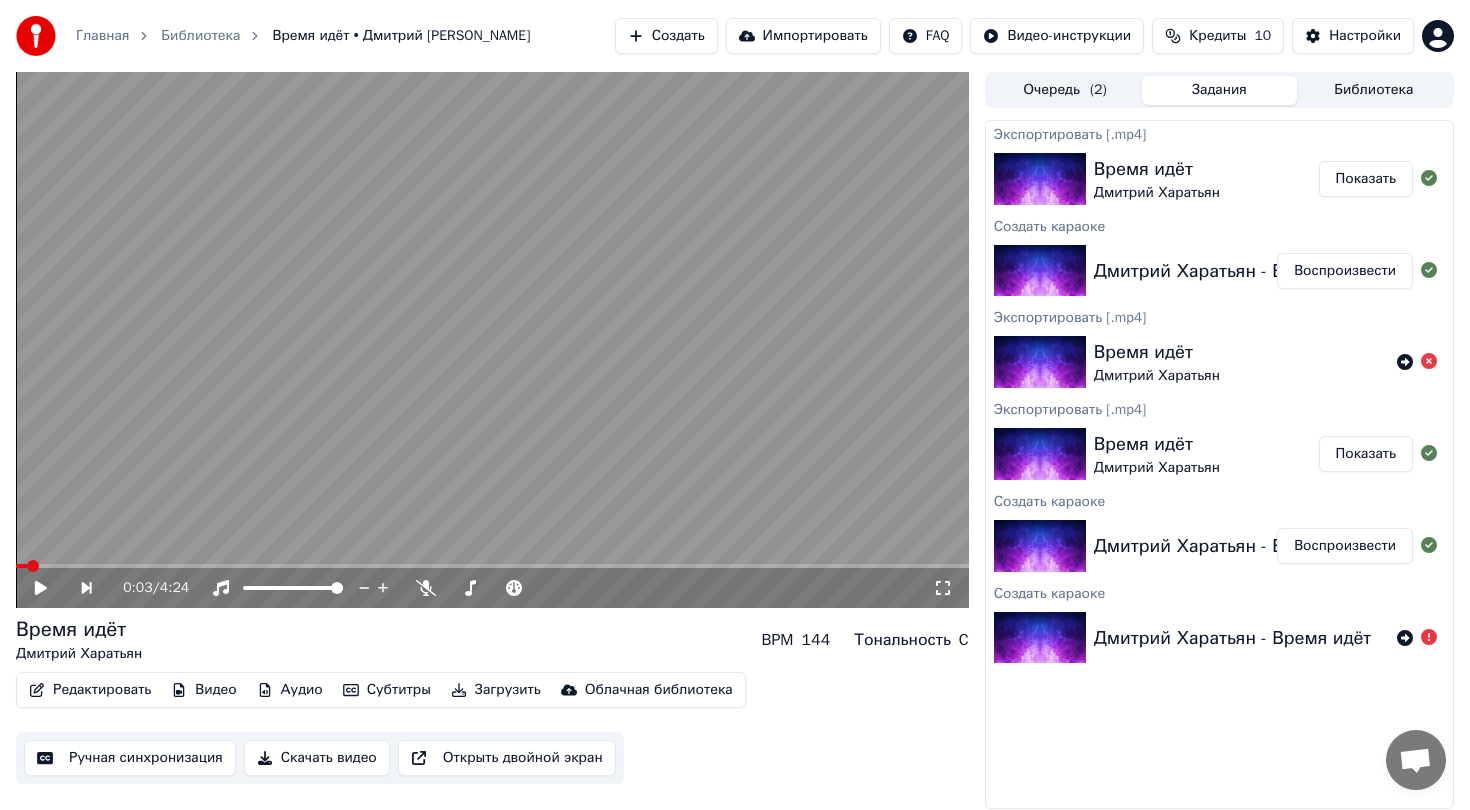 click on "Показать" at bounding box center (1366, 179) 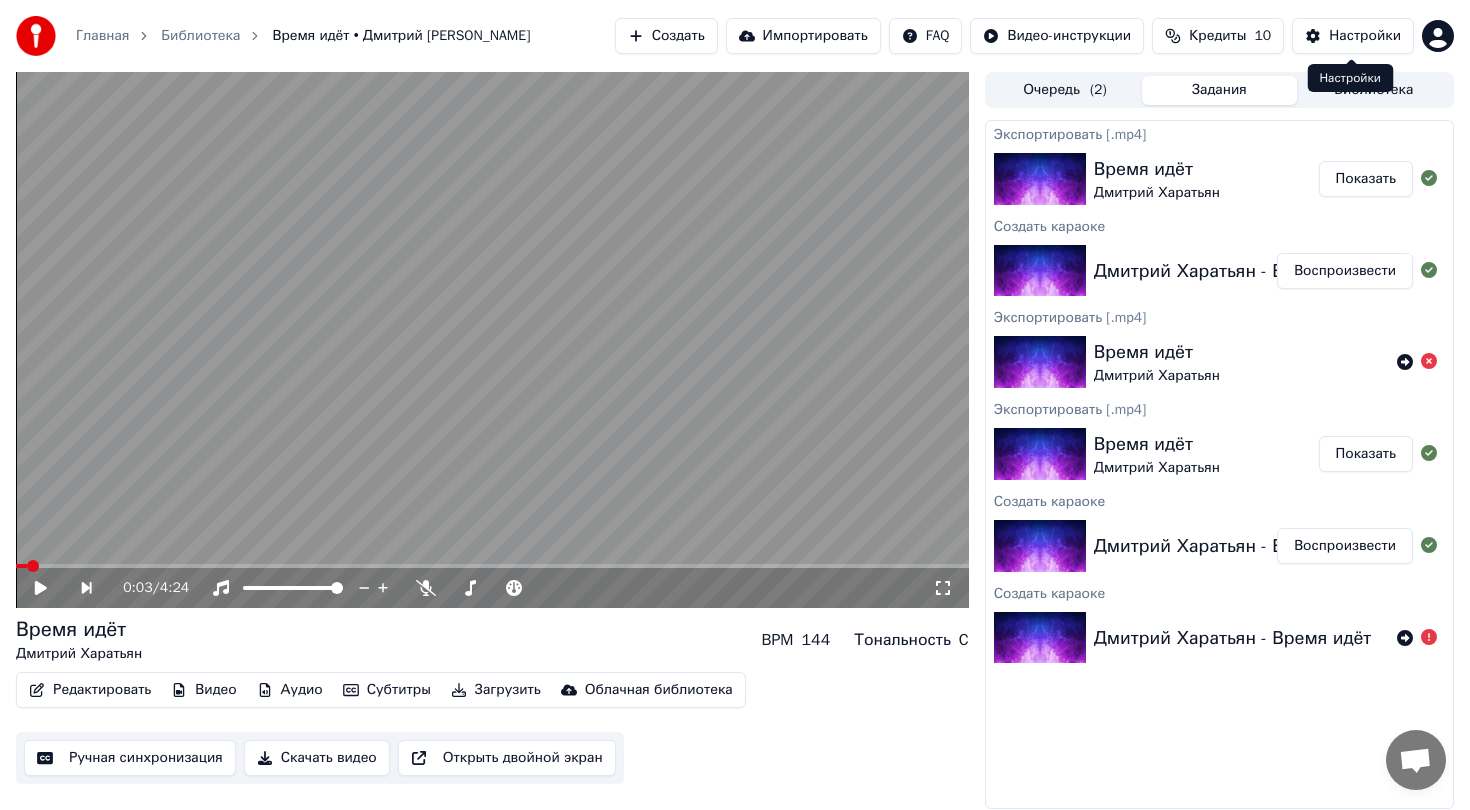 click on "Настройки" at bounding box center (1365, 36) 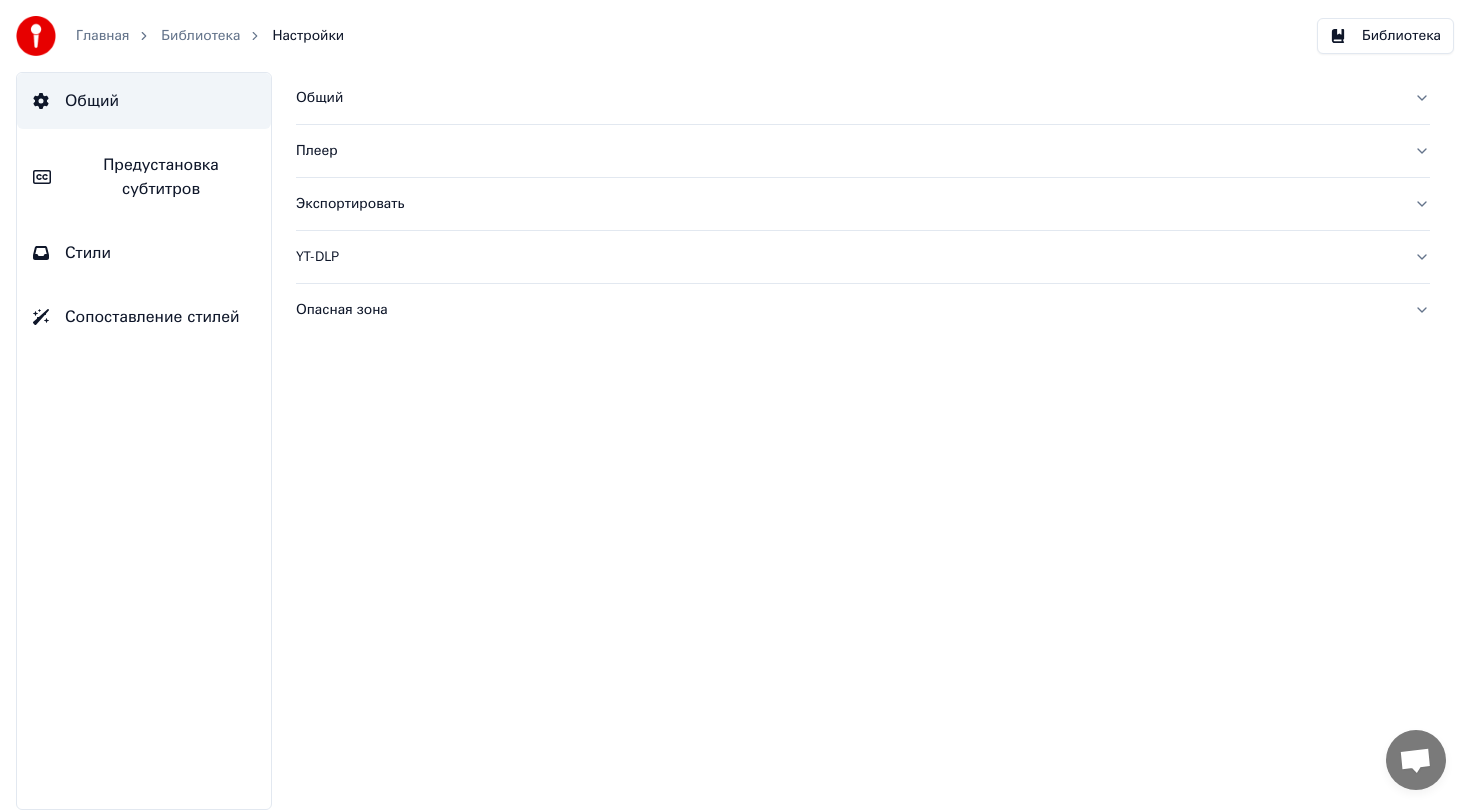 click on "Библиотека" at bounding box center (200, 36) 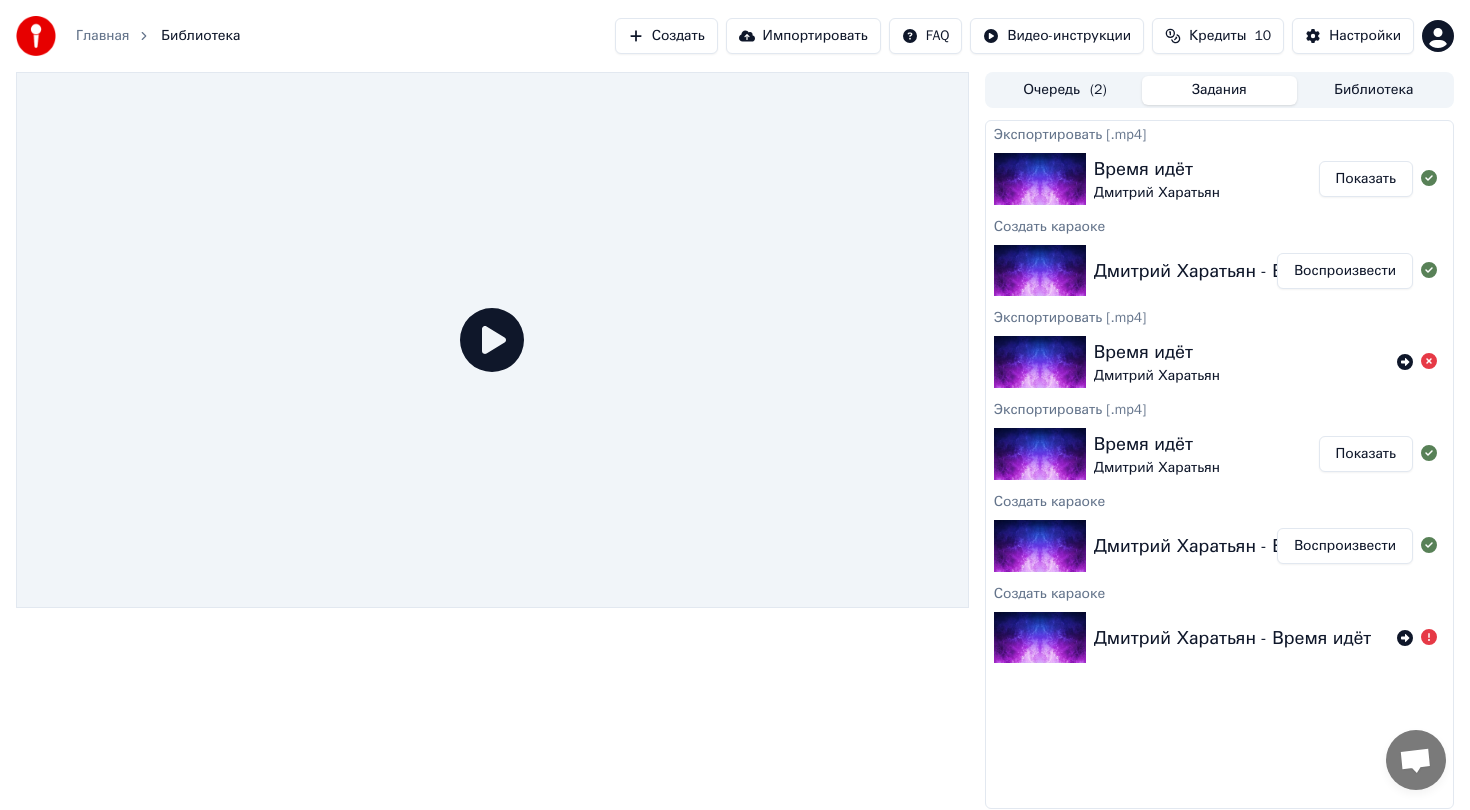 click on "Очередь ( 2 )" at bounding box center (1065, 90) 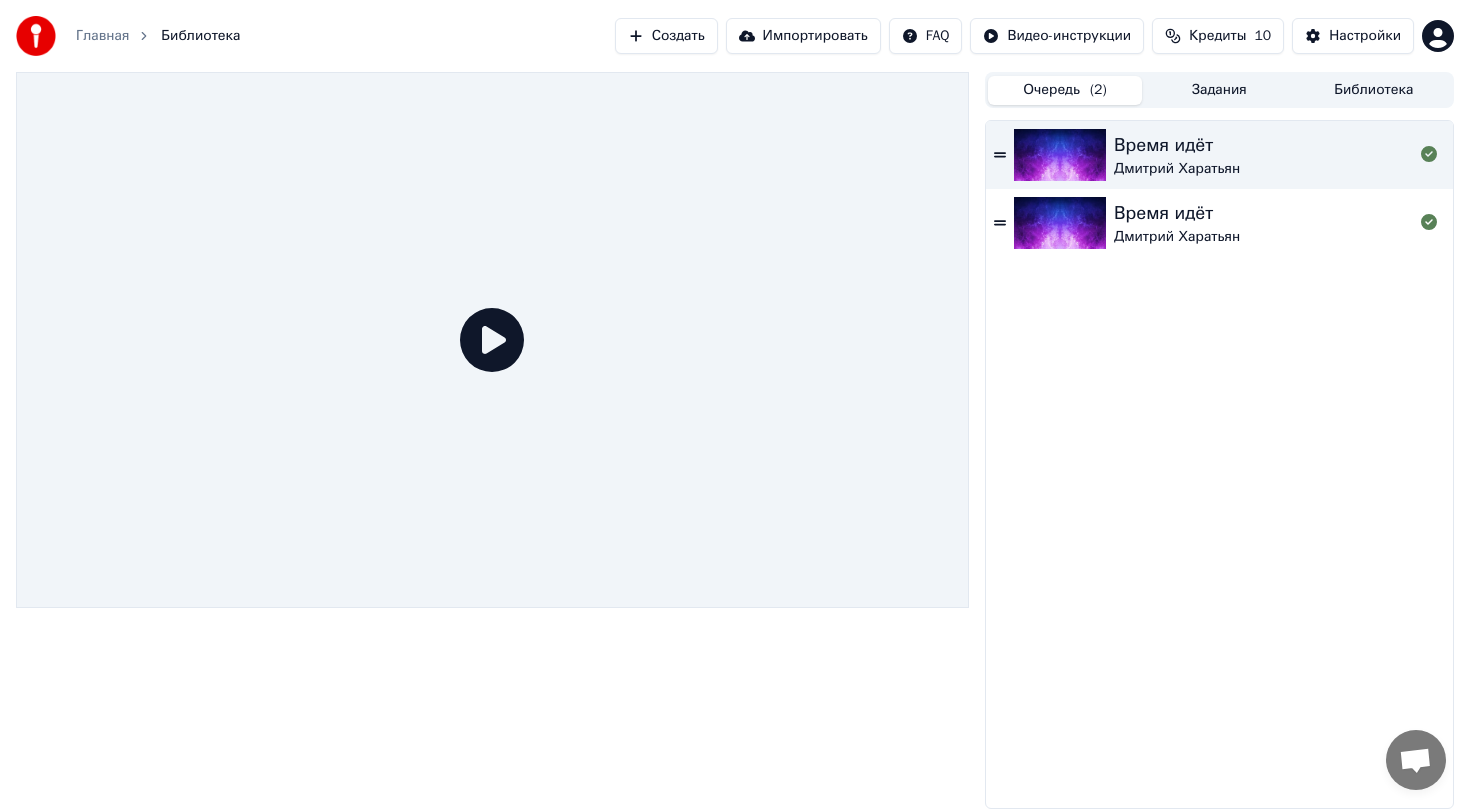 click on "Время идёт" at bounding box center [1177, 145] 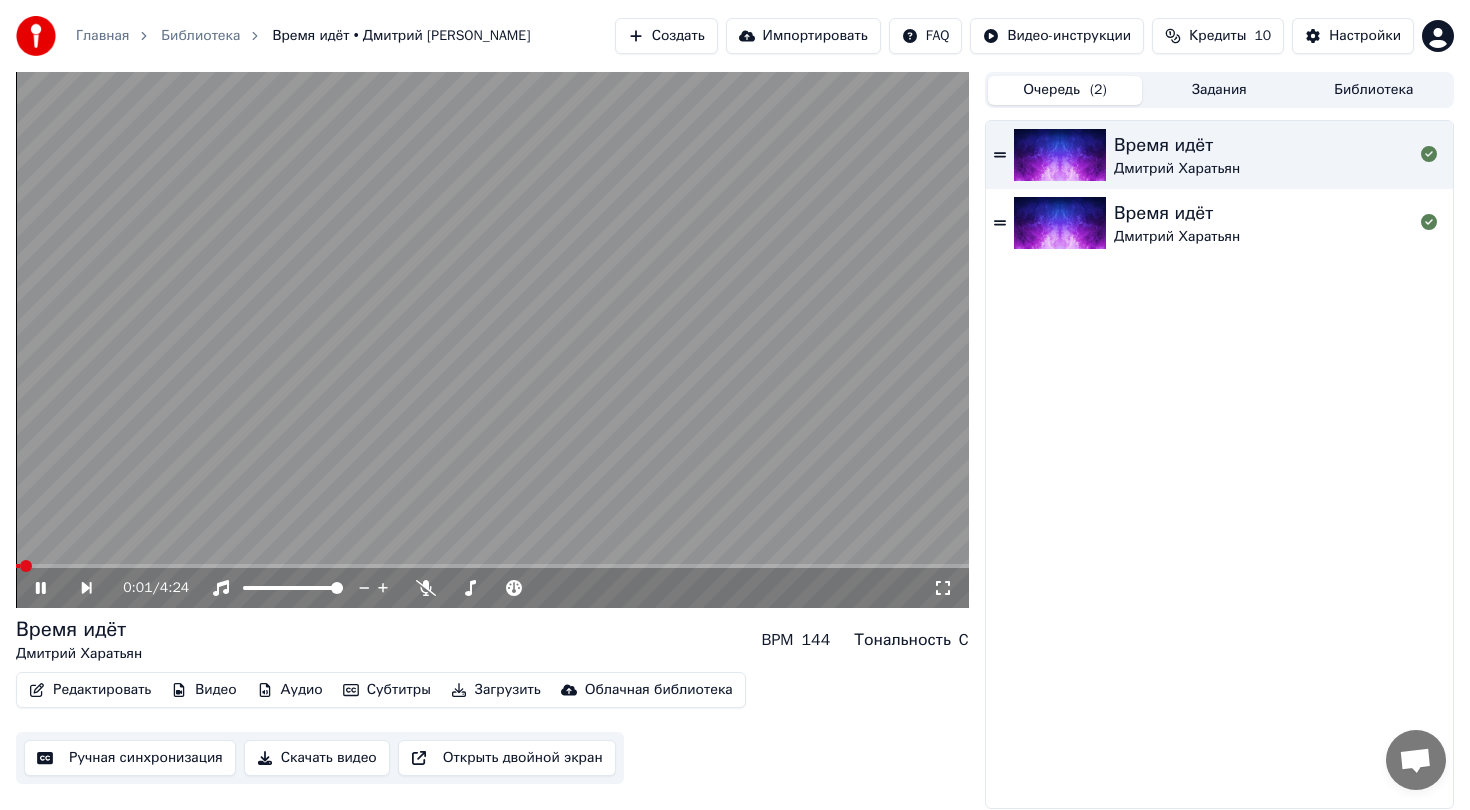 click at bounding box center [492, 340] 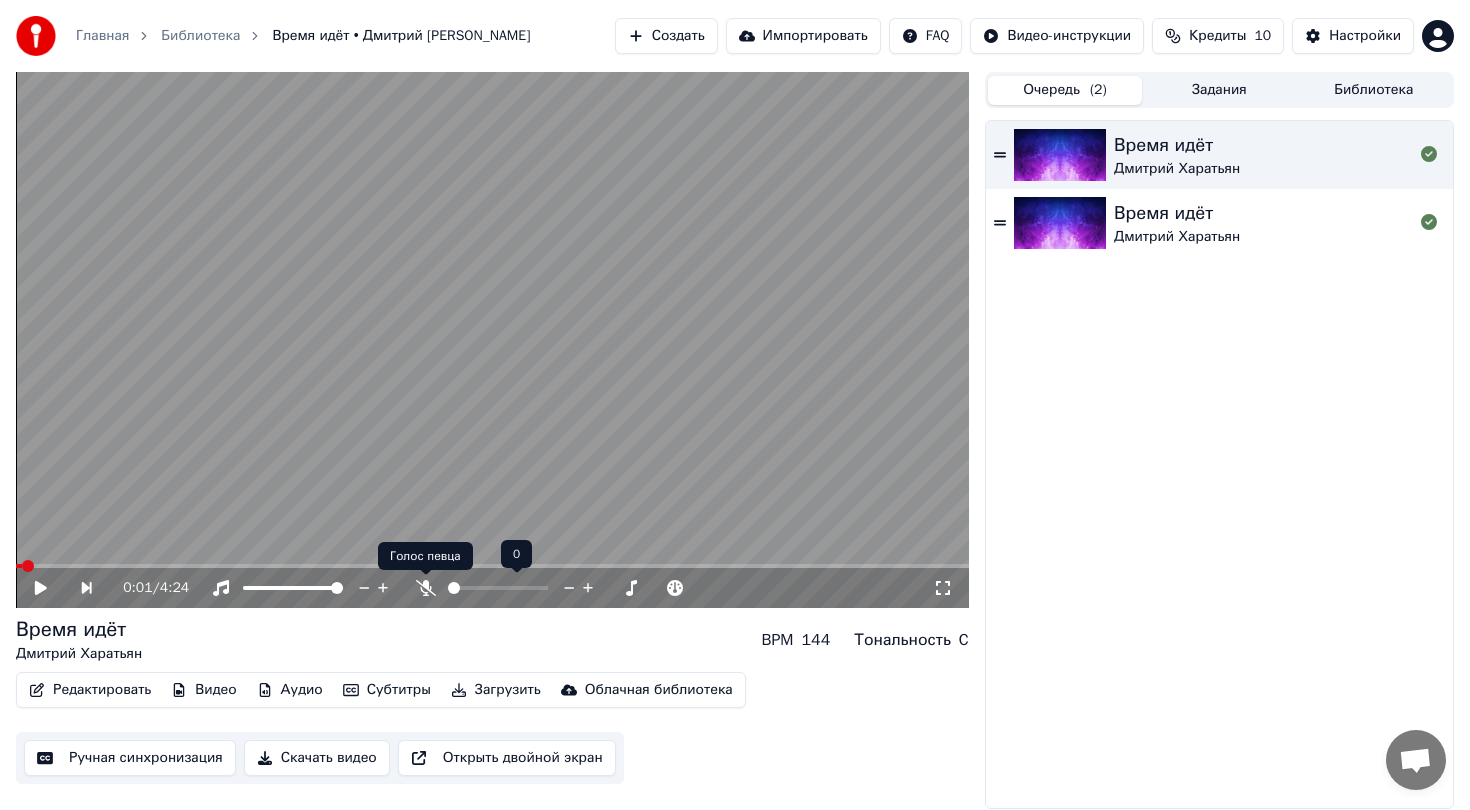 click 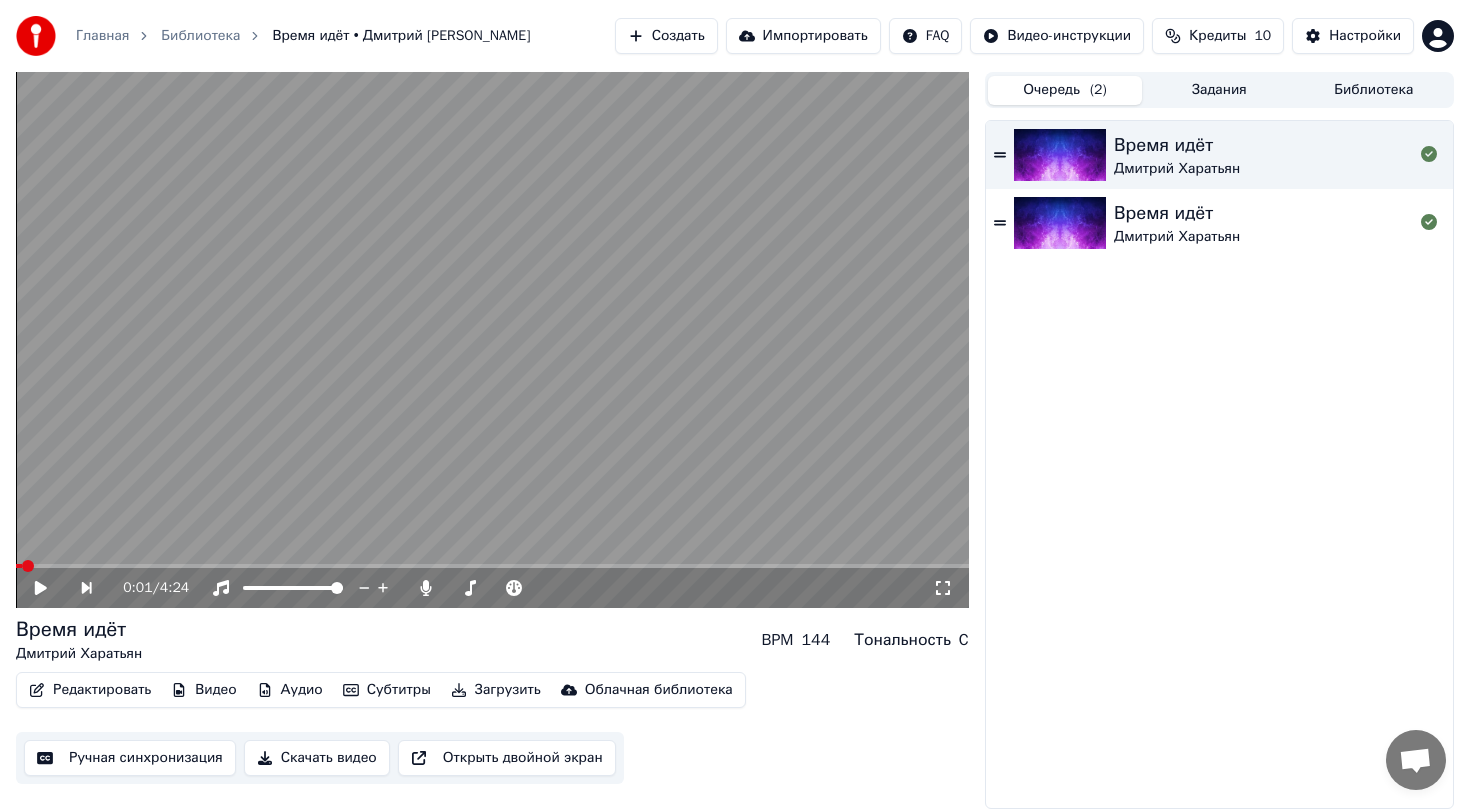 click on "Время идёт Дмитрий Харатьян BPM 144 Тональность C" at bounding box center [492, 640] 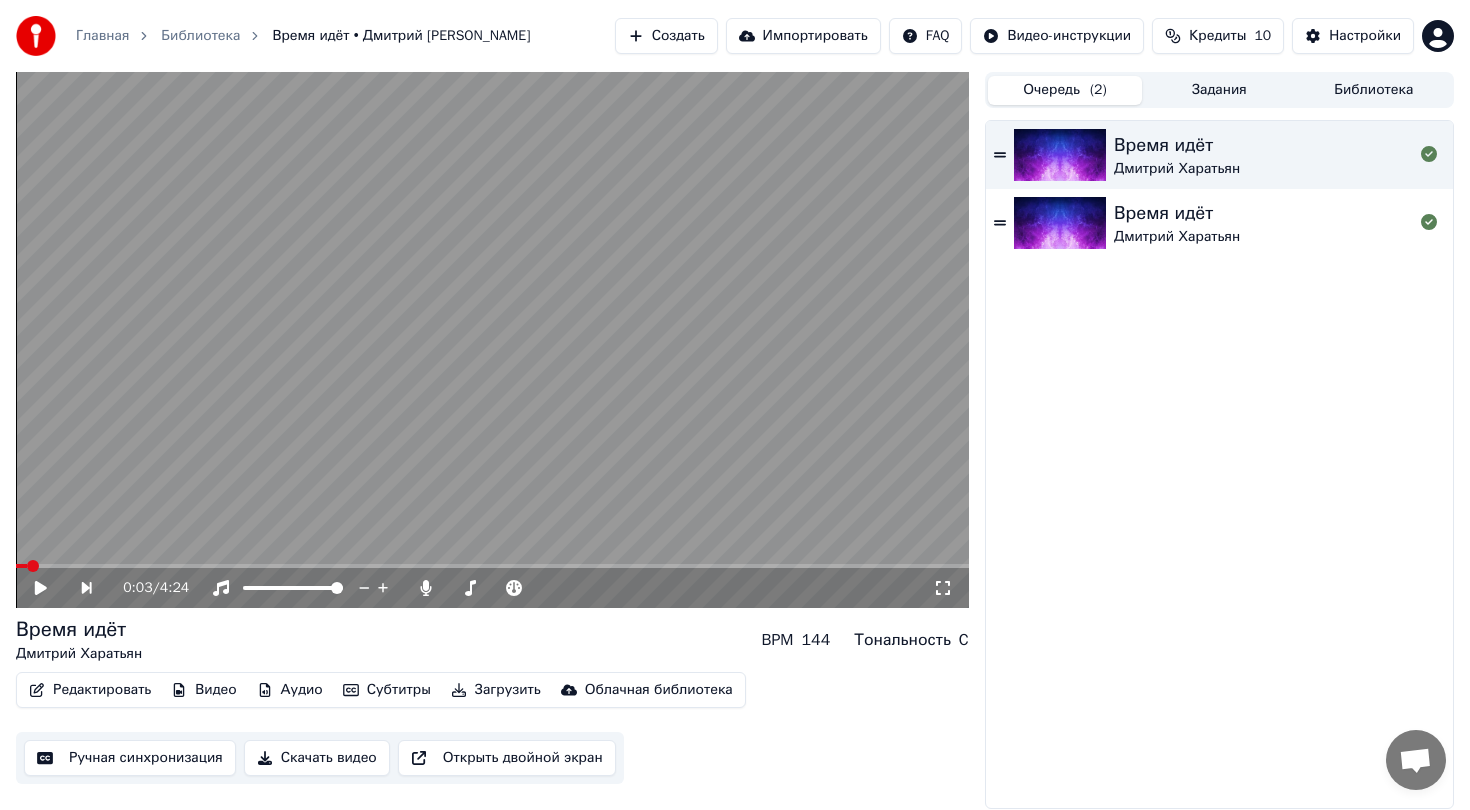 click at bounding box center [492, 566] 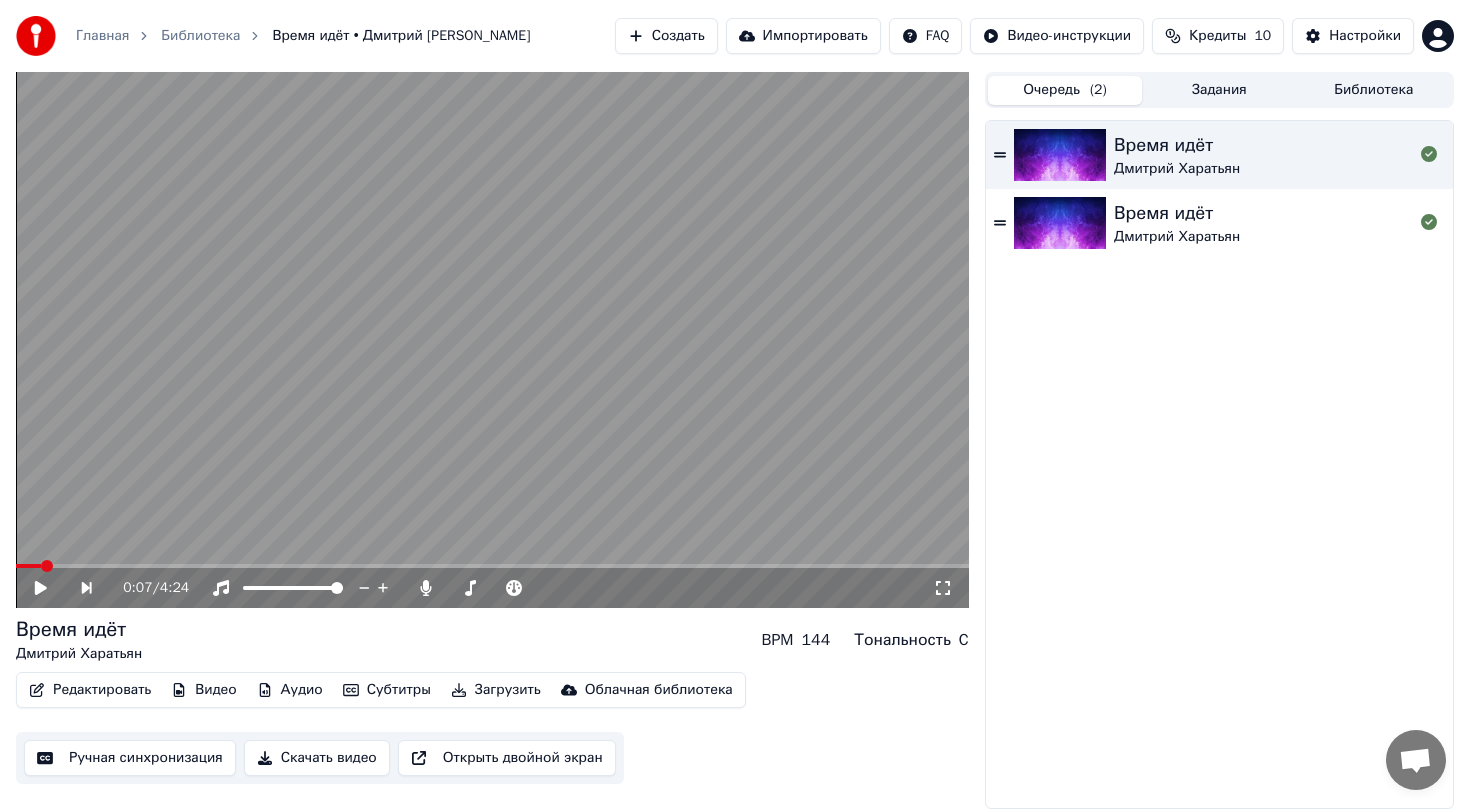 click 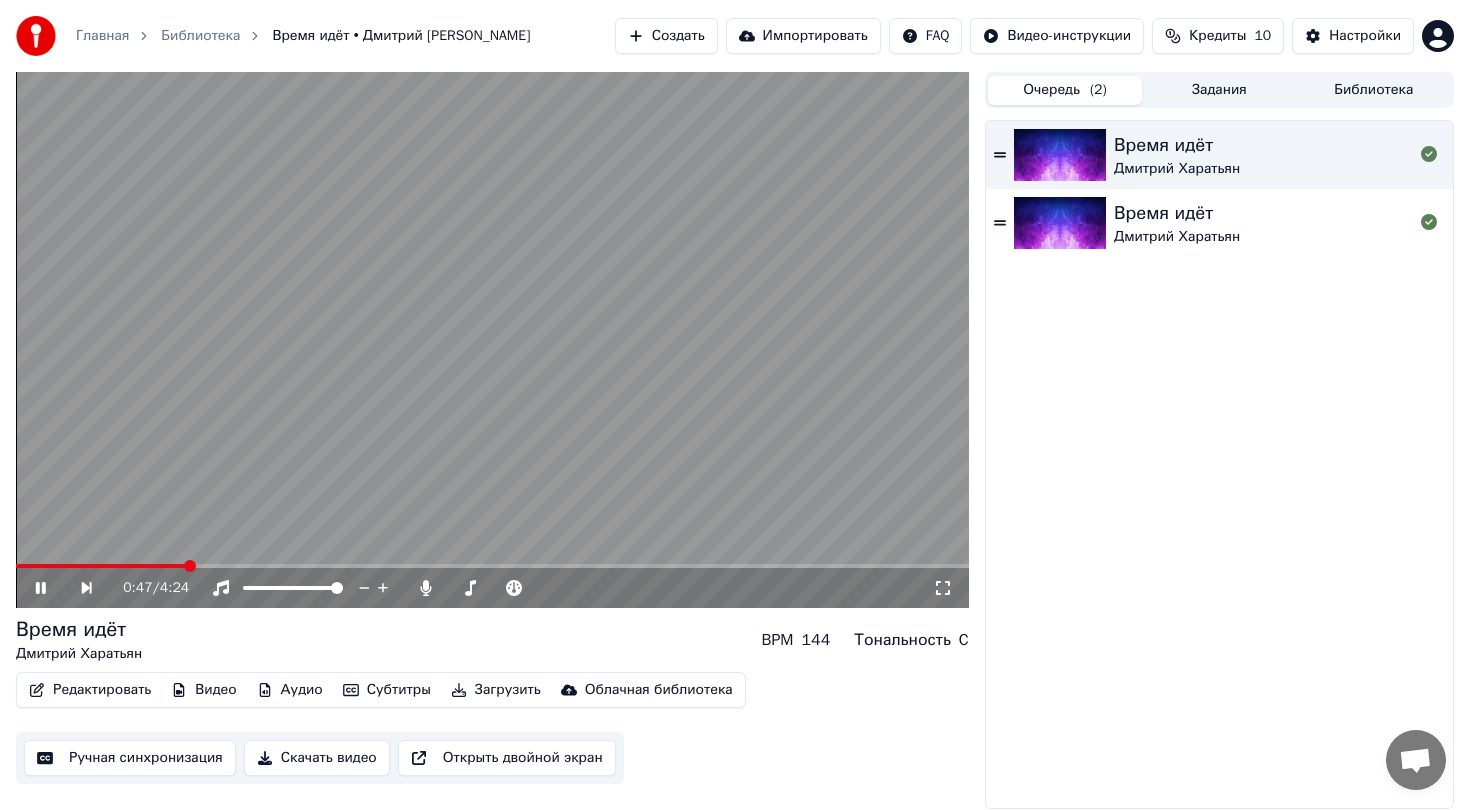 click on "Время идёт Дмитрий Харатьян BPM 144 Тональность C" at bounding box center [492, 640] 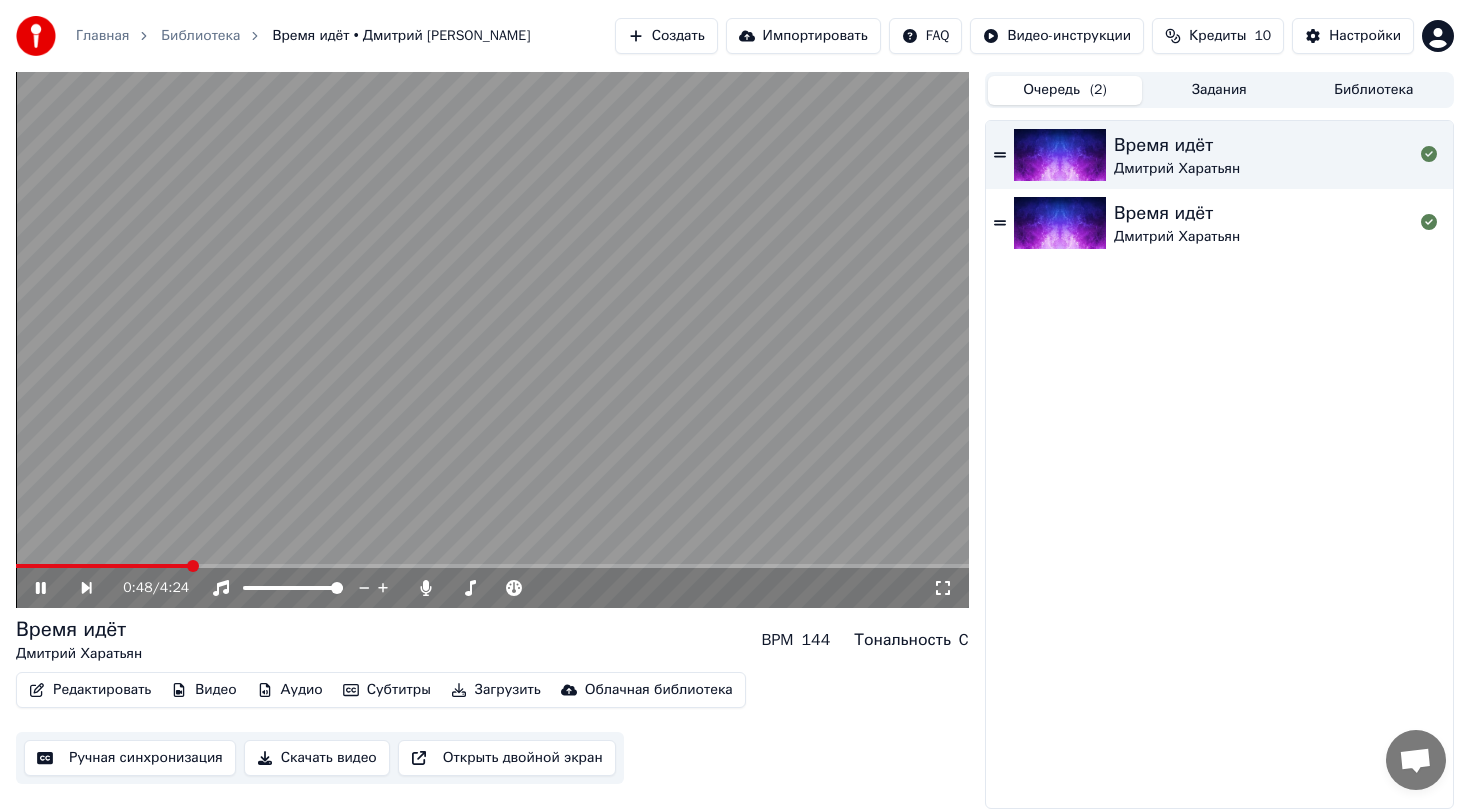 click at bounding box center (492, 340) 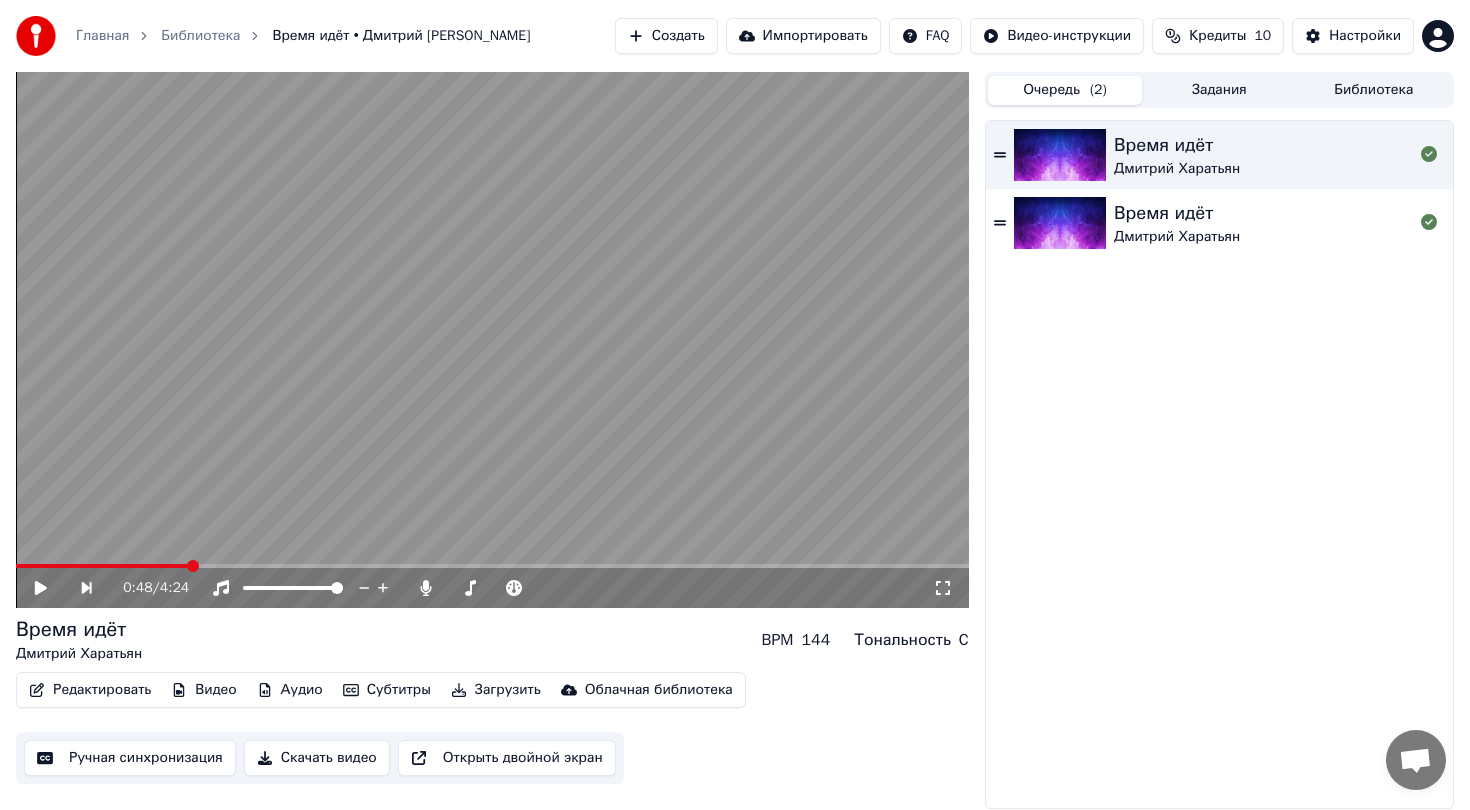 click on "0:48  /  4:24 Время идёт Дмитрий Харатьян BPM 144 Тональность C Редактировать Видео Аудио Субтитры Загрузить Облачная библиотека Ручная синхронизация Скачать видео Открыть двойной экран" at bounding box center [492, 440] 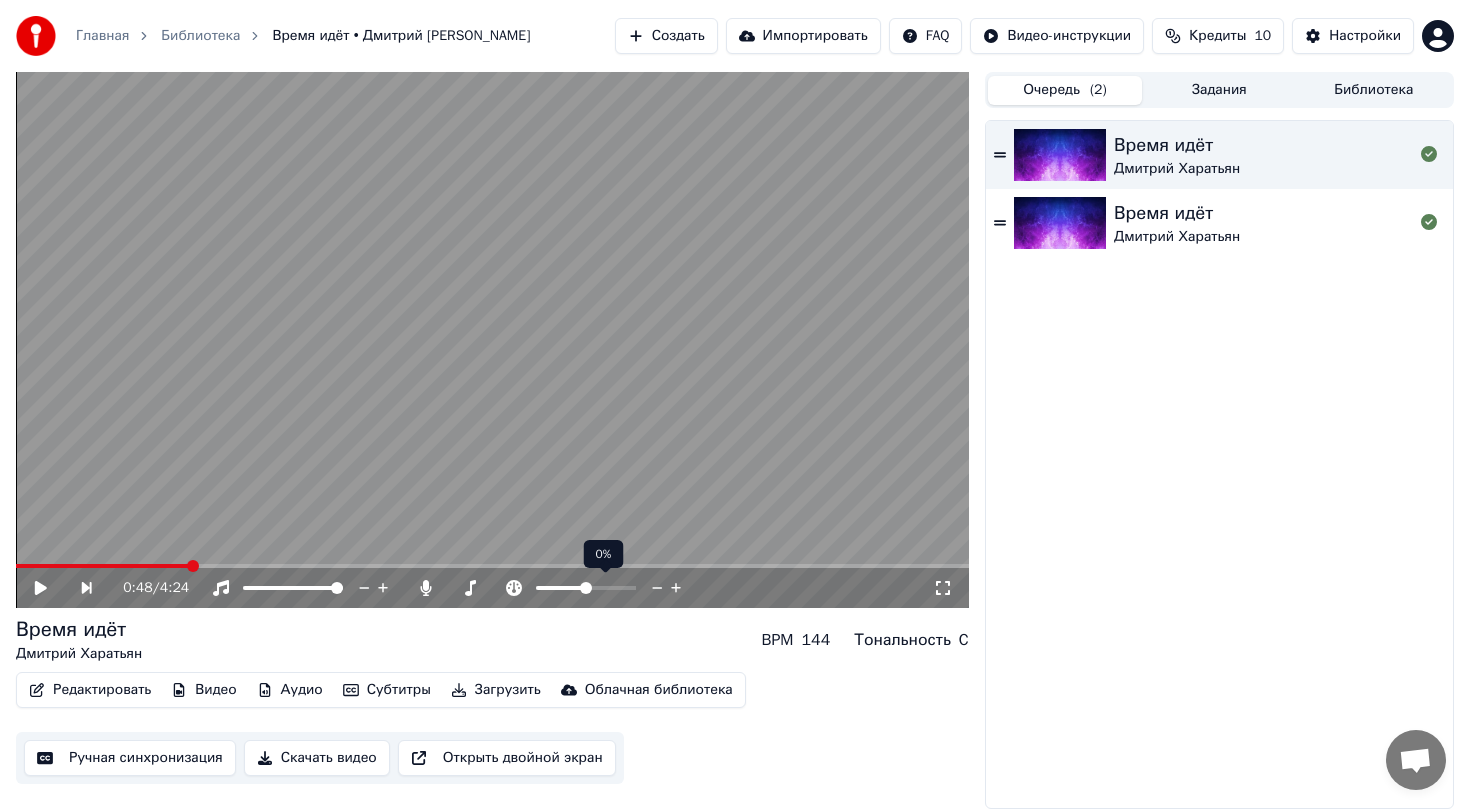 click on "Время идёт Дмитрий Харатьян BPM 144 Тональность C" at bounding box center [492, 640] 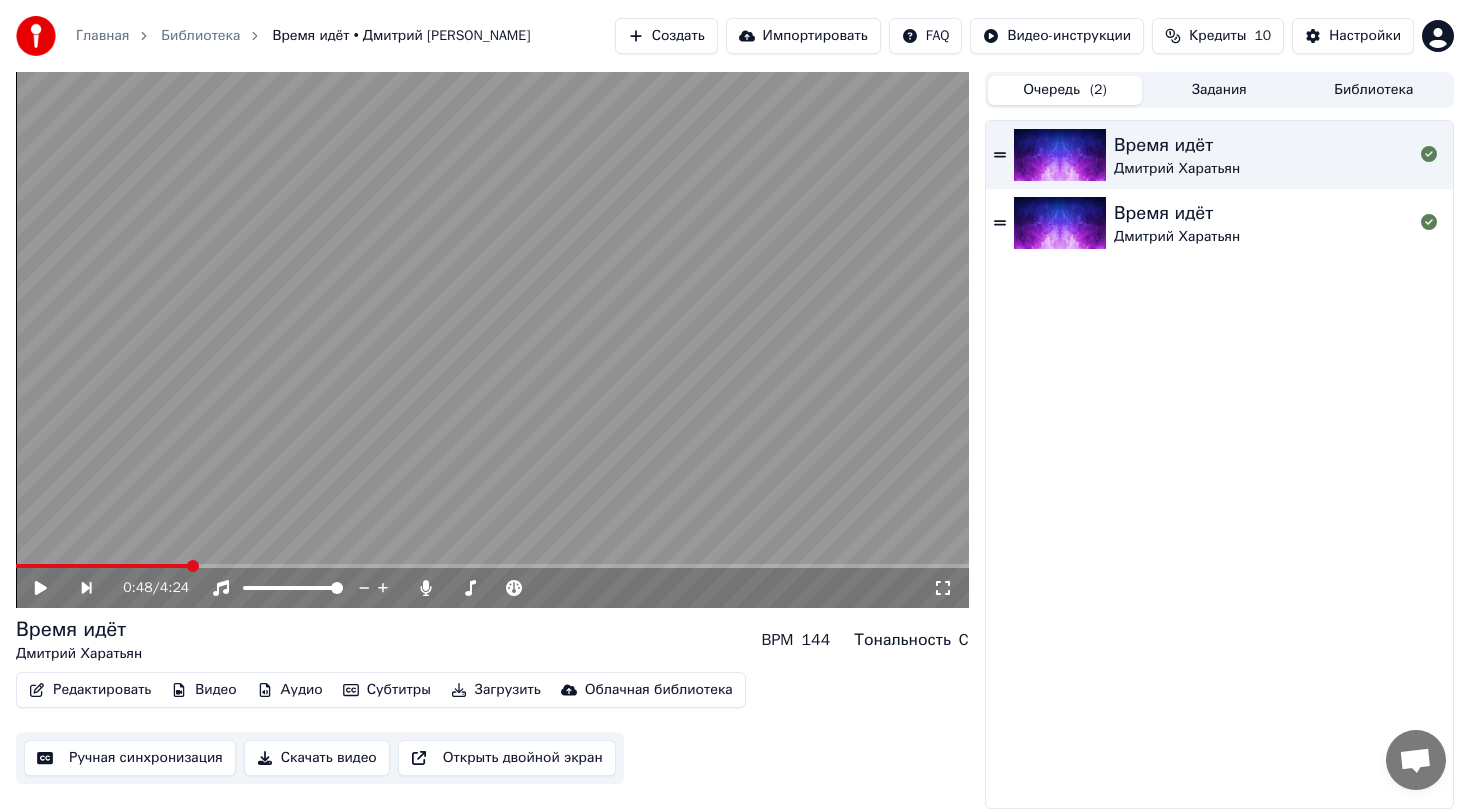 click at bounding box center [492, 340] 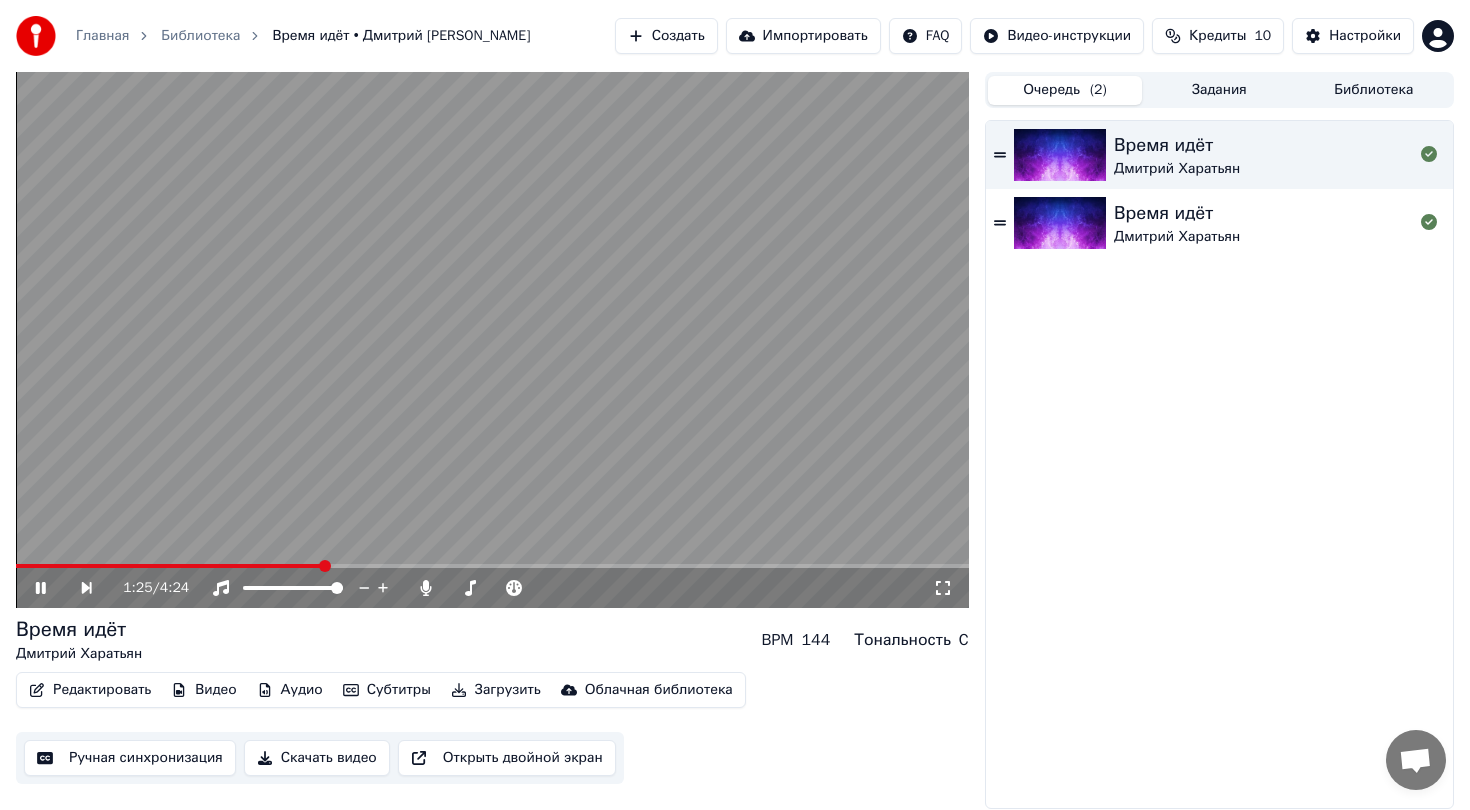 click at bounding box center [492, 340] 